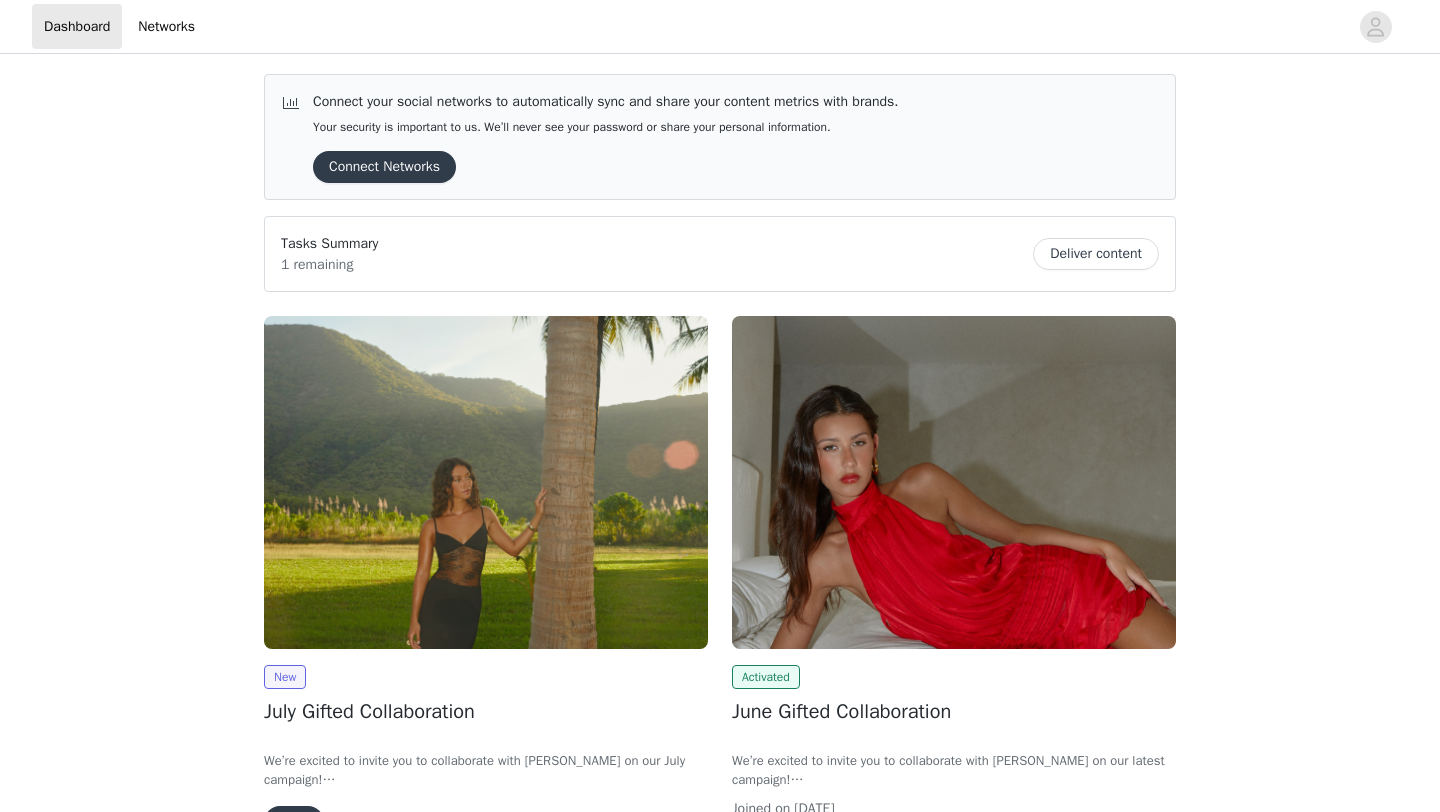 scroll, scrollTop: 0, scrollLeft: 0, axis: both 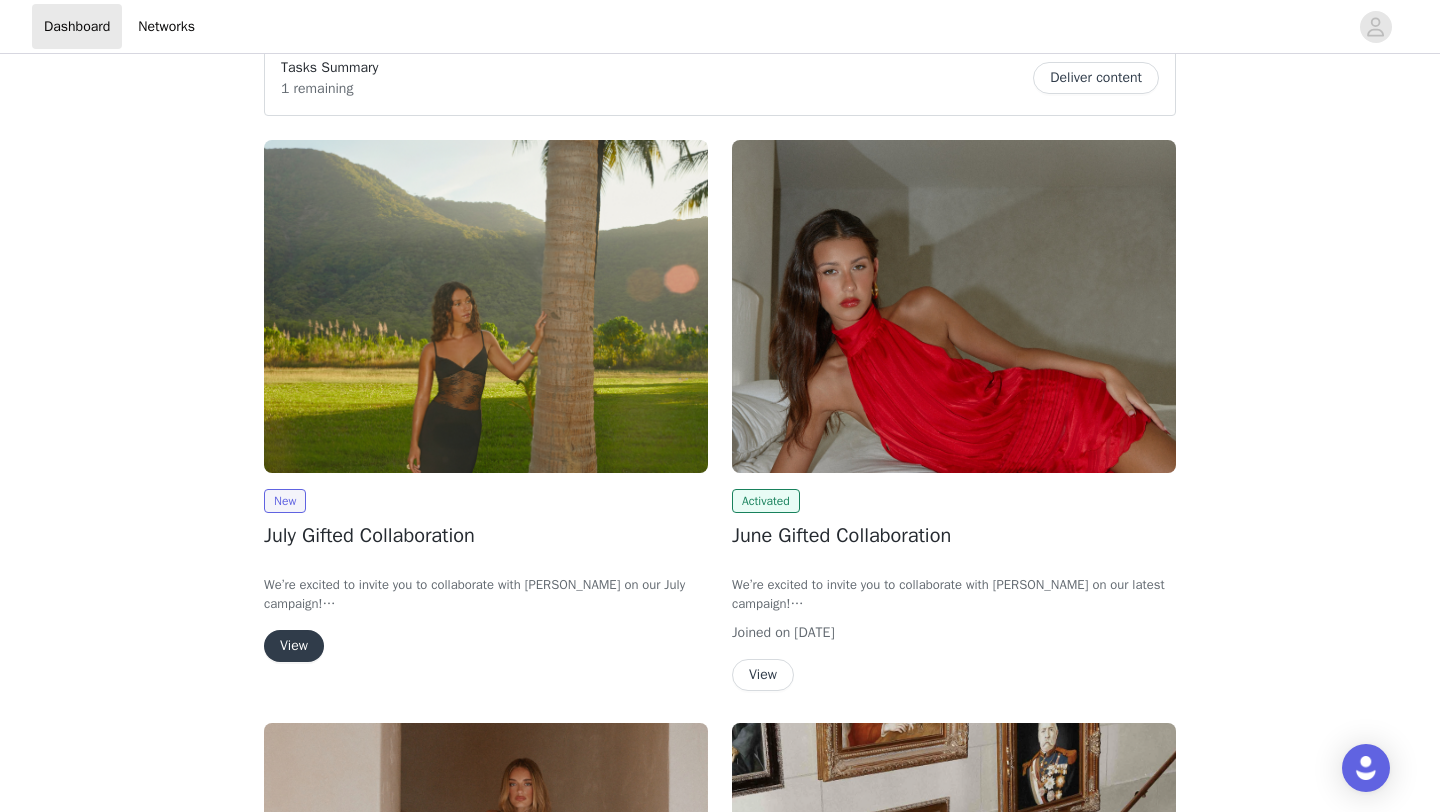 click on "View" at bounding box center [294, 646] 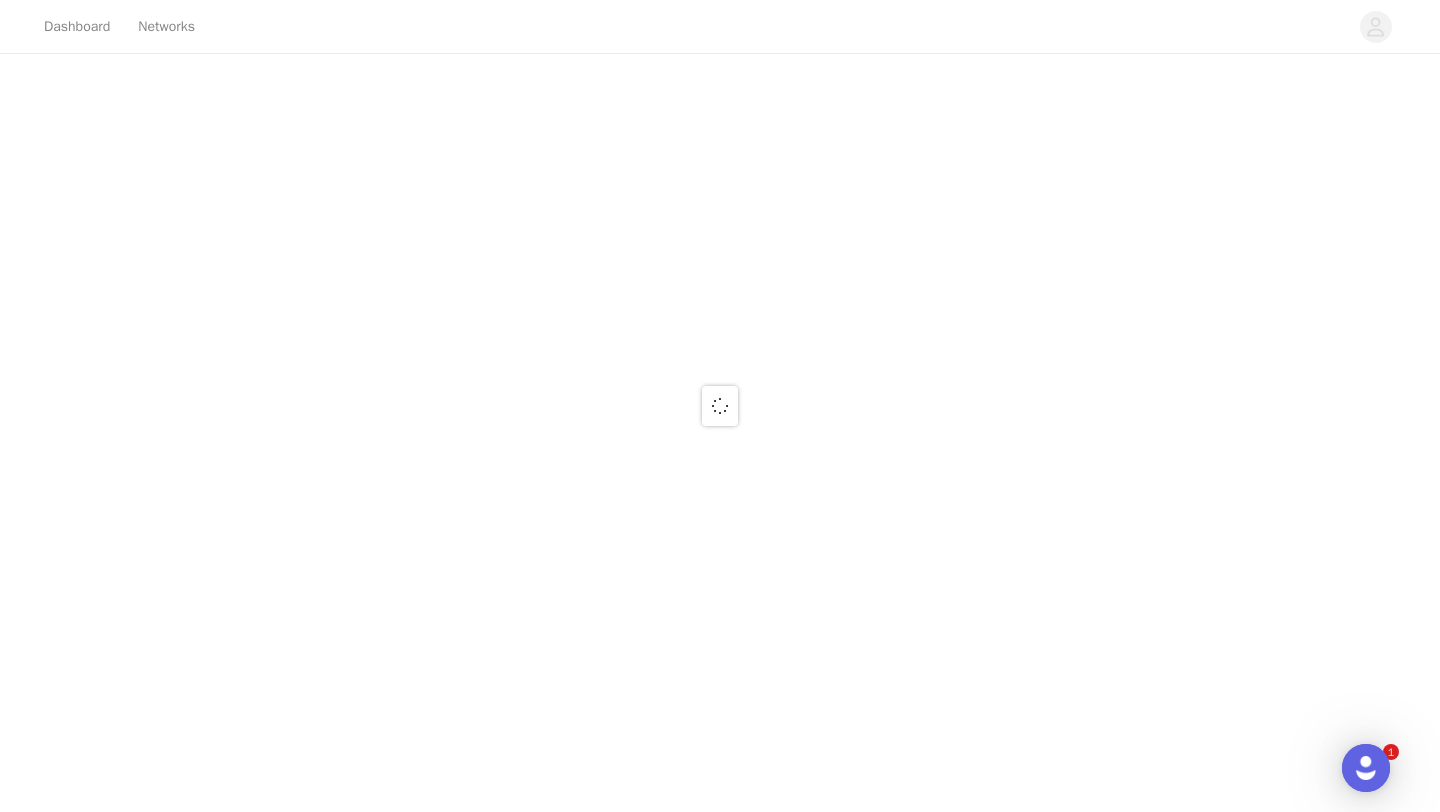 scroll, scrollTop: 0, scrollLeft: 0, axis: both 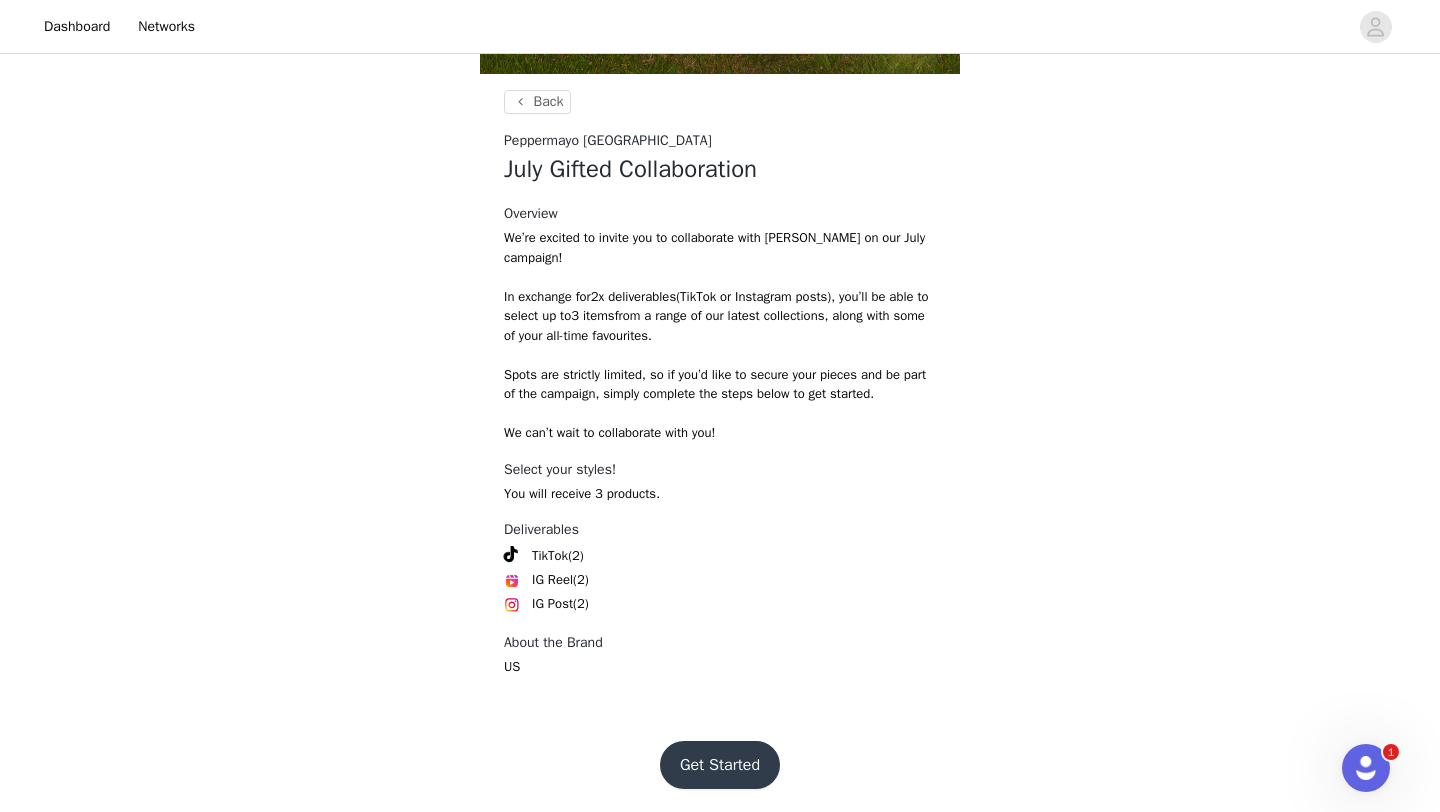 click on "Get Started" at bounding box center (720, 765) 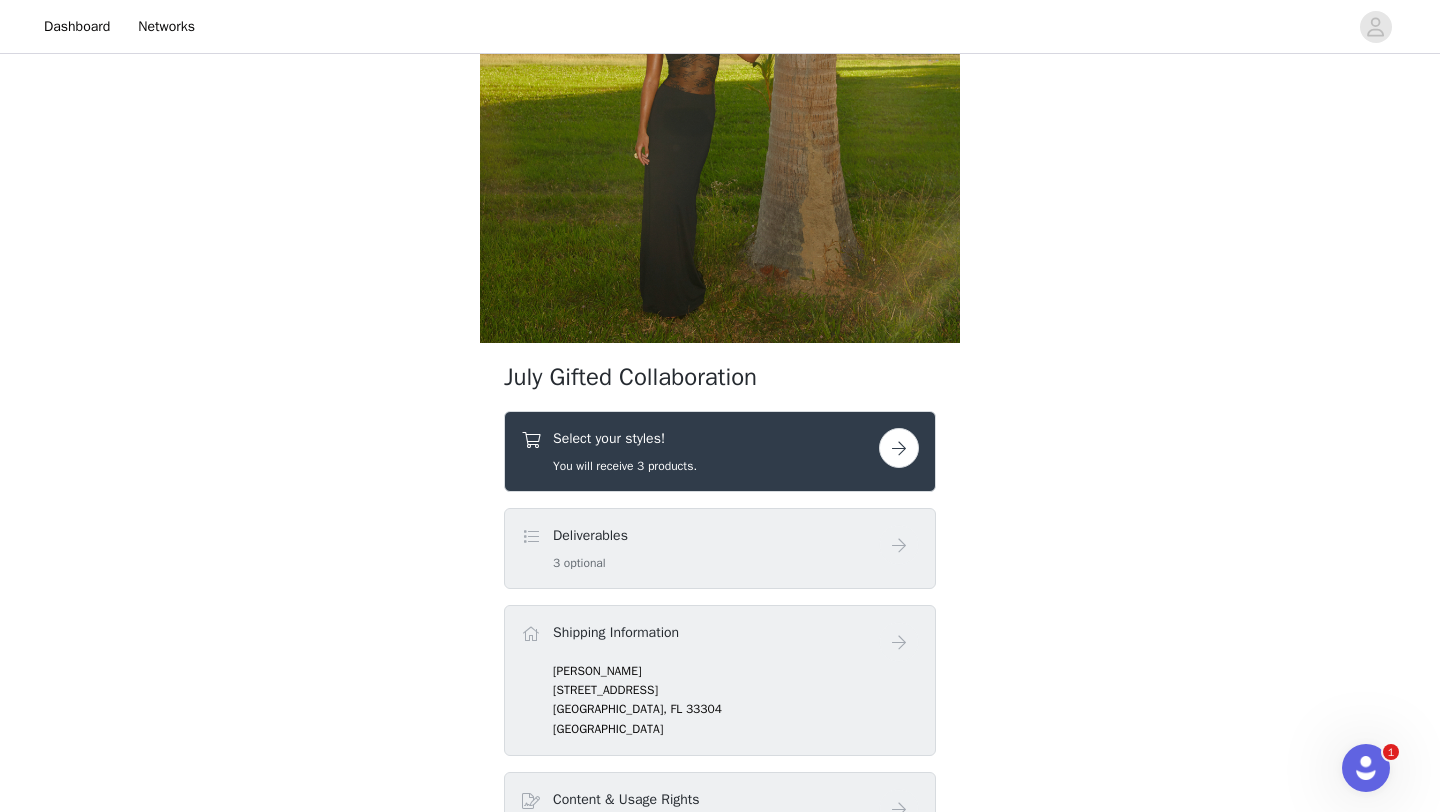 scroll, scrollTop: 469, scrollLeft: 0, axis: vertical 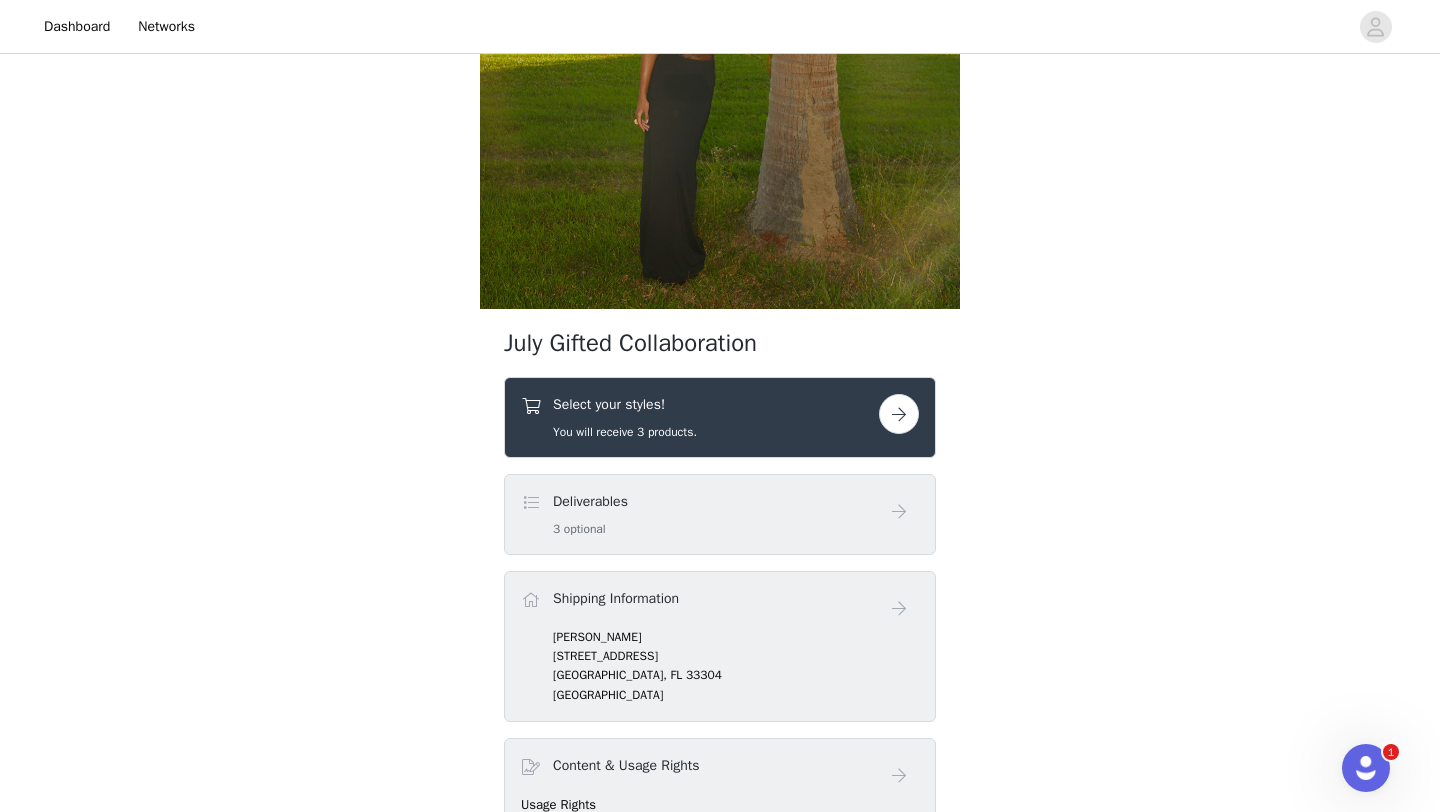 click at bounding box center (899, 414) 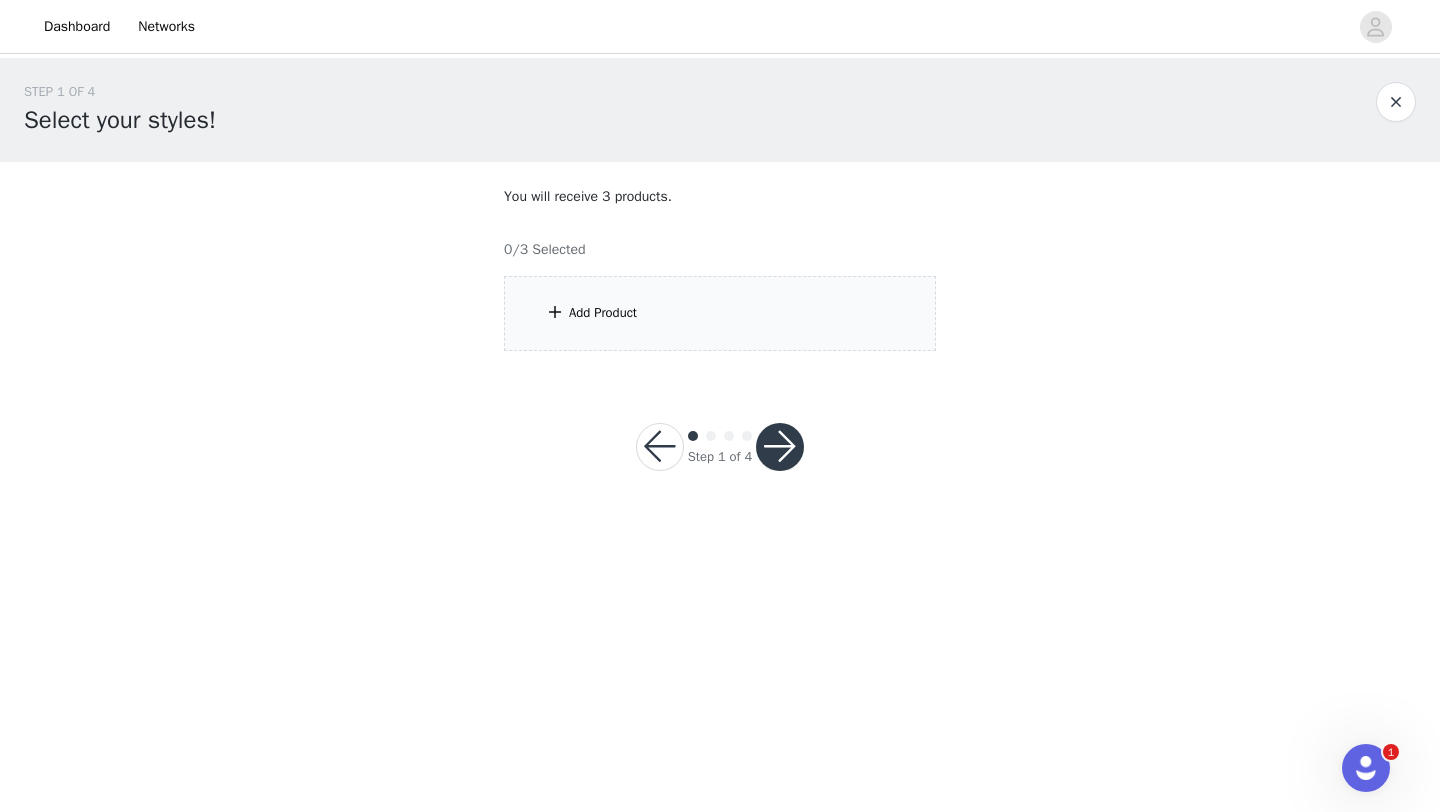 click on "Add Product" at bounding box center (720, 313) 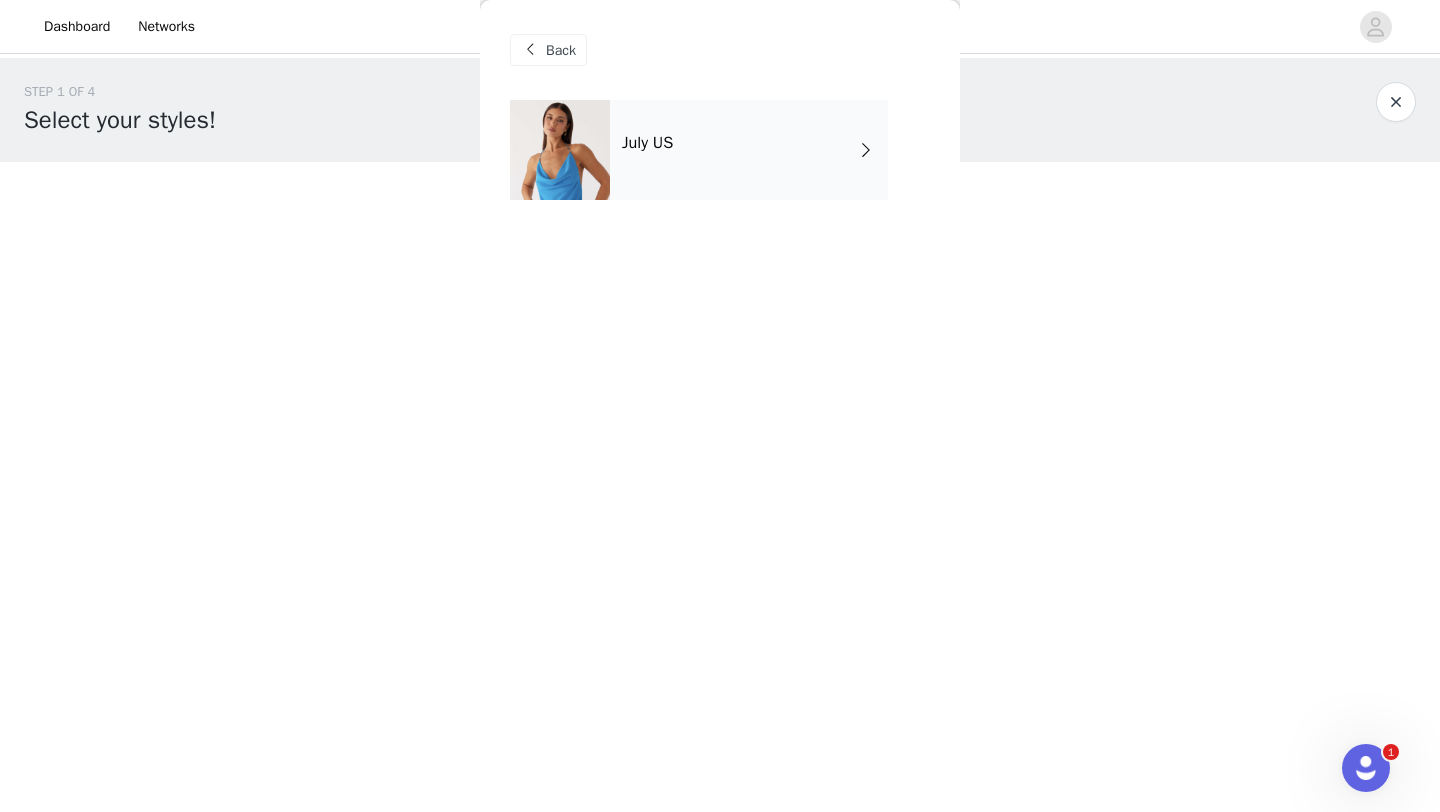 click on "July US" at bounding box center (749, 150) 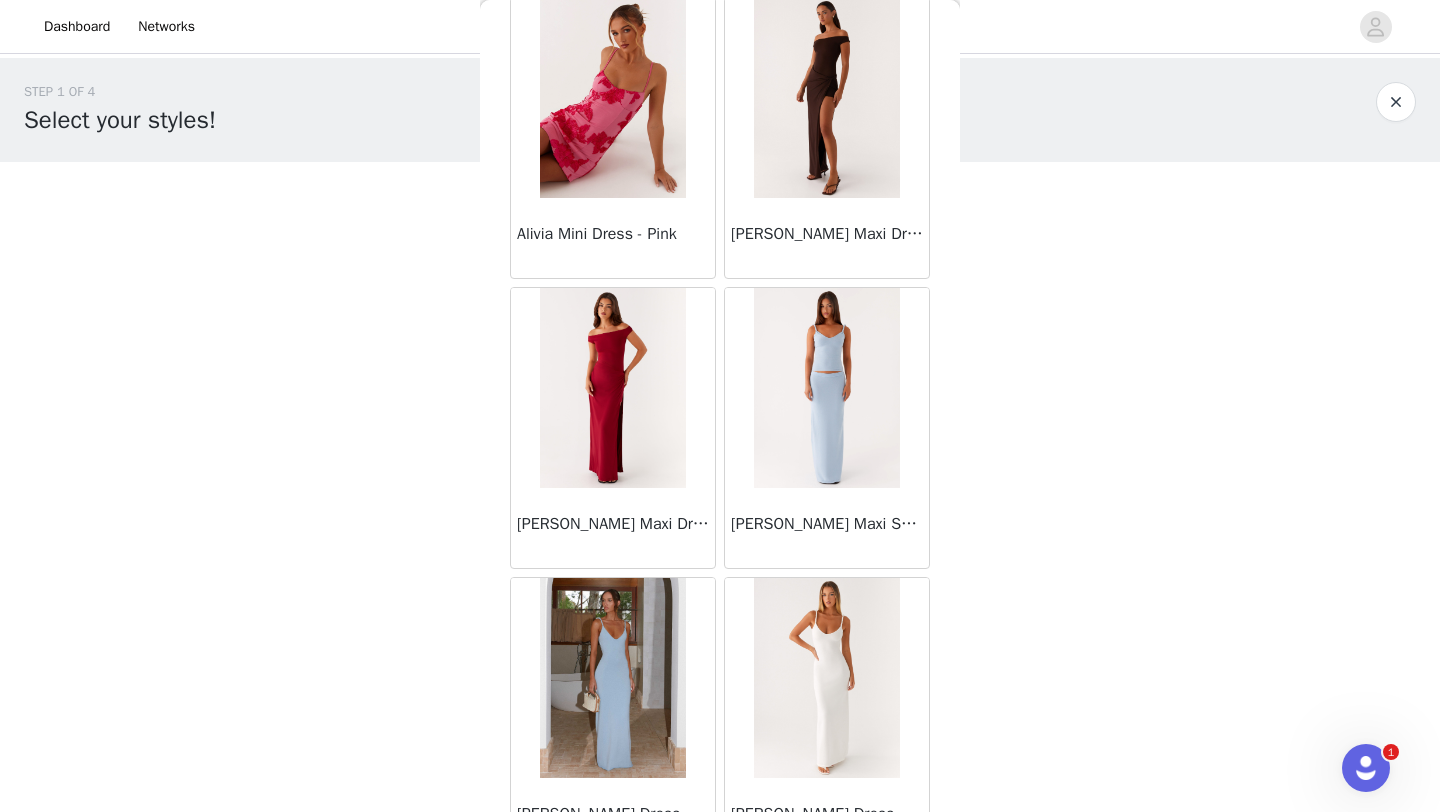 scroll, scrollTop: 2248, scrollLeft: 0, axis: vertical 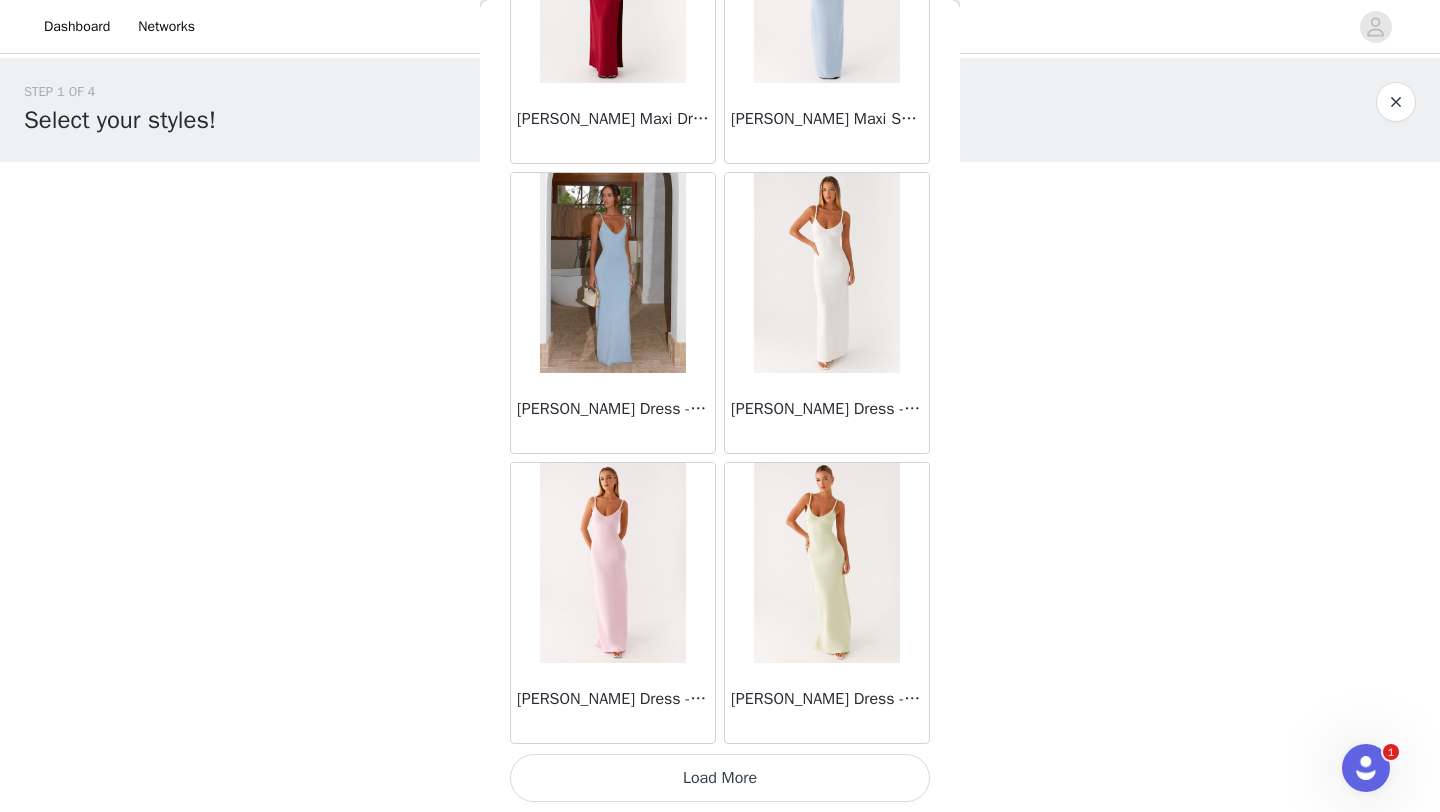 click on "Load More" at bounding box center [720, 778] 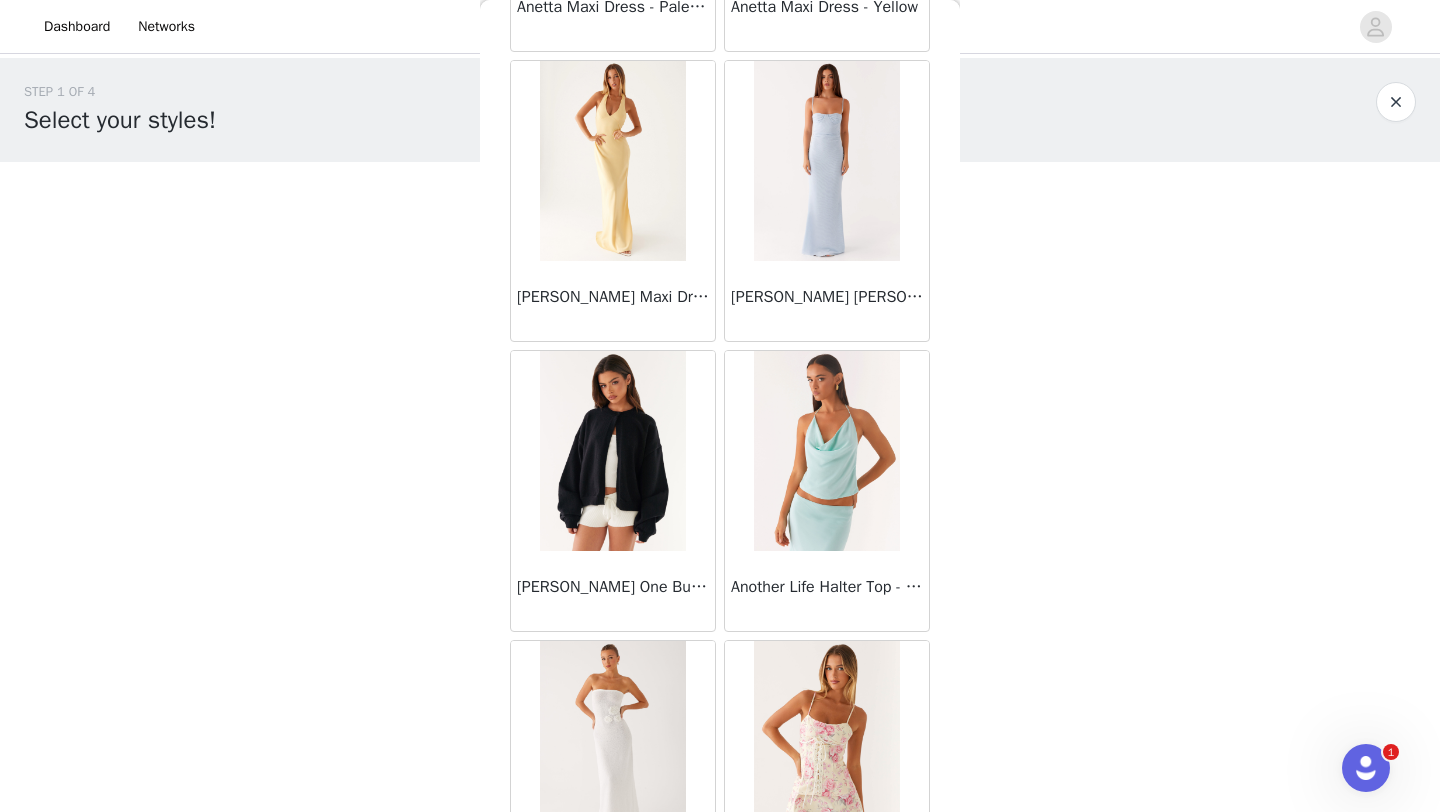 scroll, scrollTop: 5148, scrollLeft: 0, axis: vertical 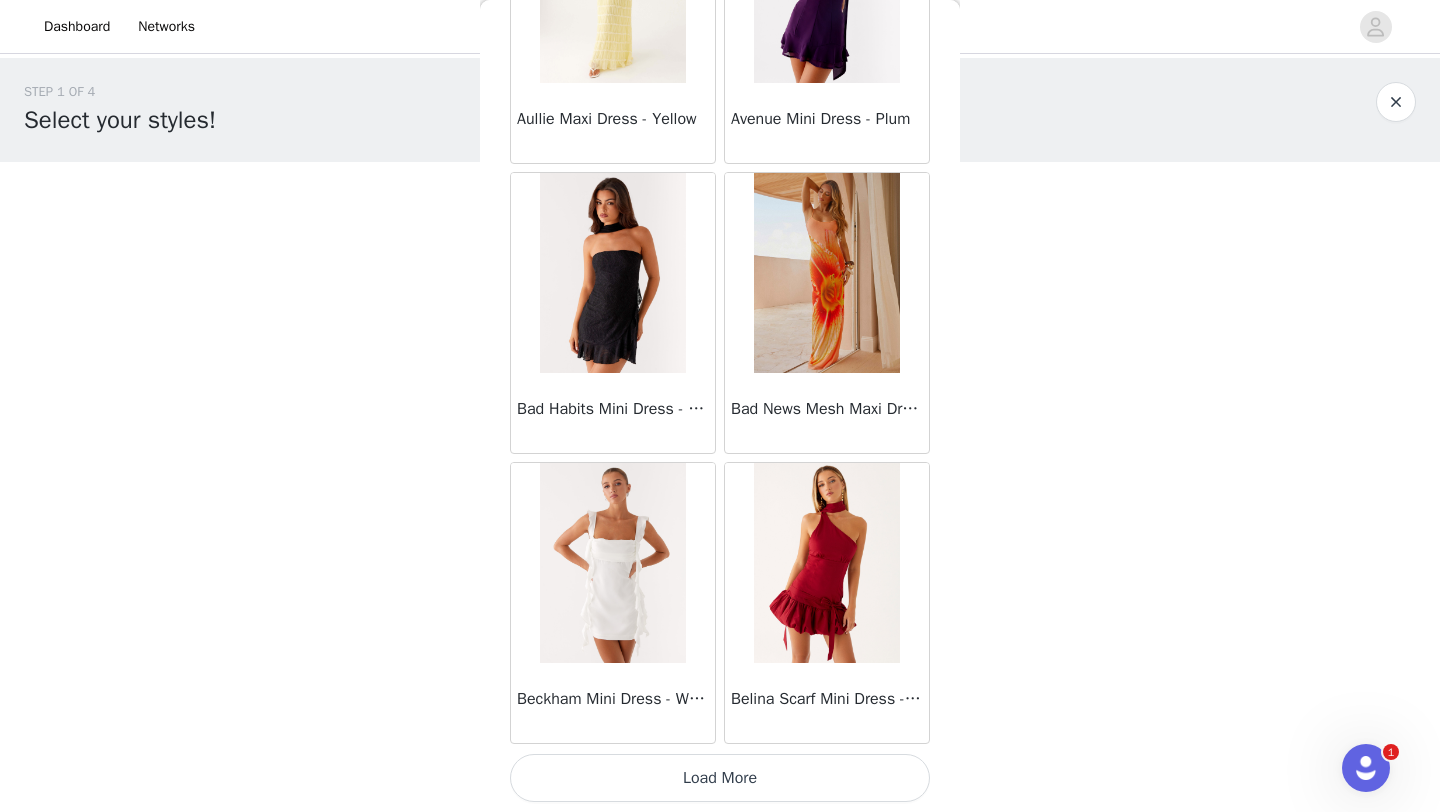 click on "Load More" at bounding box center [720, 778] 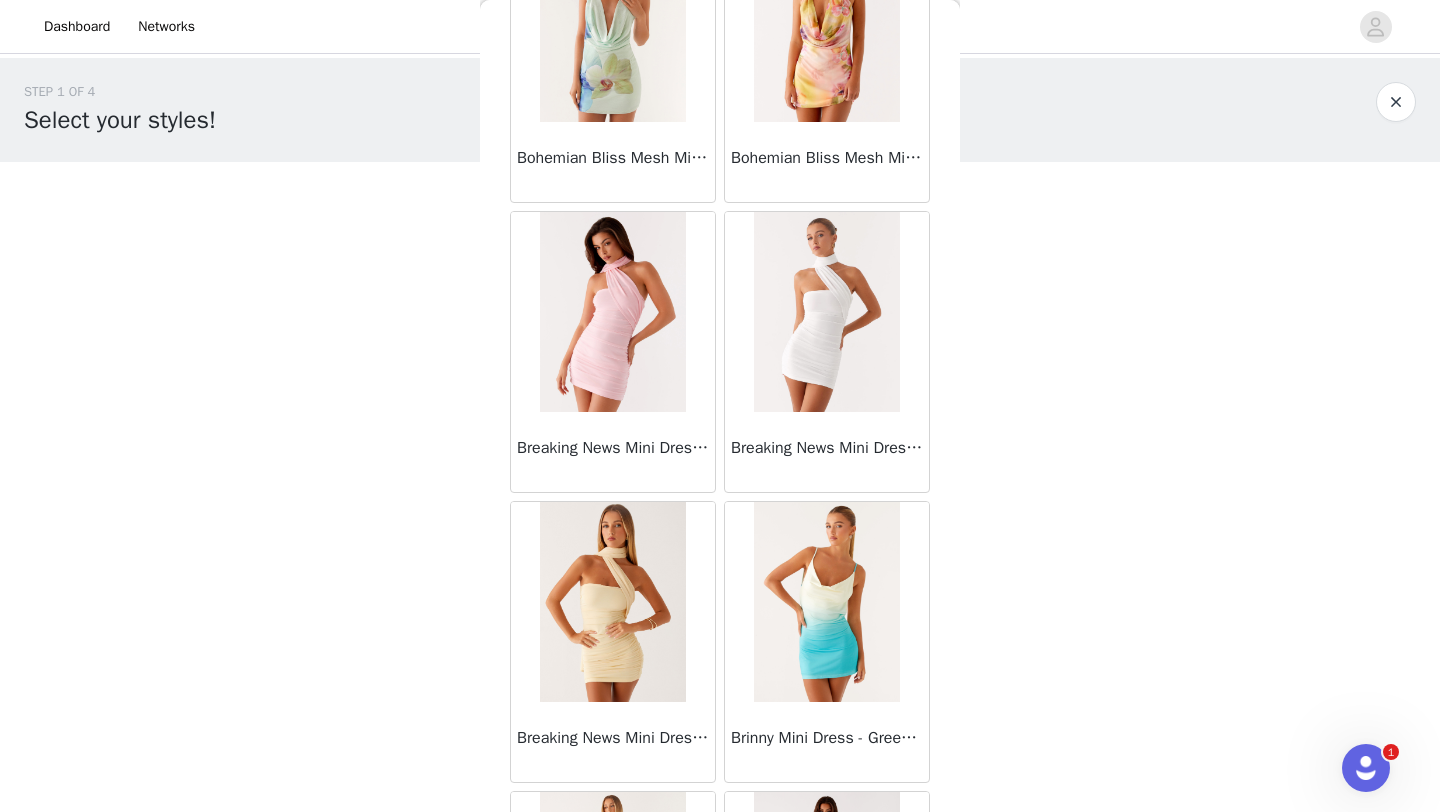 scroll, scrollTop: 8048, scrollLeft: 0, axis: vertical 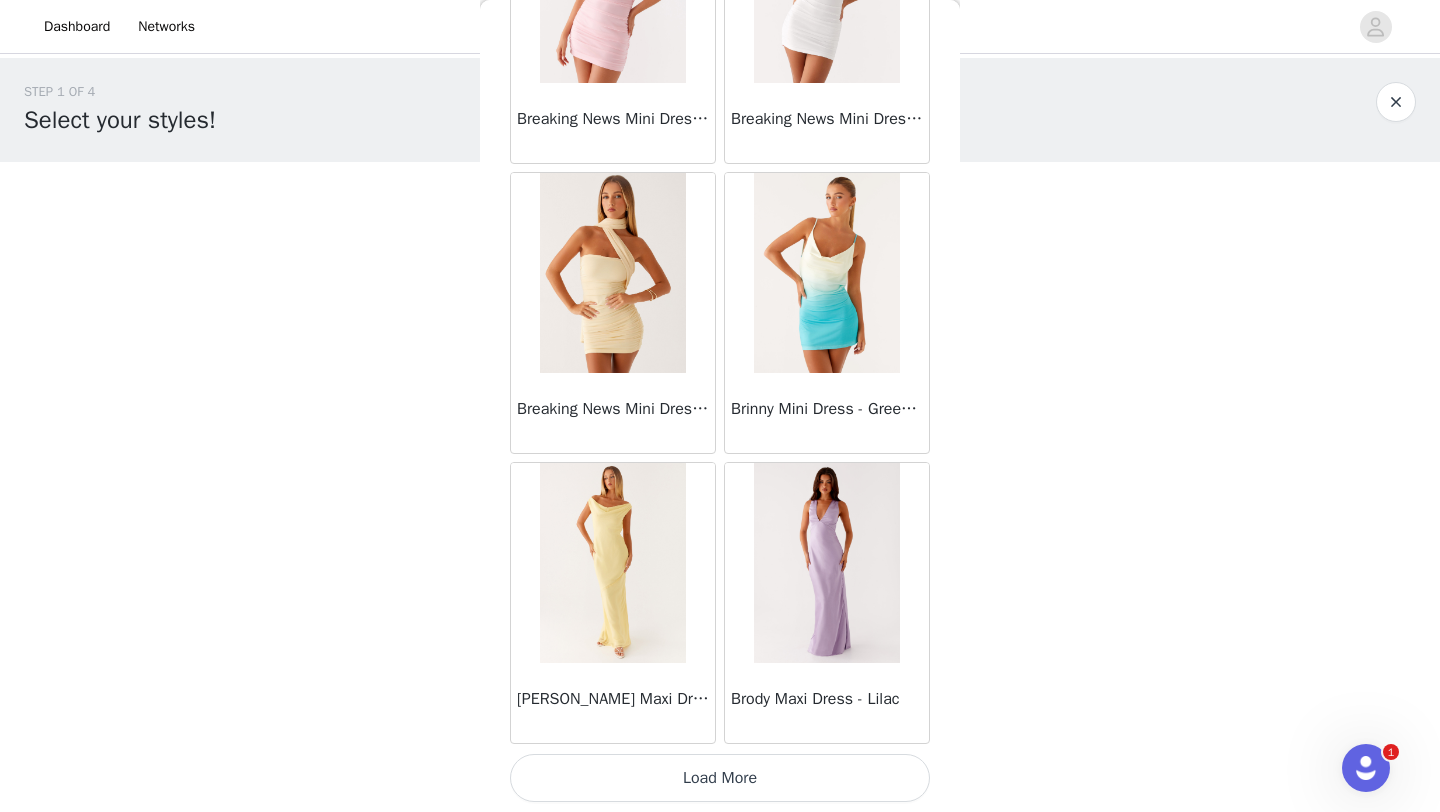 click on "Load More" at bounding box center (720, 778) 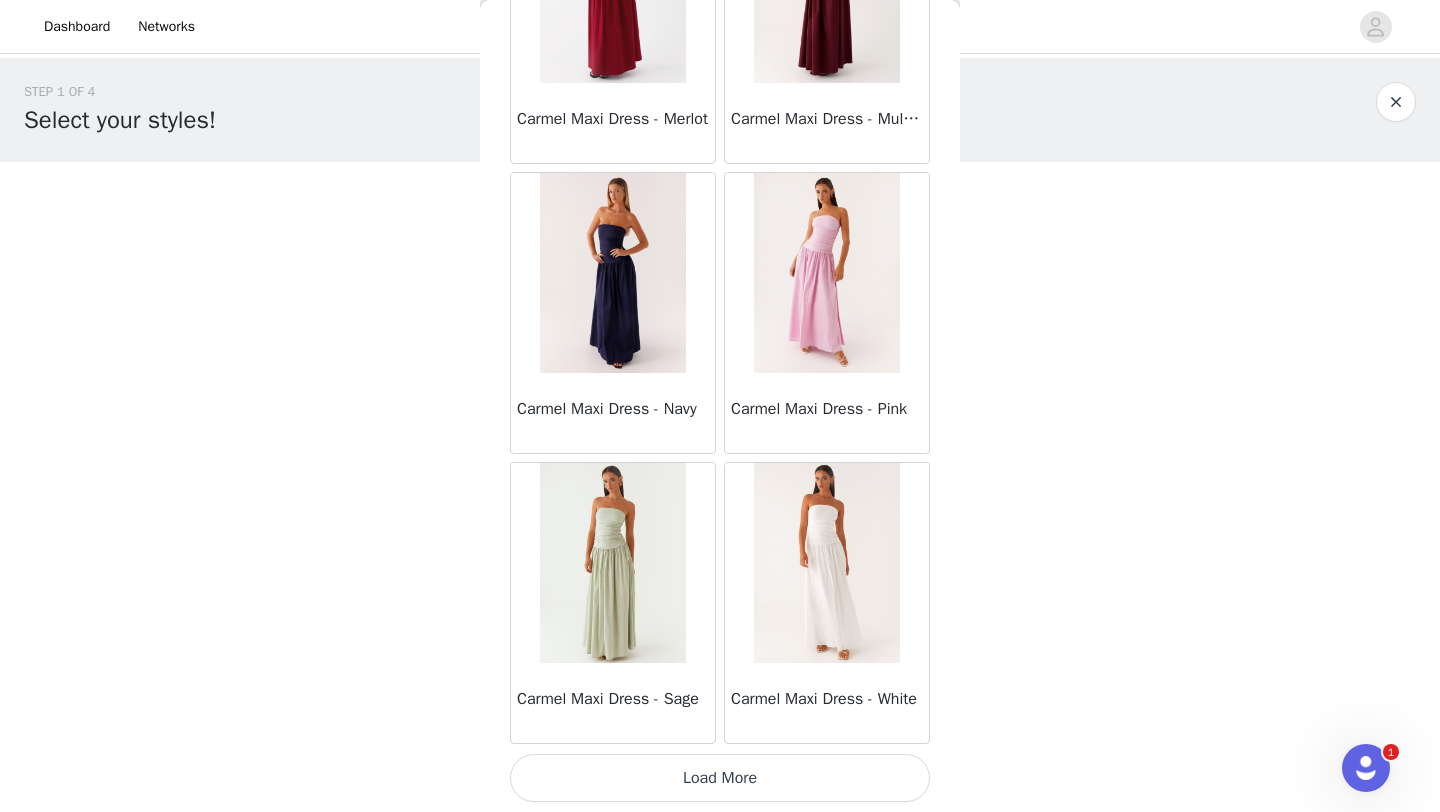 click on "Load More" at bounding box center [720, 778] 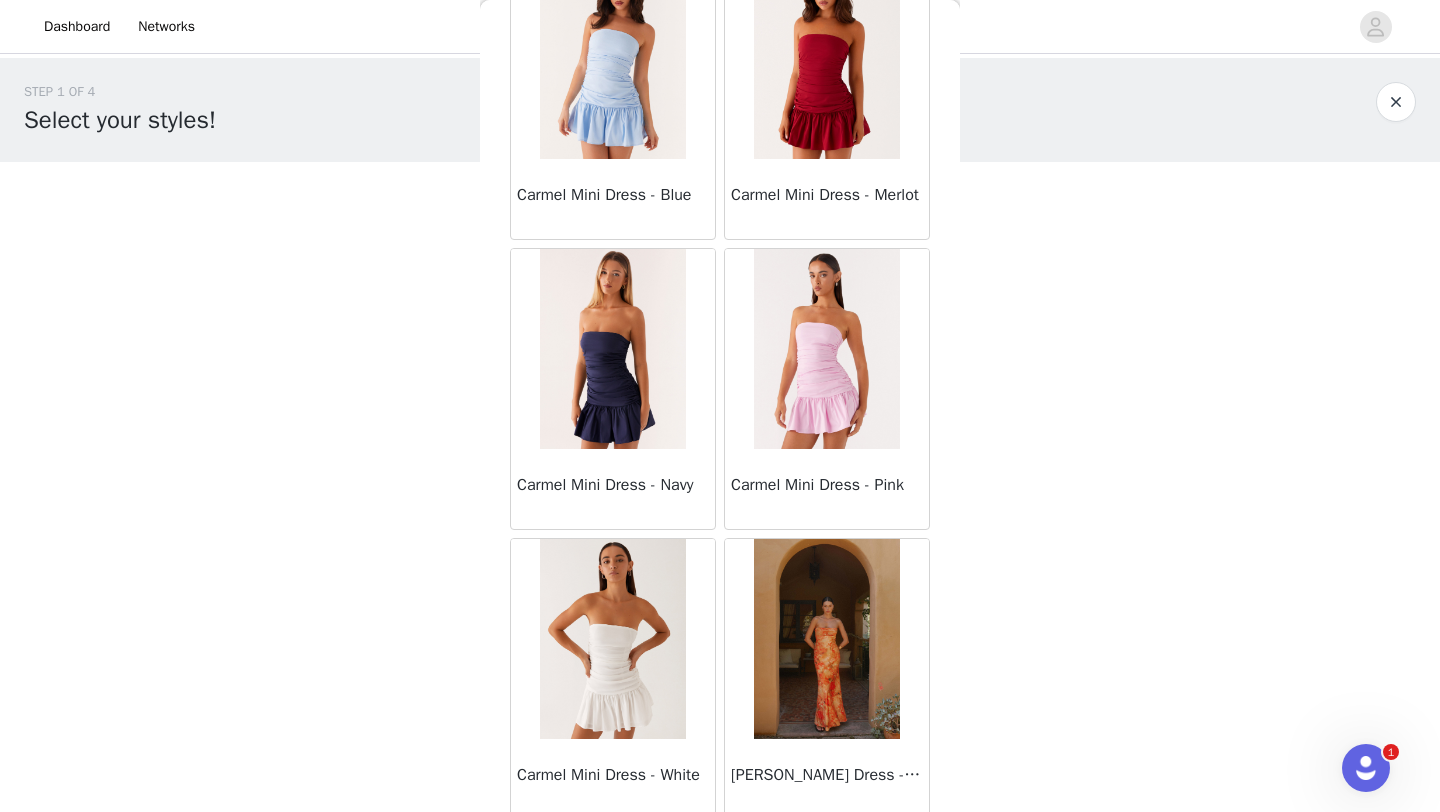 scroll, scrollTop: 12730, scrollLeft: 0, axis: vertical 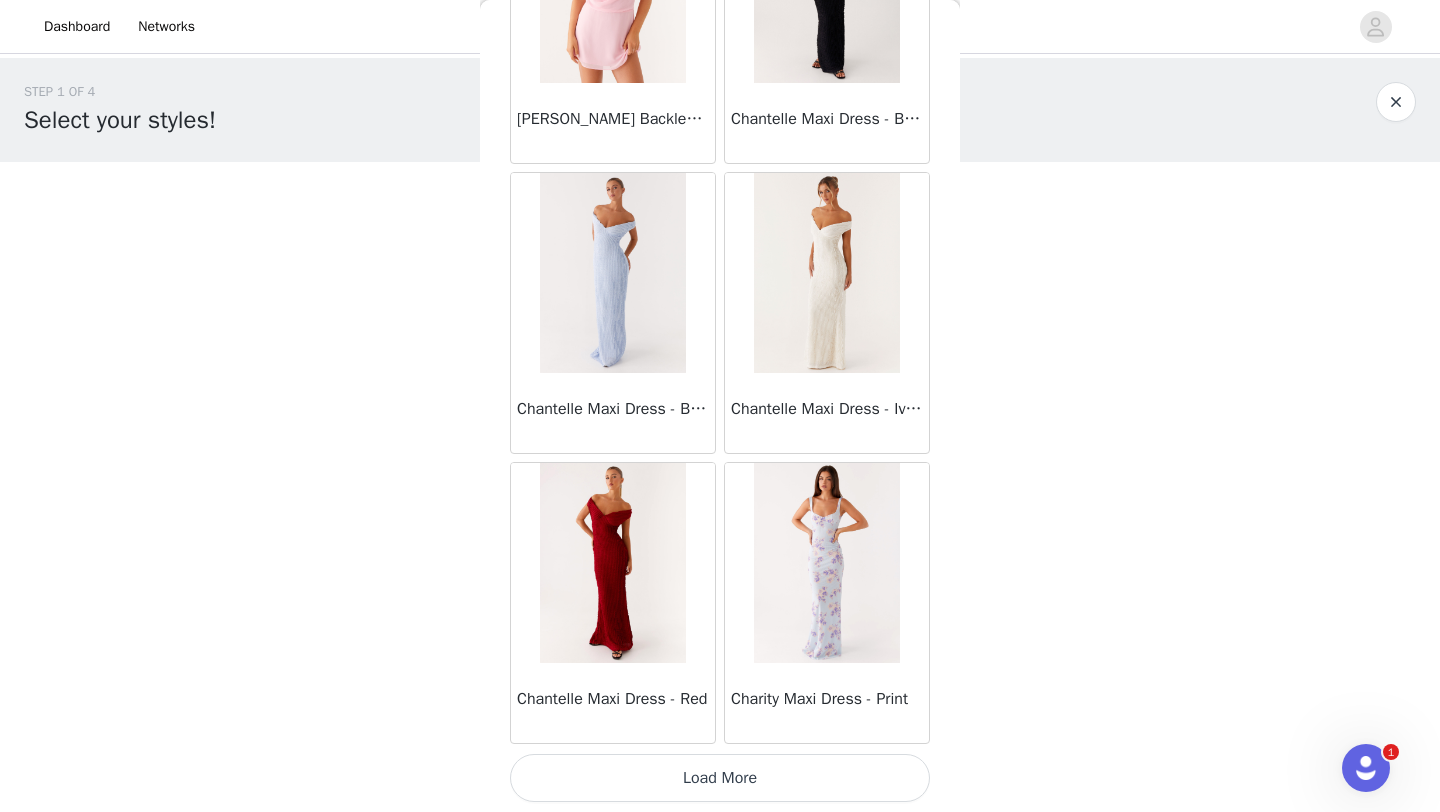 click on "Load More" at bounding box center (720, 778) 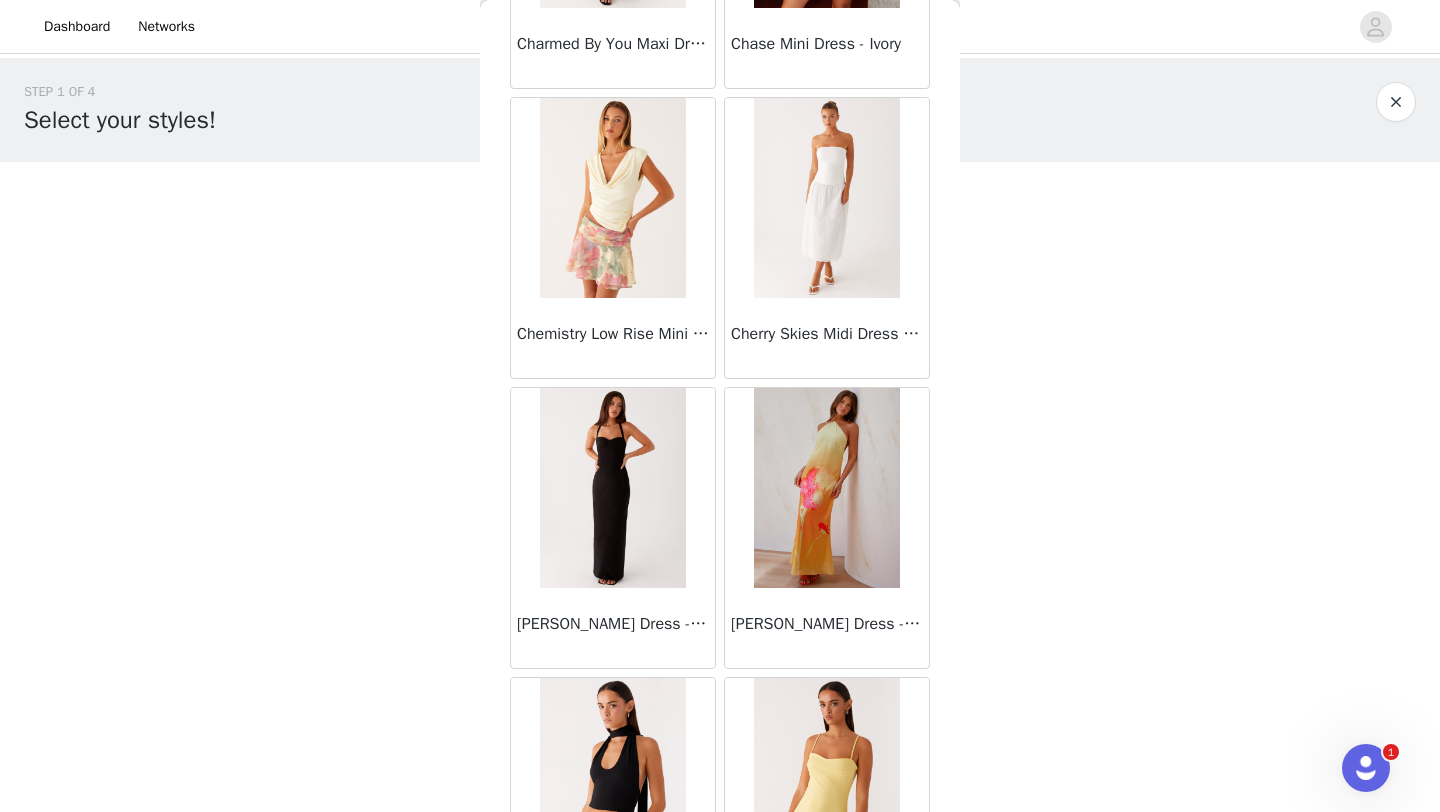 scroll, scrollTop: 14758, scrollLeft: 0, axis: vertical 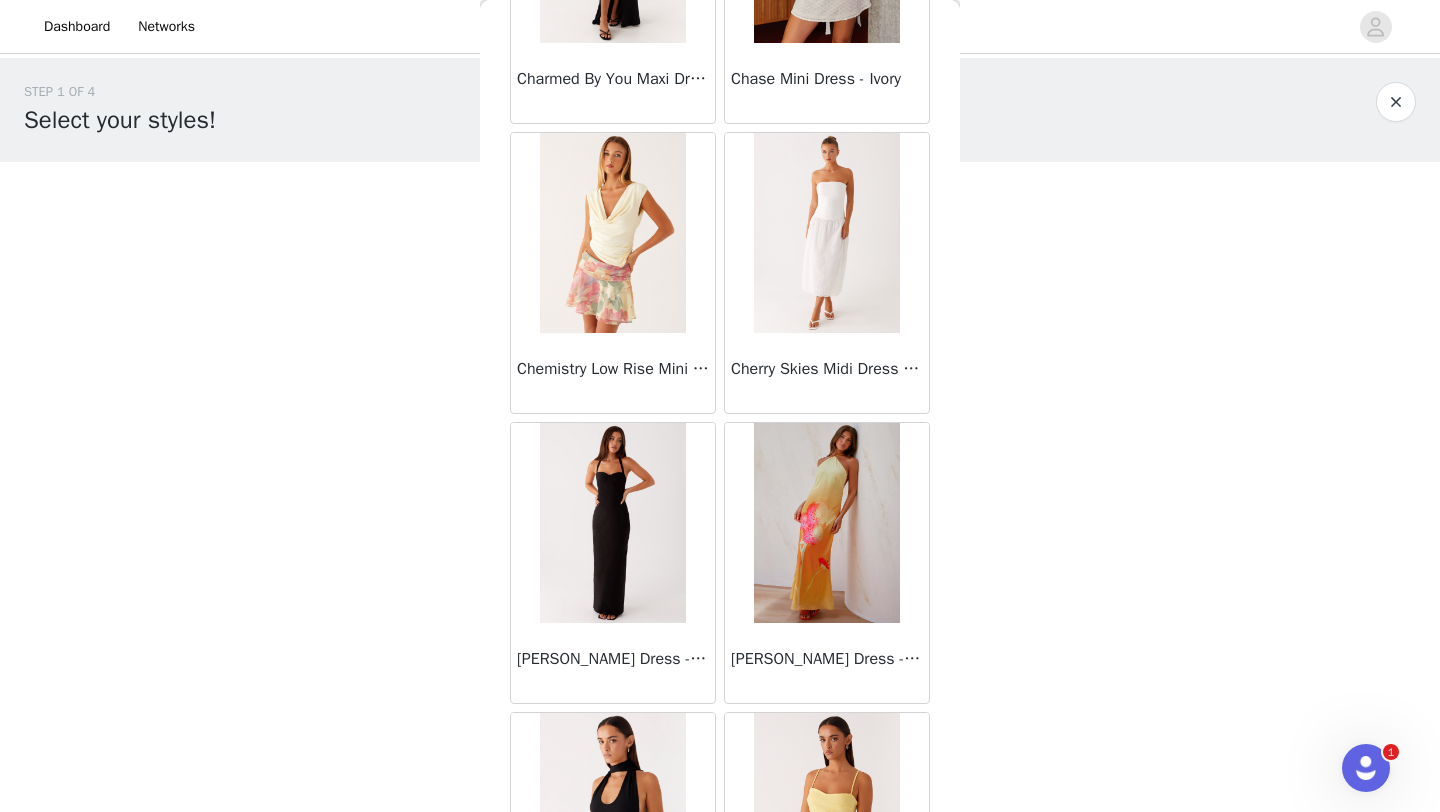 click on "Chemistry Low Rise Mini Skirt - Yellow Peony" at bounding box center [613, 373] 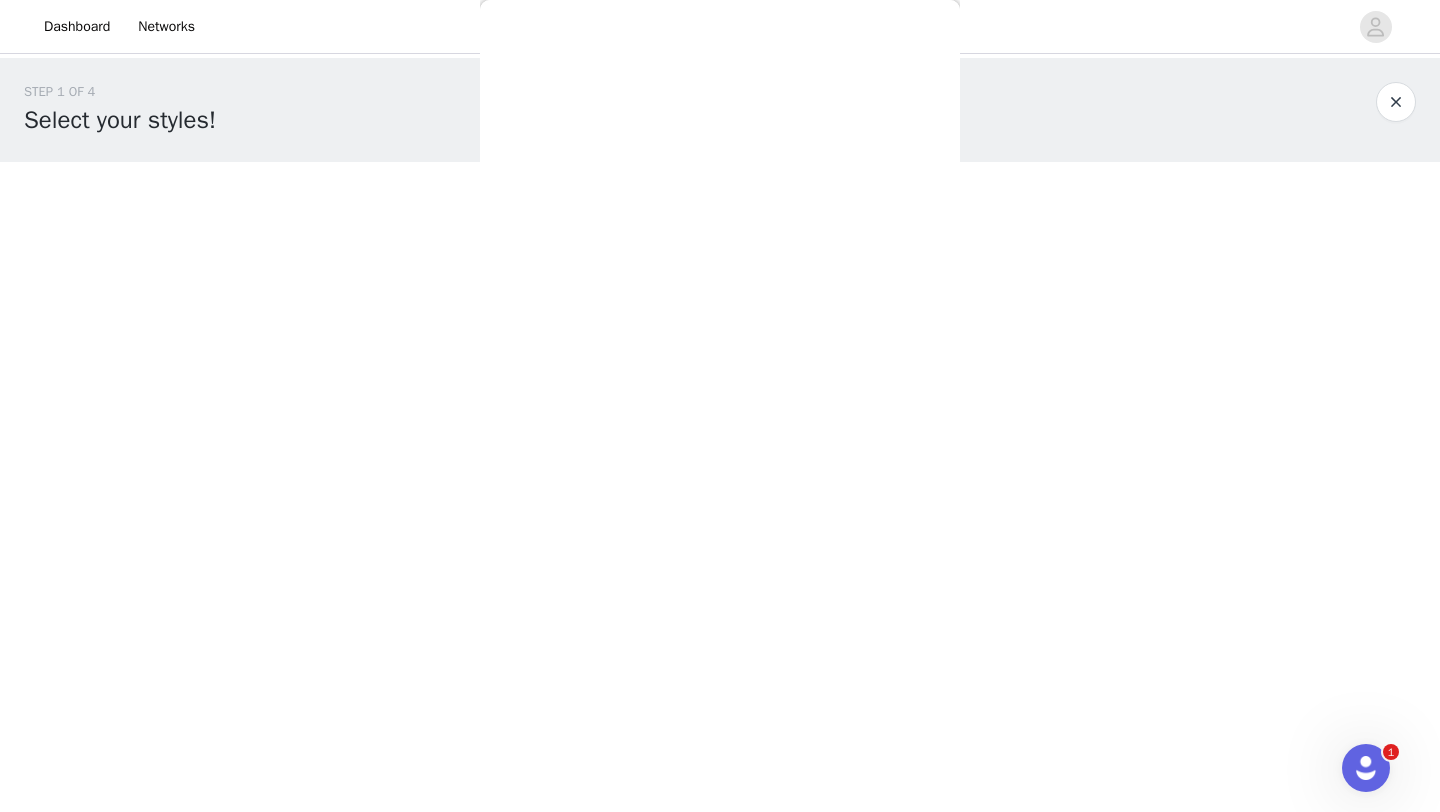 scroll, scrollTop: 0, scrollLeft: 0, axis: both 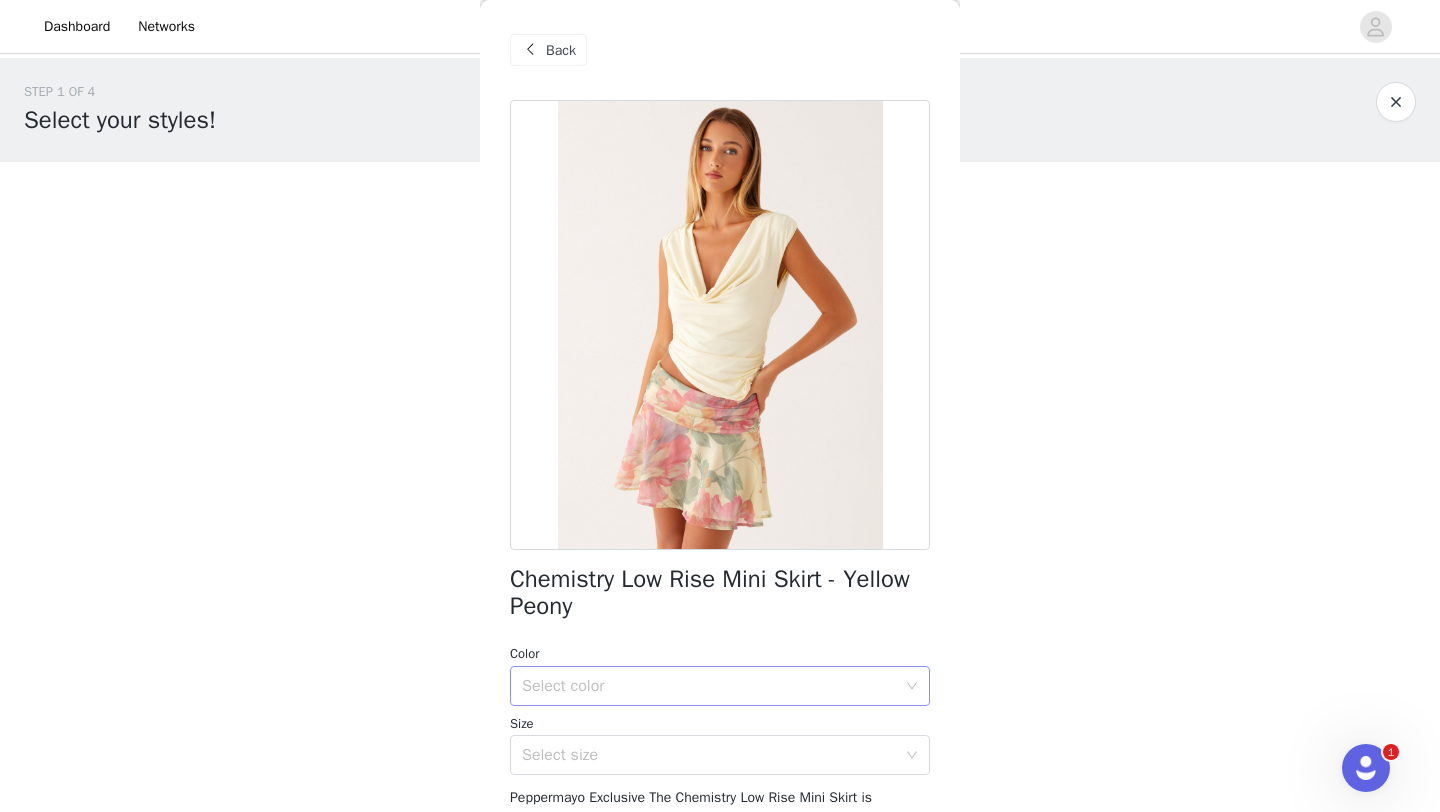 click on "Select color" at bounding box center [709, 686] 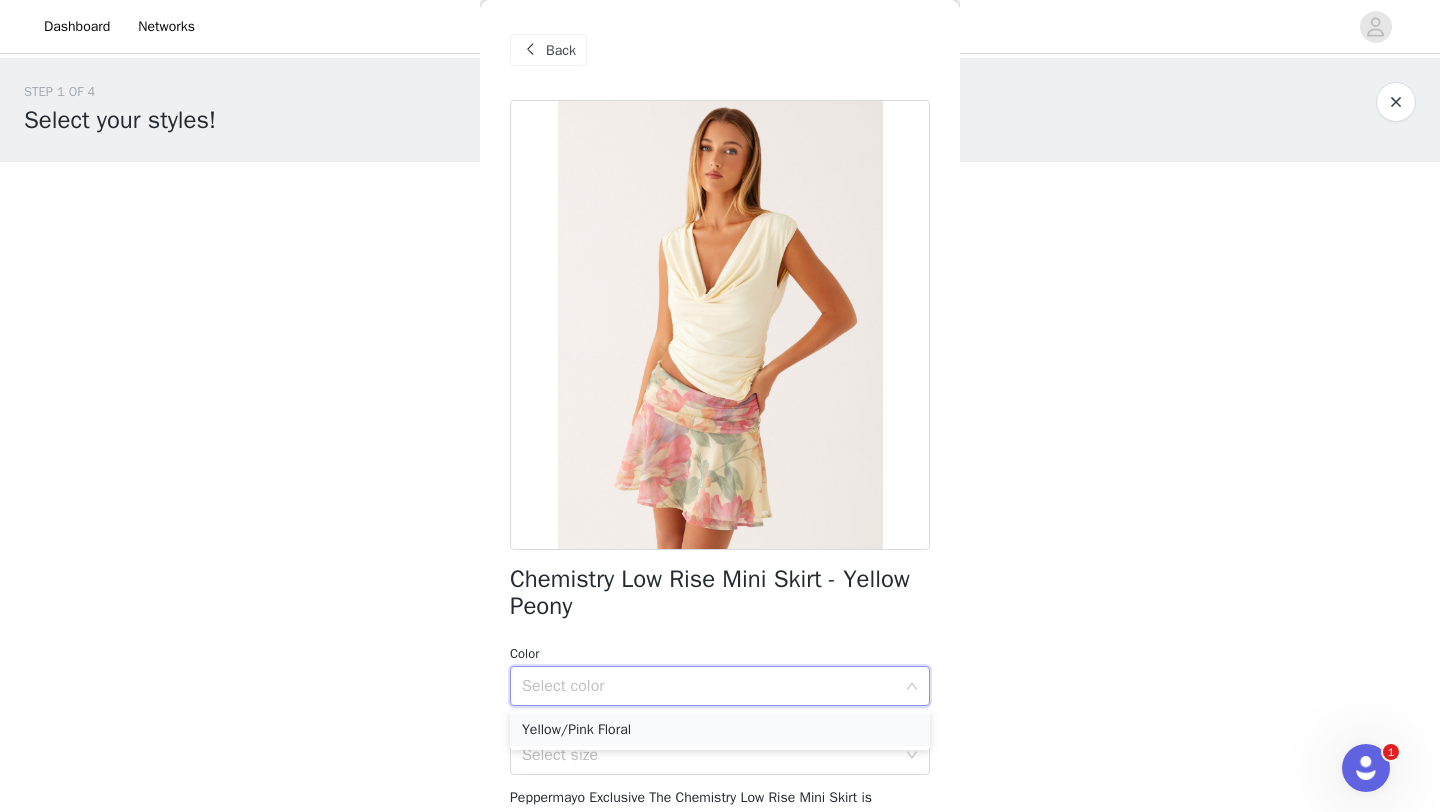 click on "Yellow/Pink Floral" at bounding box center (720, 730) 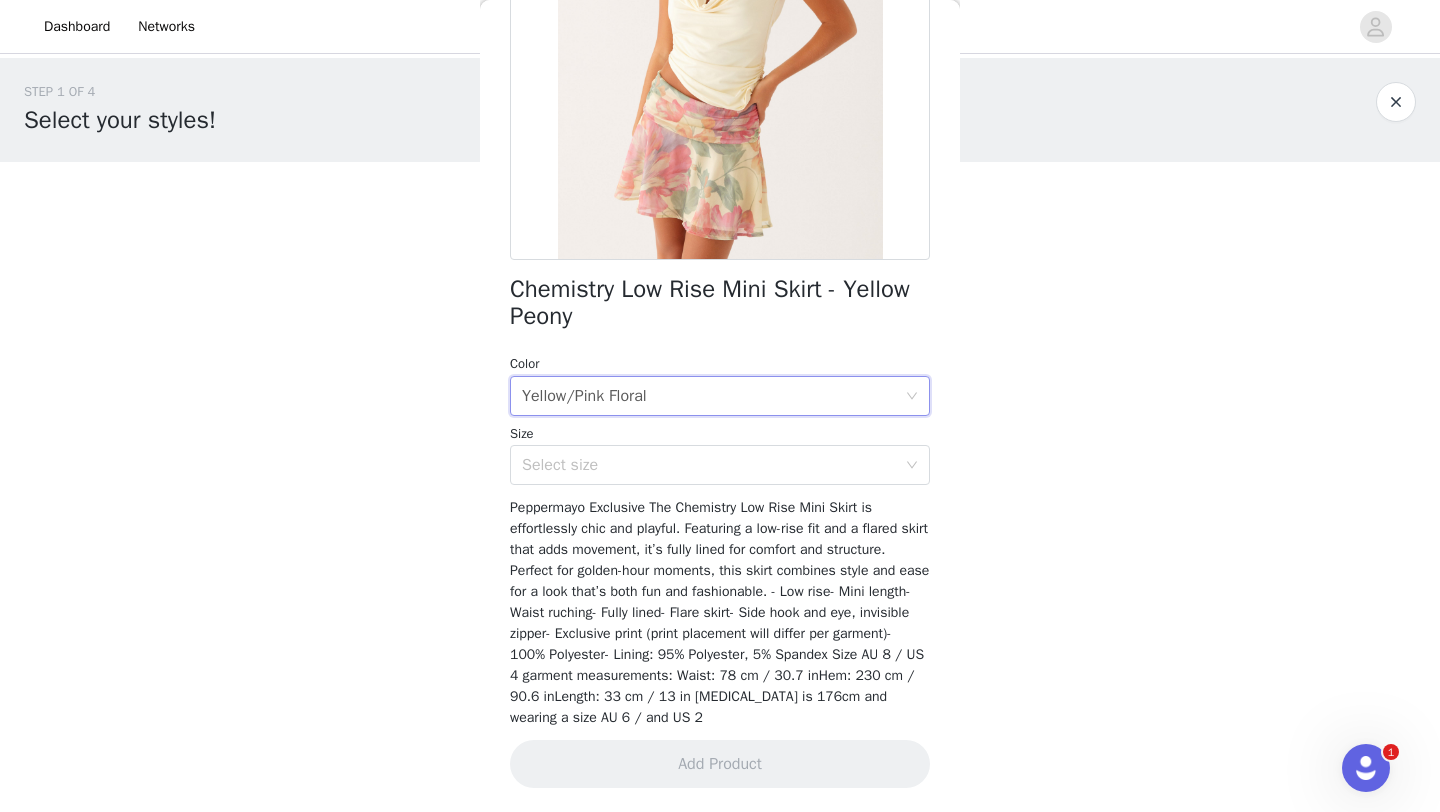 scroll, scrollTop: 274, scrollLeft: 0, axis: vertical 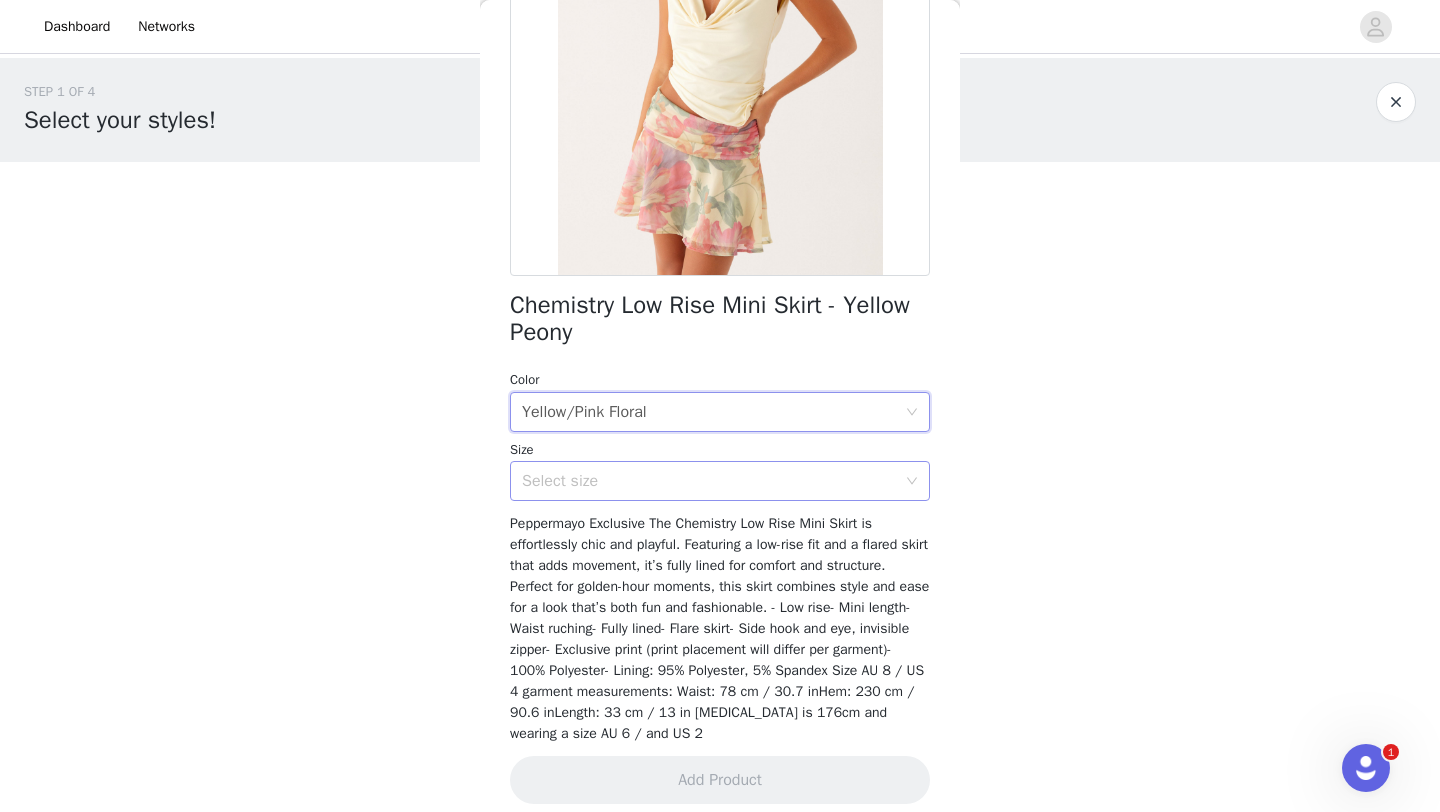 click on "Select size" at bounding box center (709, 481) 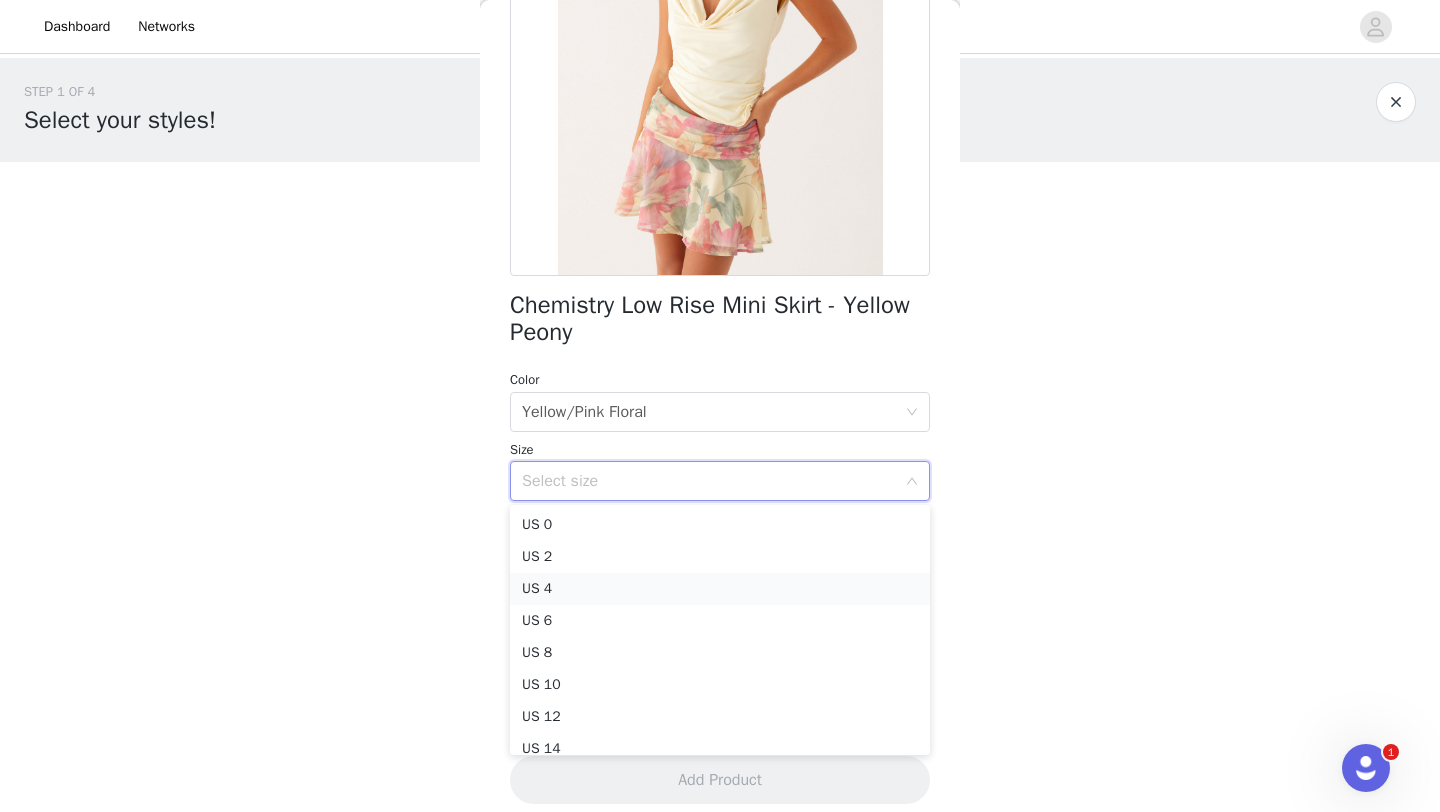 click on "US 4" at bounding box center (720, 589) 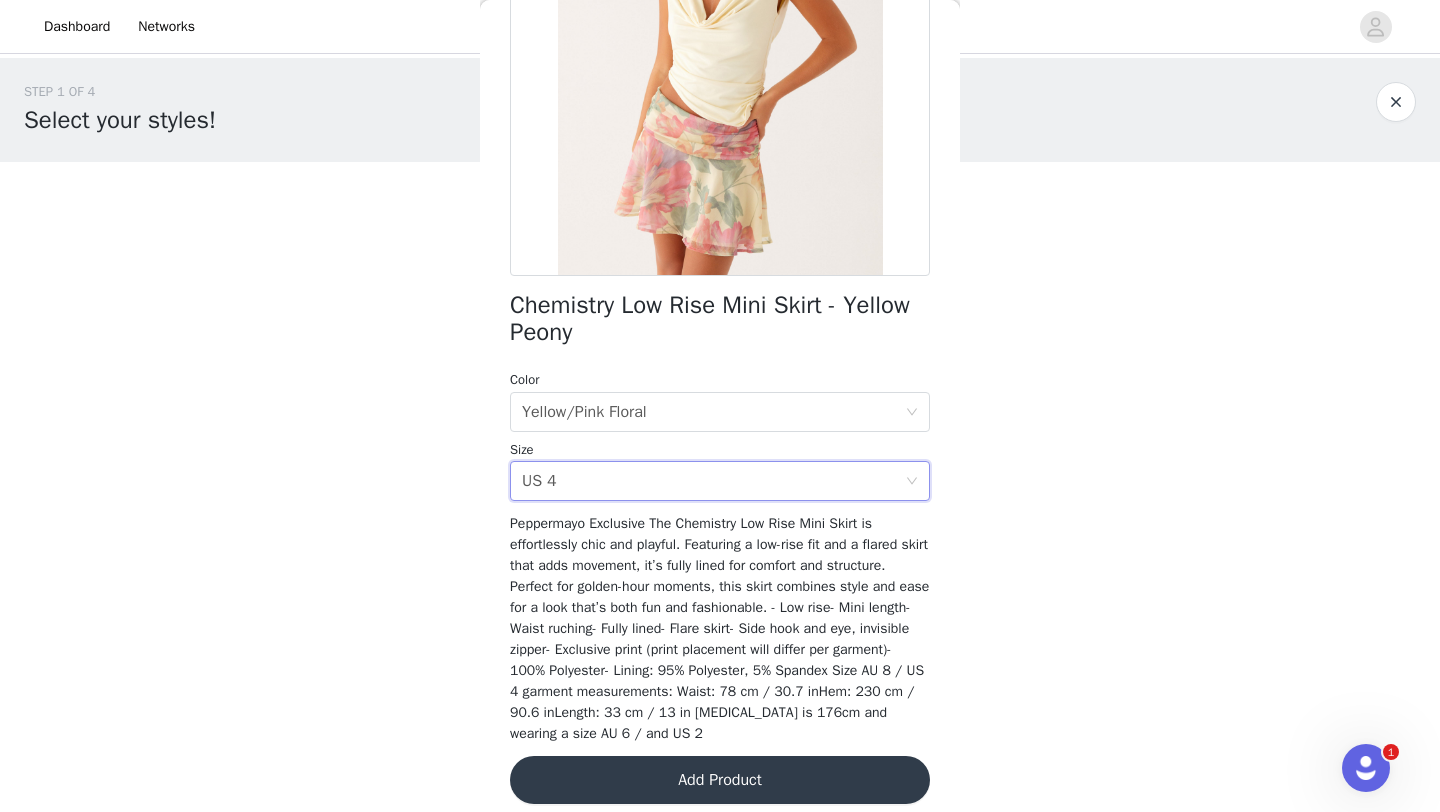 click on "Add Product" at bounding box center (720, 780) 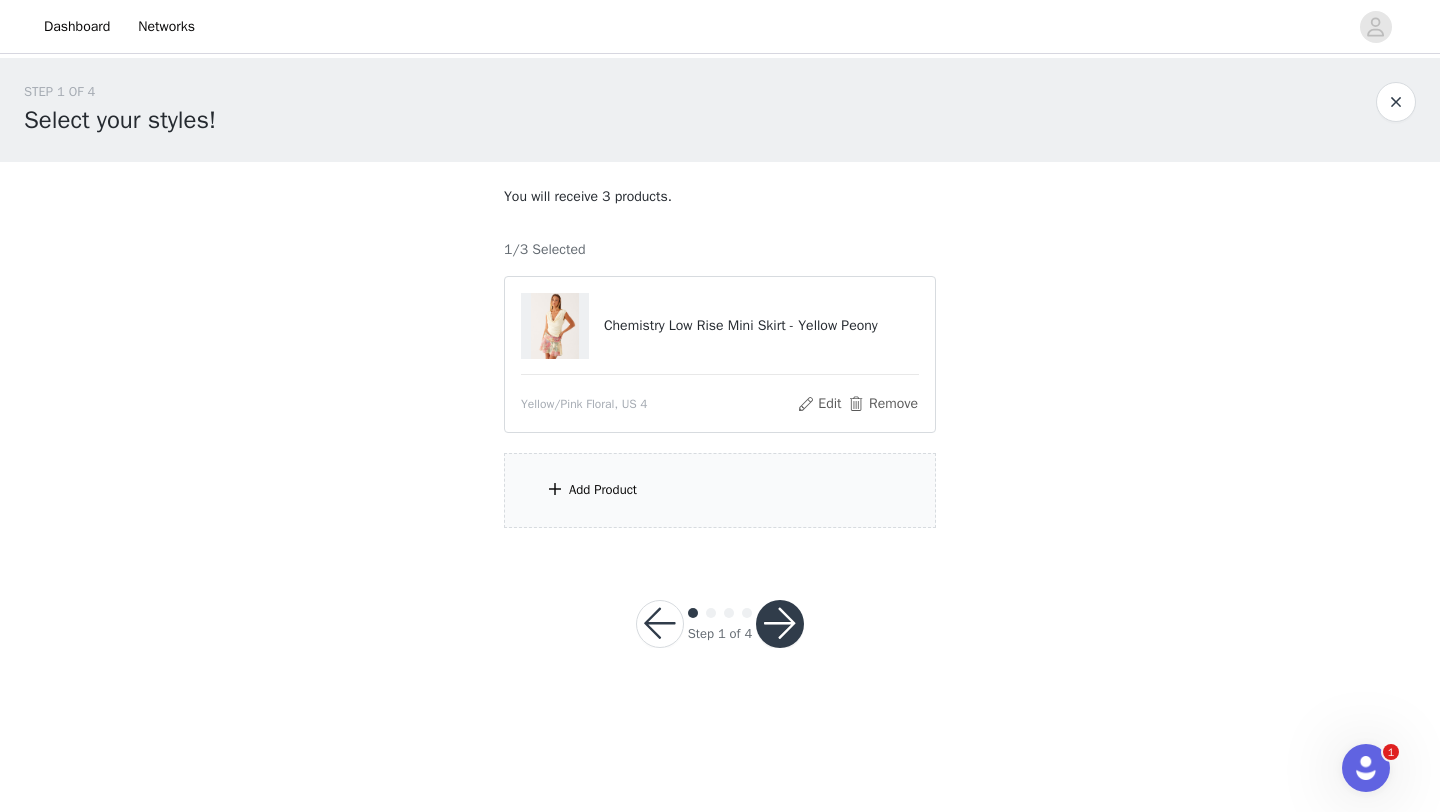 click on "Add Product" at bounding box center [720, 490] 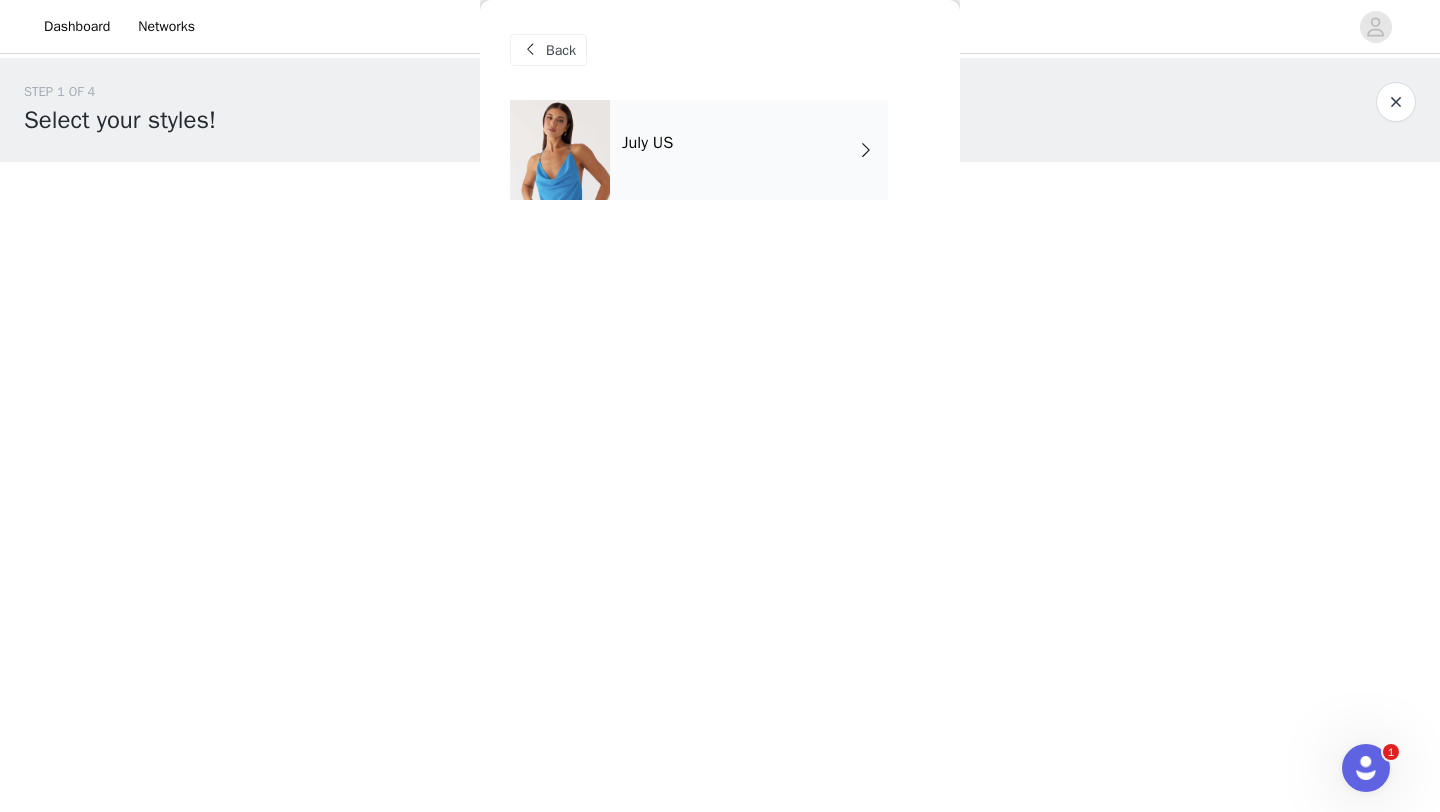 click on "July US" at bounding box center [749, 150] 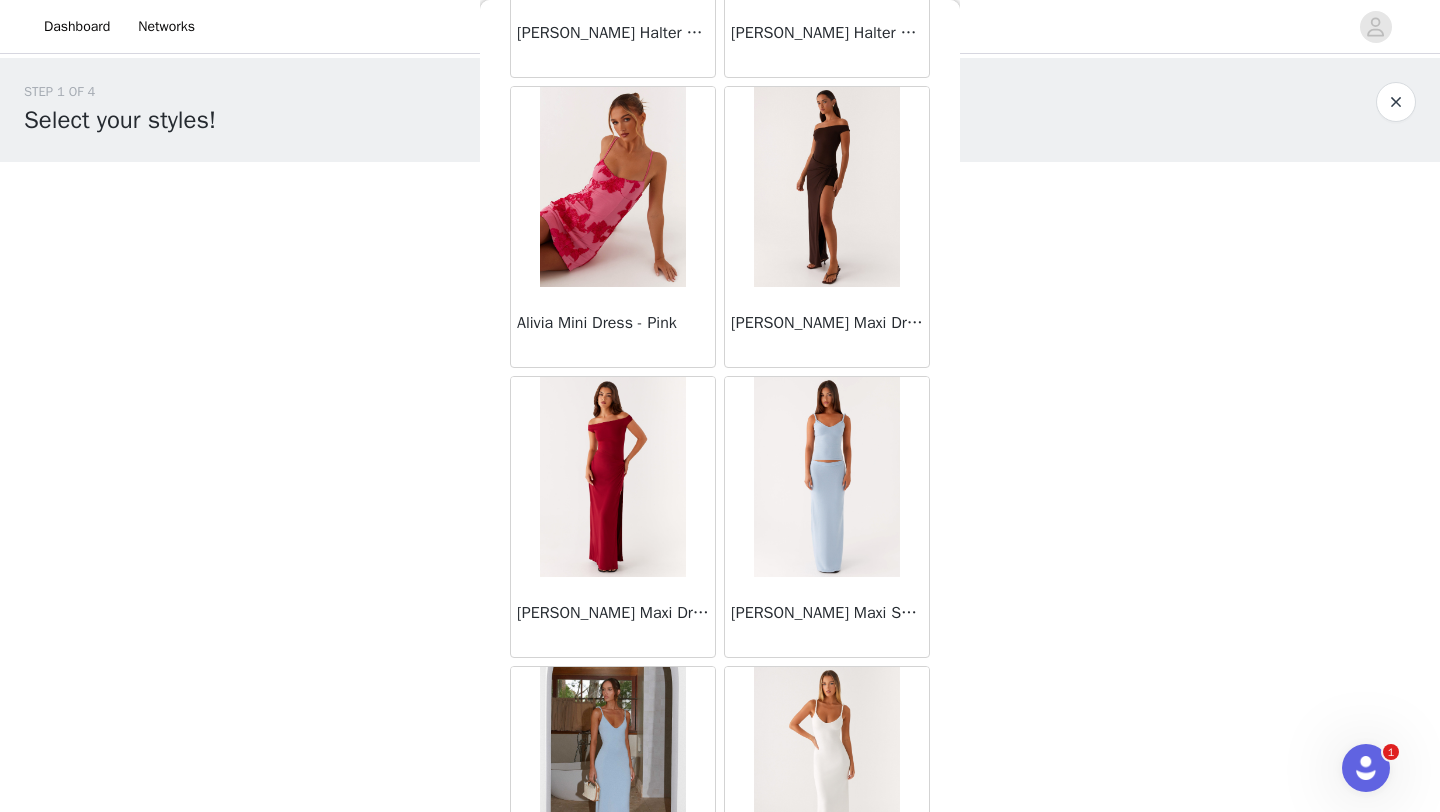 scroll, scrollTop: 2248, scrollLeft: 0, axis: vertical 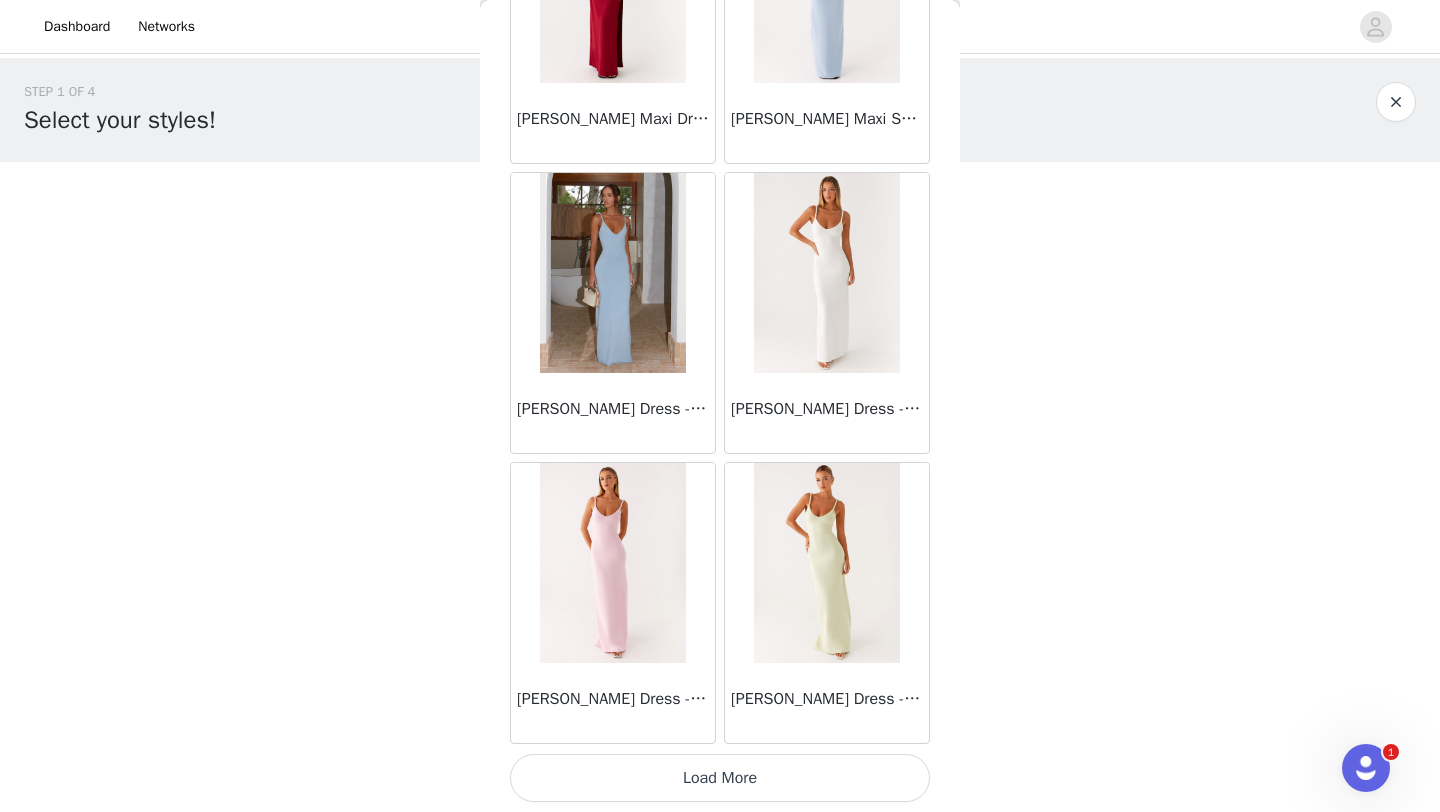 click on "Load More" at bounding box center [720, 778] 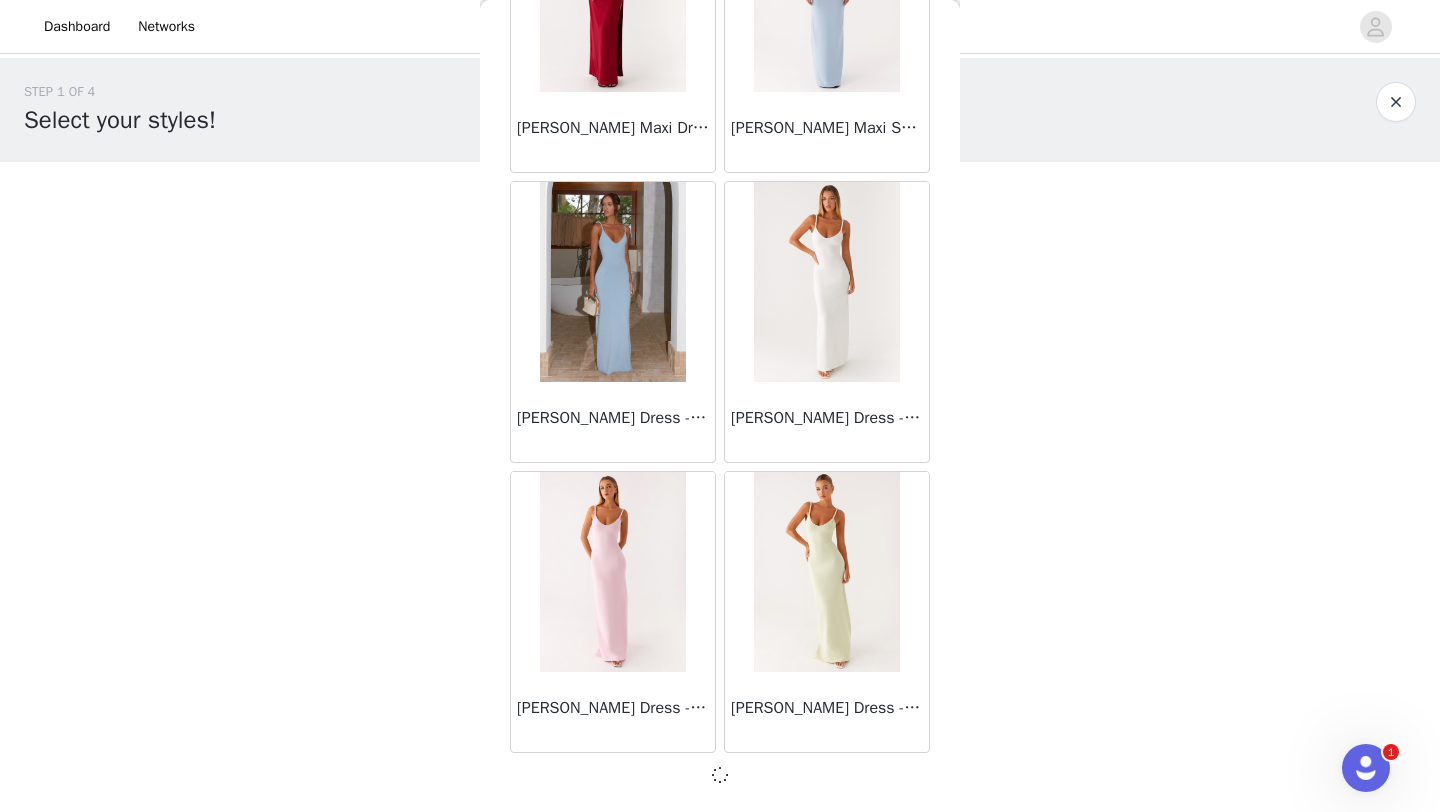scroll, scrollTop: 2239, scrollLeft: 0, axis: vertical 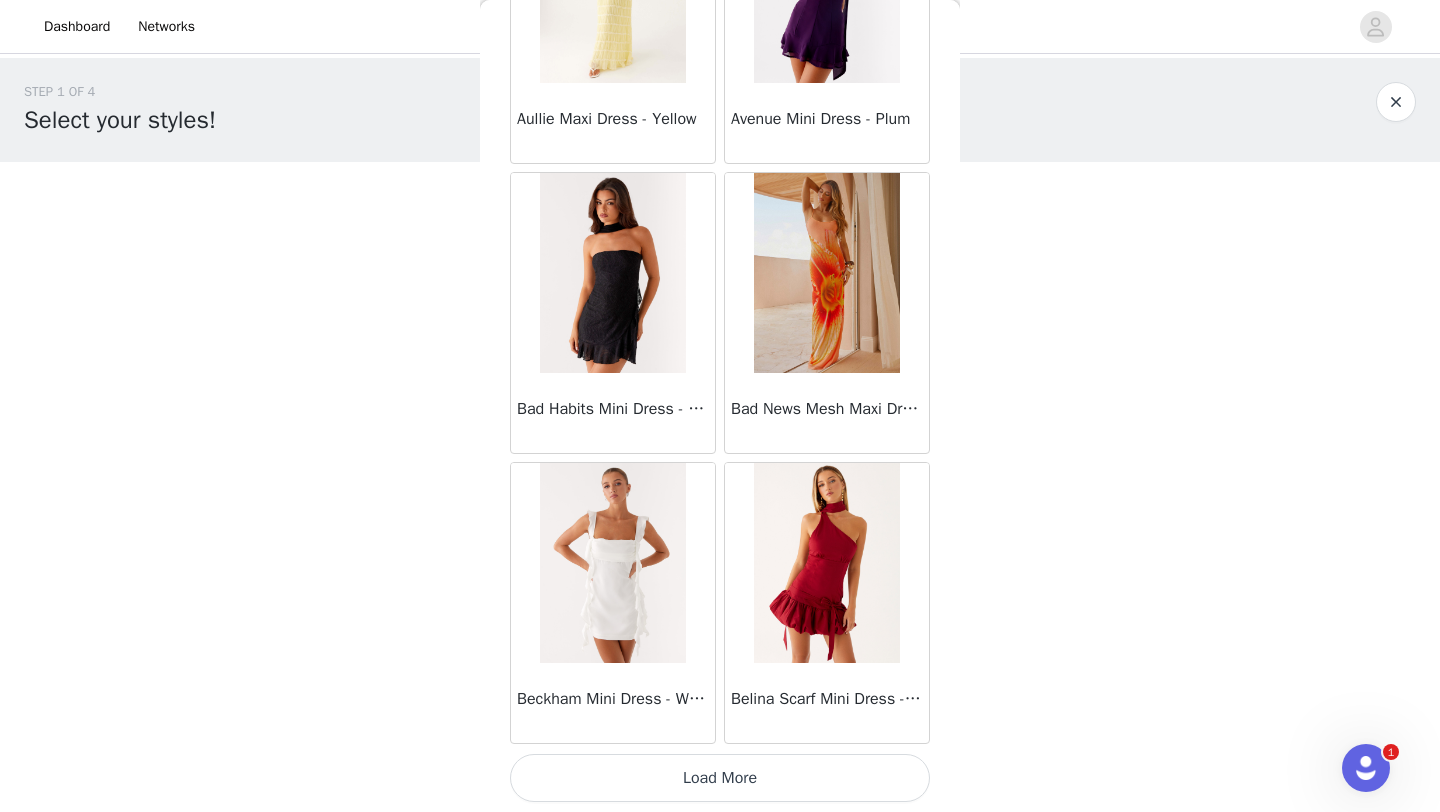 click on "Load More" at bounding box center (720, 778) 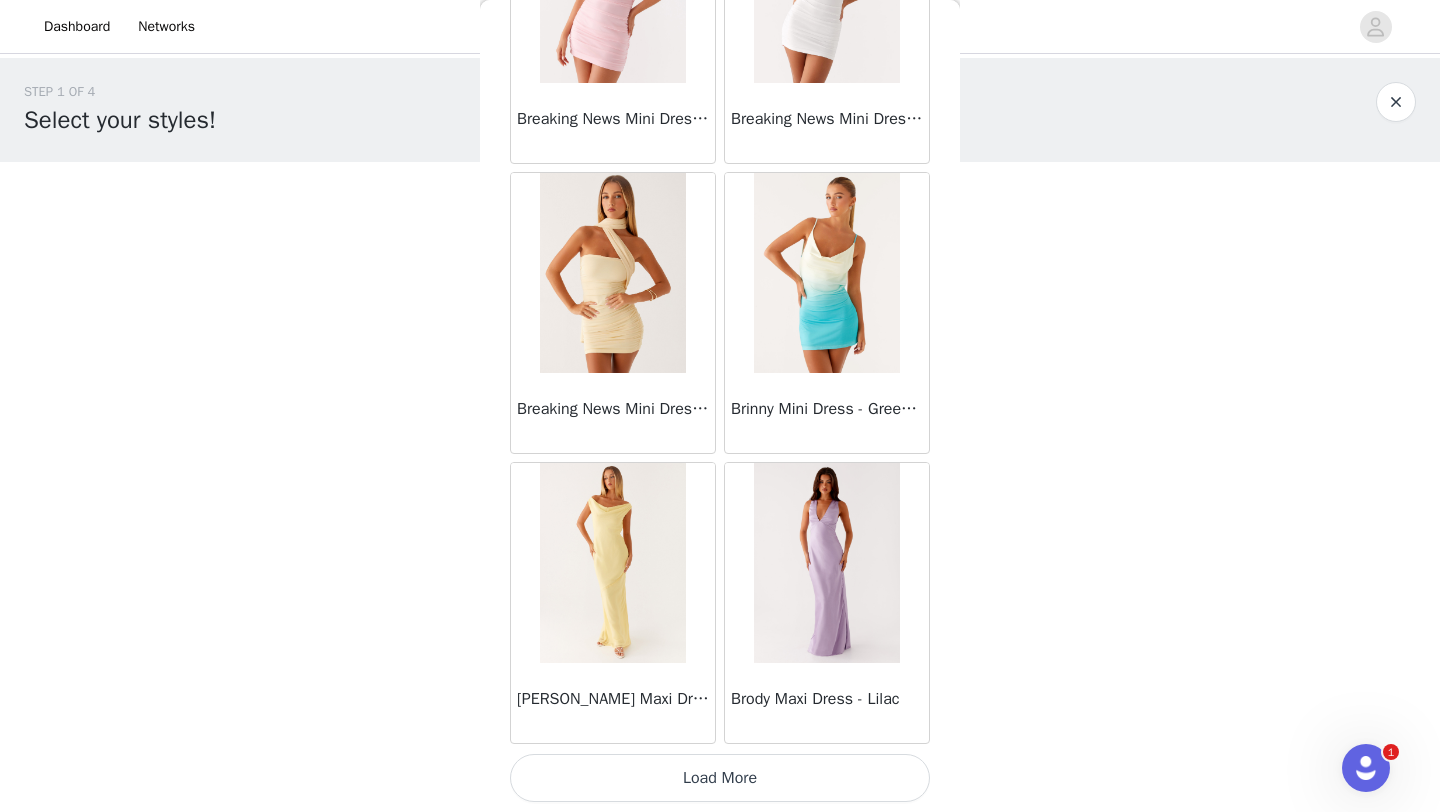 click on "Load More" at bounding box center [720, 778] 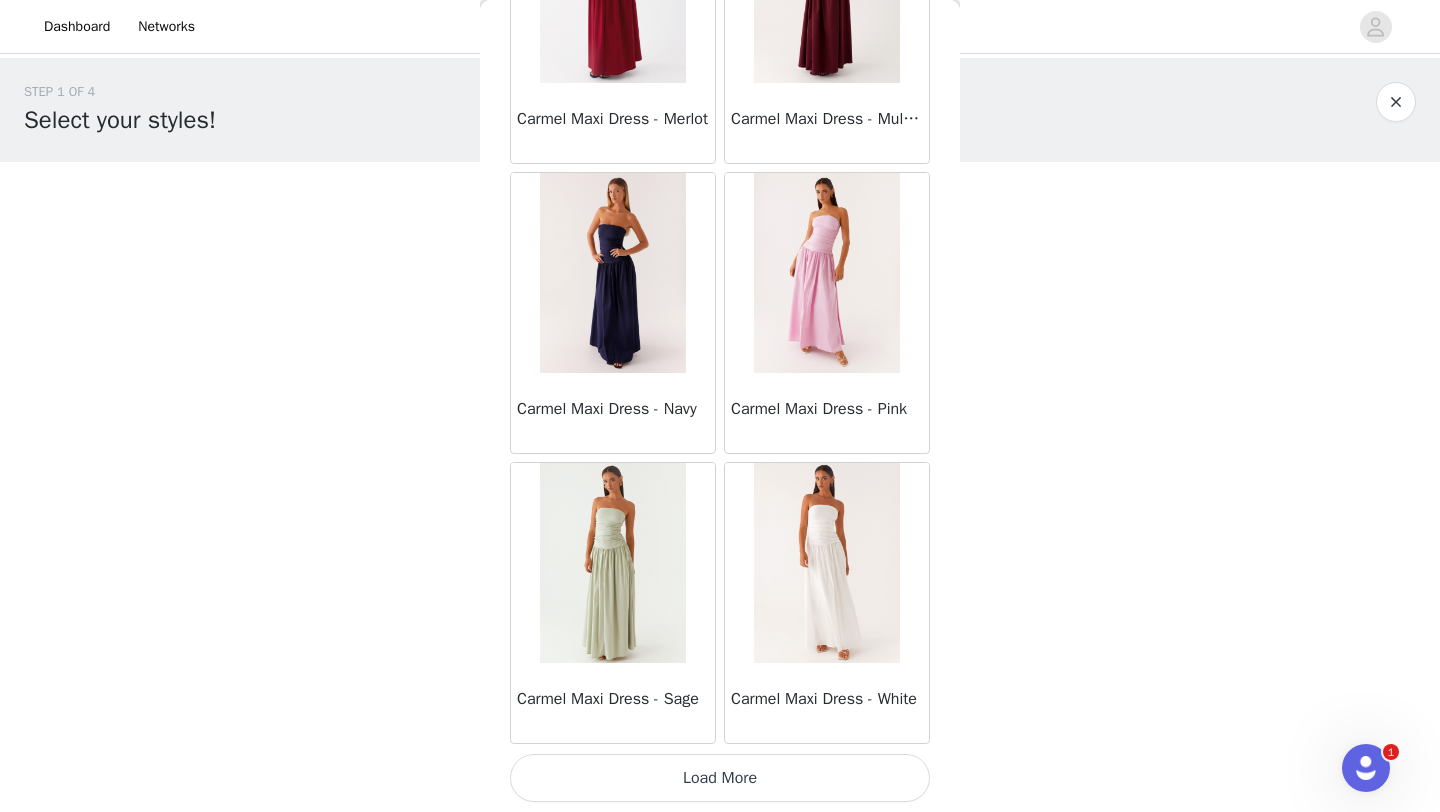click on "Load More" at bounding box center [720, 778] 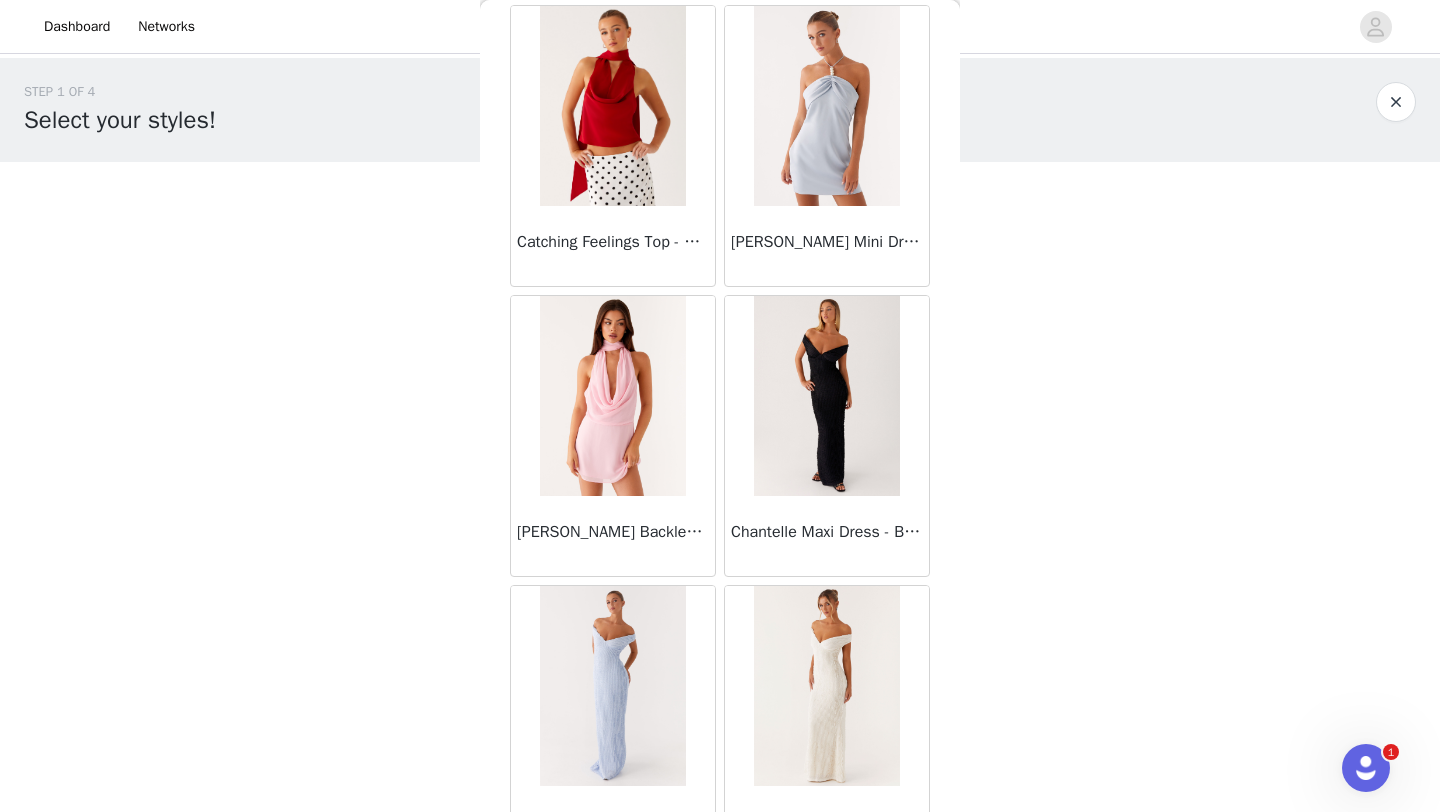 scroll, scrollTop: 13848, scrollLeft: 0, axis: vertical 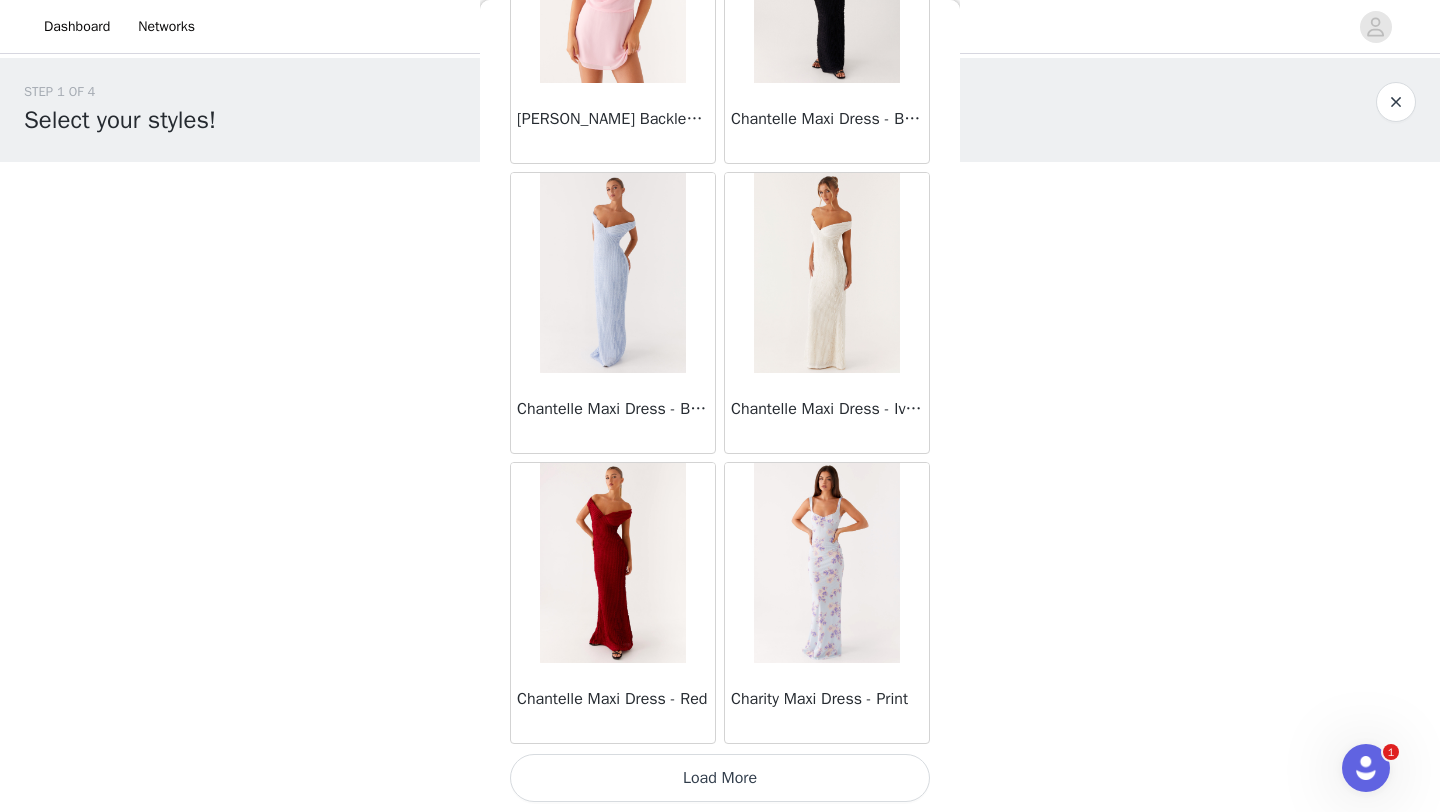 click on "Load More" at bounding box center (720, 778) 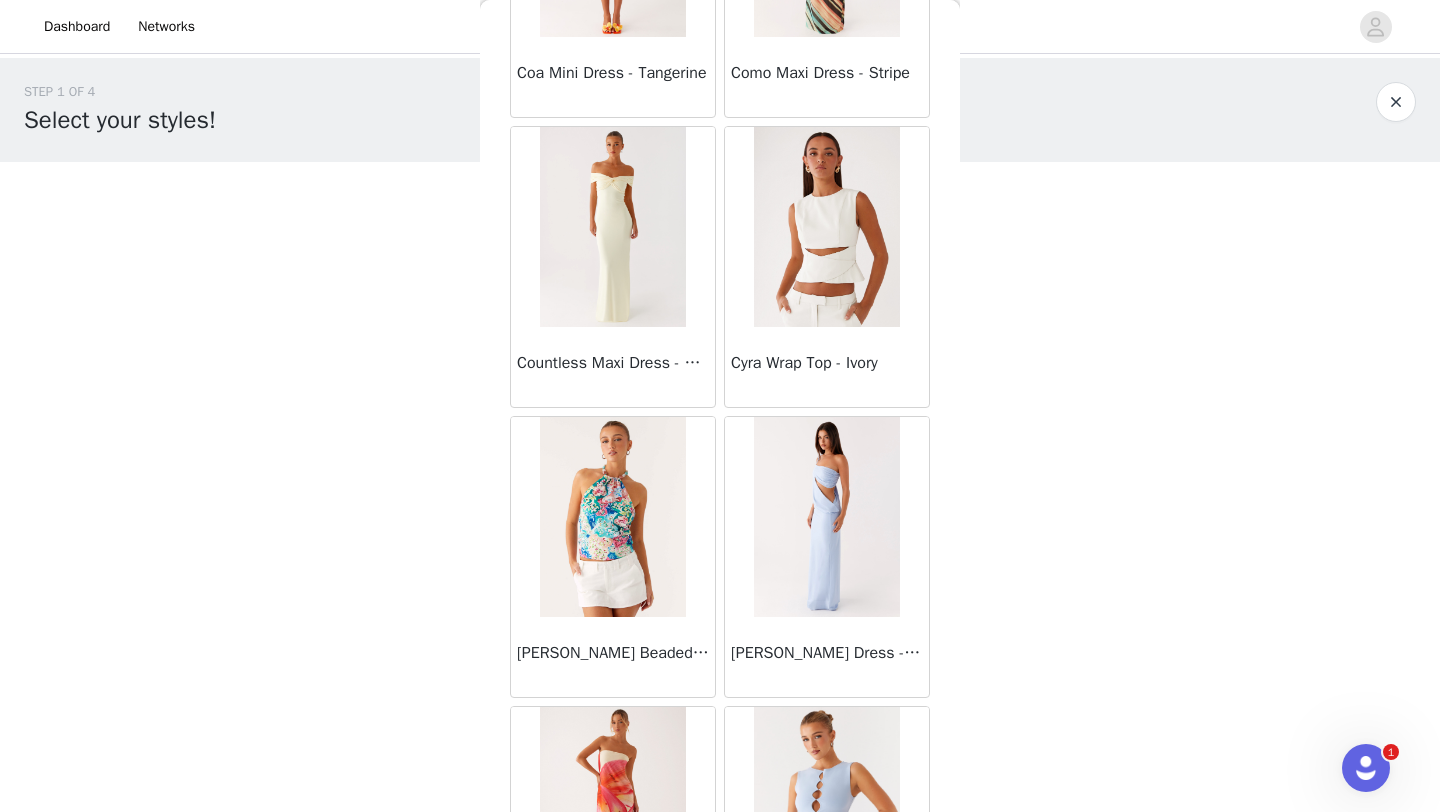 scroll, scrollTop: 16232, scrollLeft: 0, axis: vertical 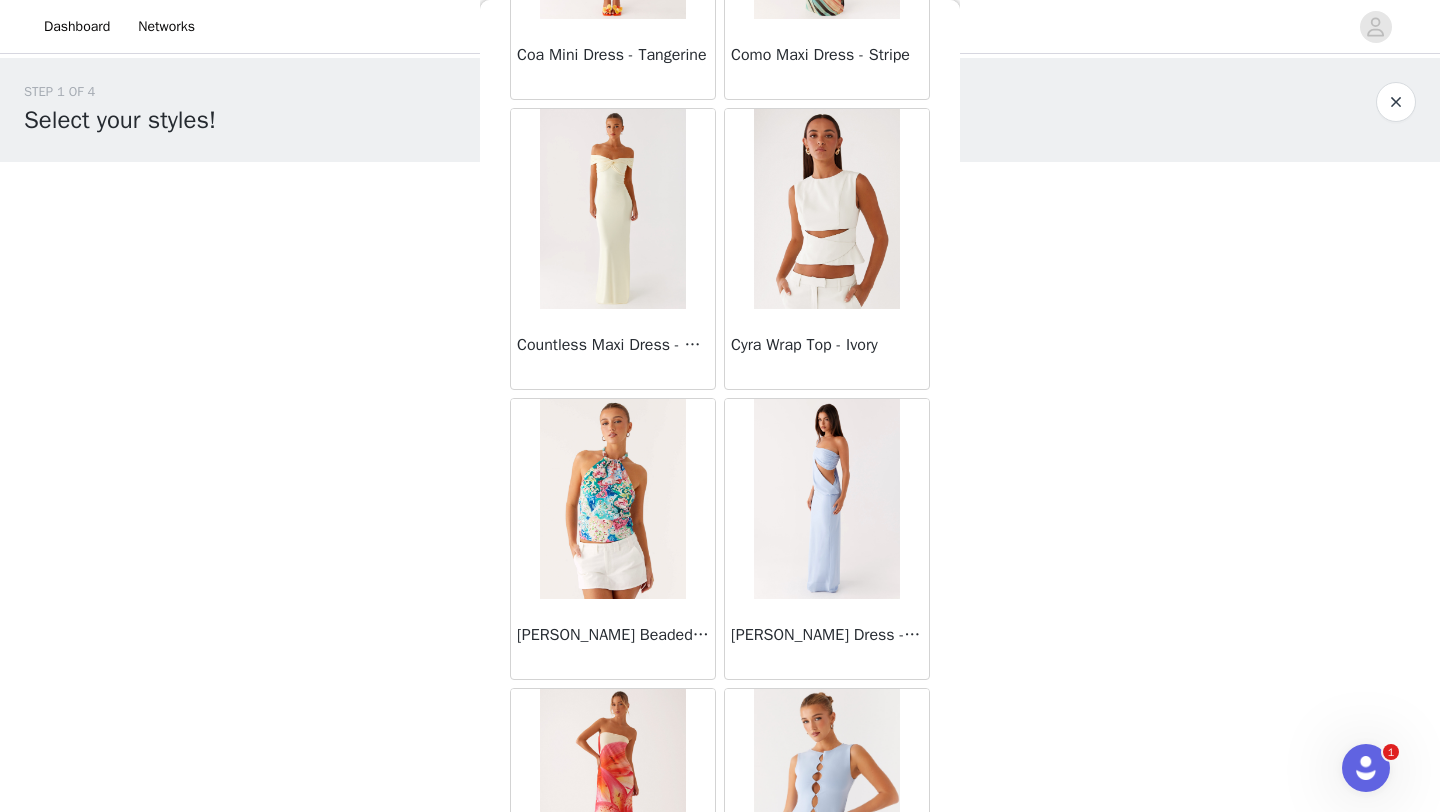 click at bounding box center [612, 499] 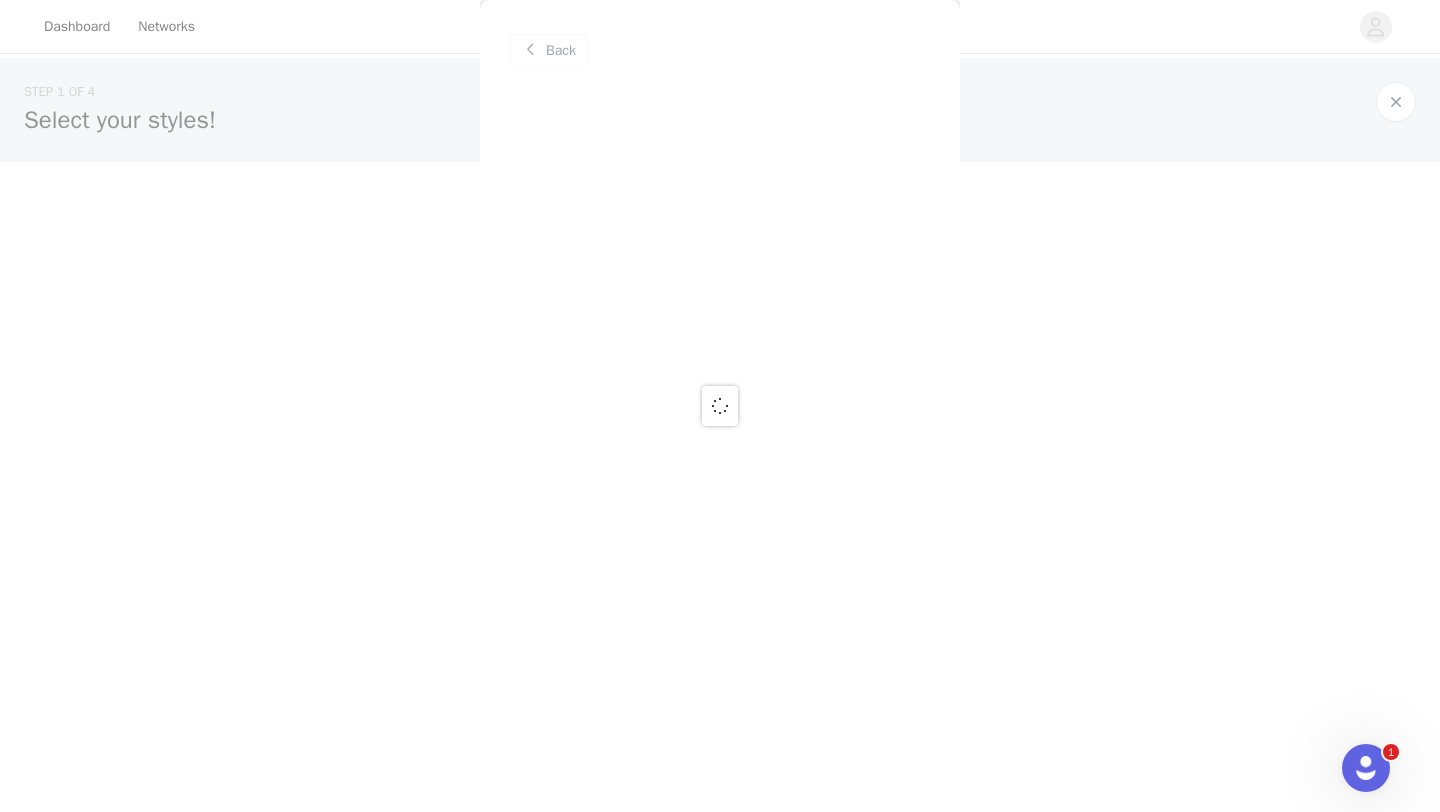 scroll, scrollTop: 0, scrollLeft: 0, axis: both 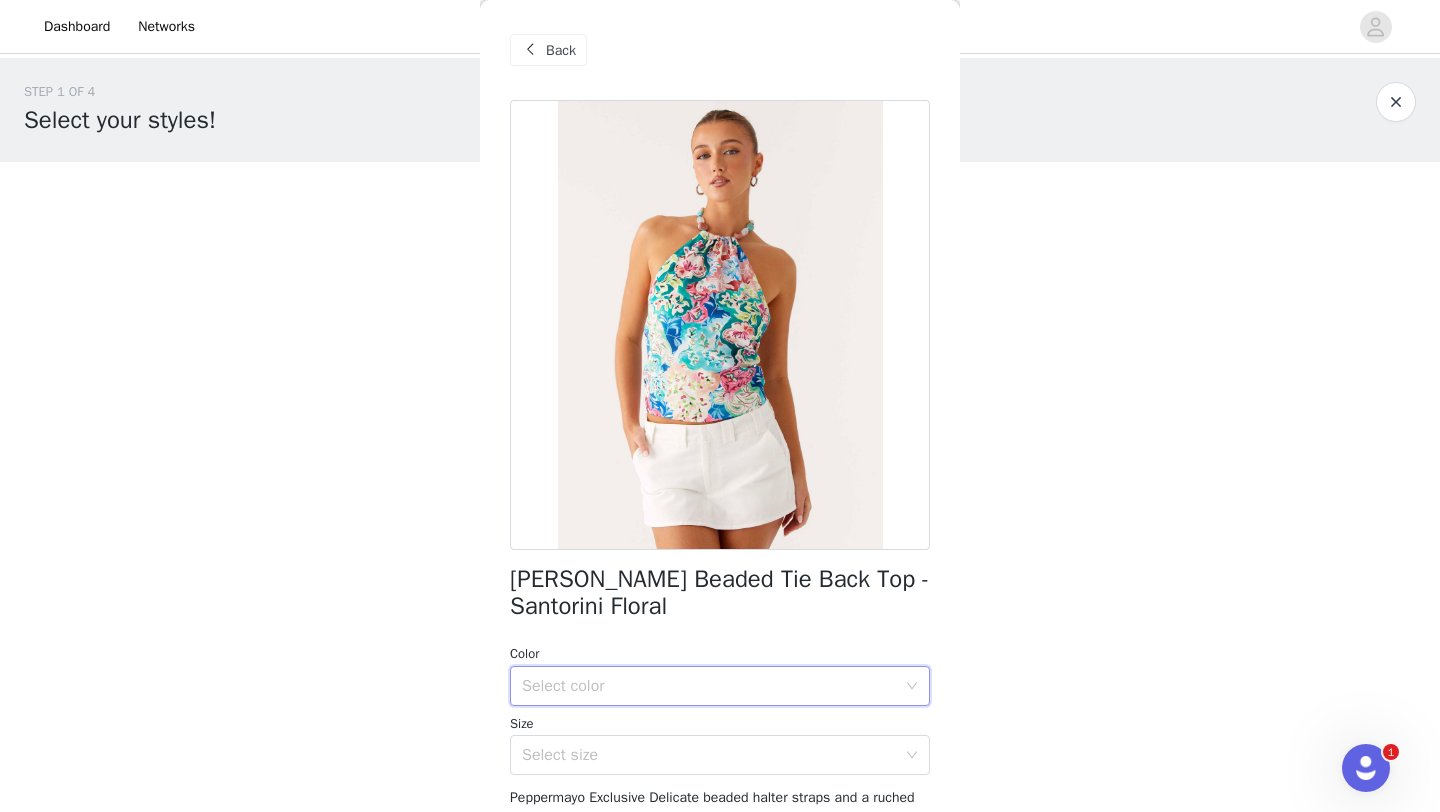 click on "Select color" at bounding box center [713, 686] 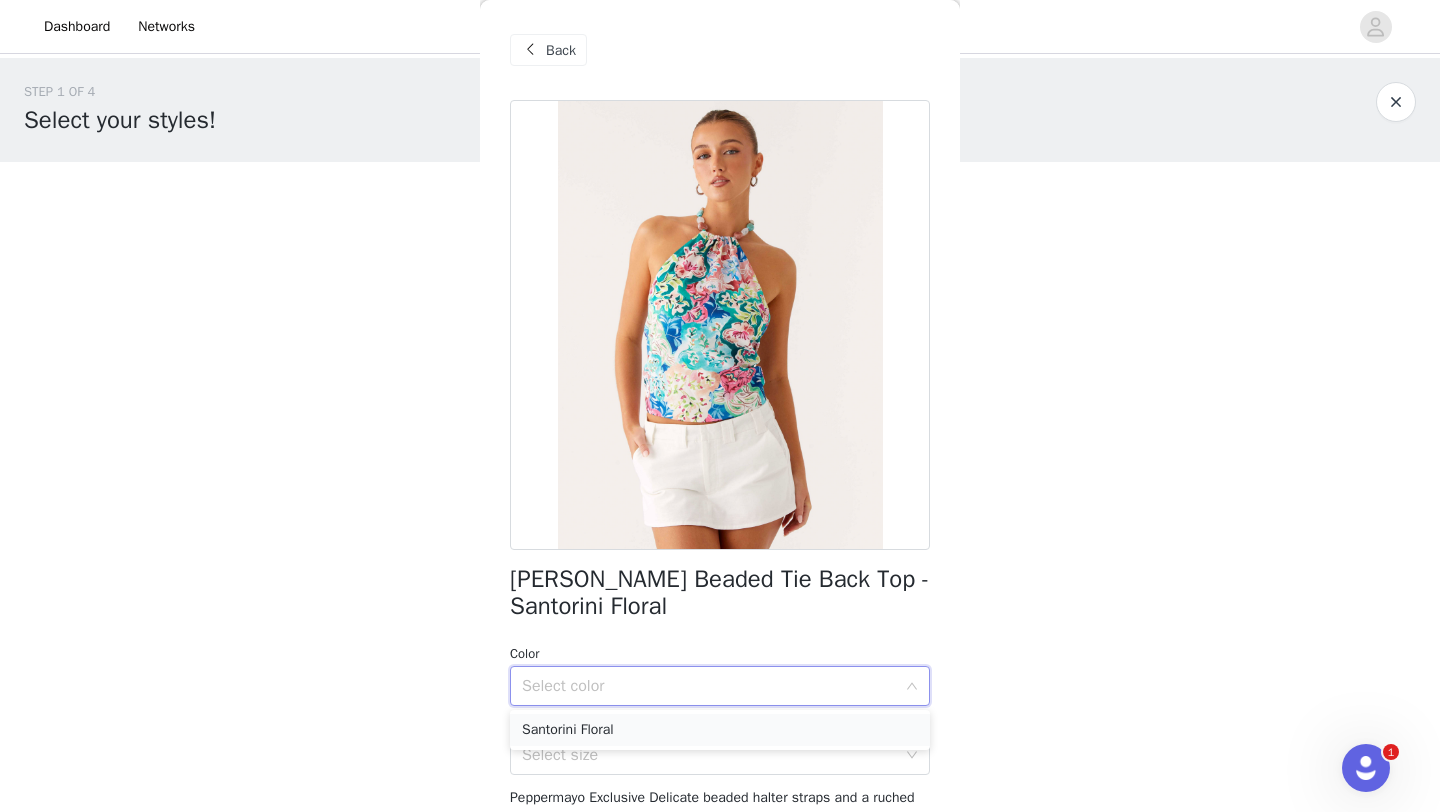 click on "Santorini Floral" at bounding box center [720, 730] 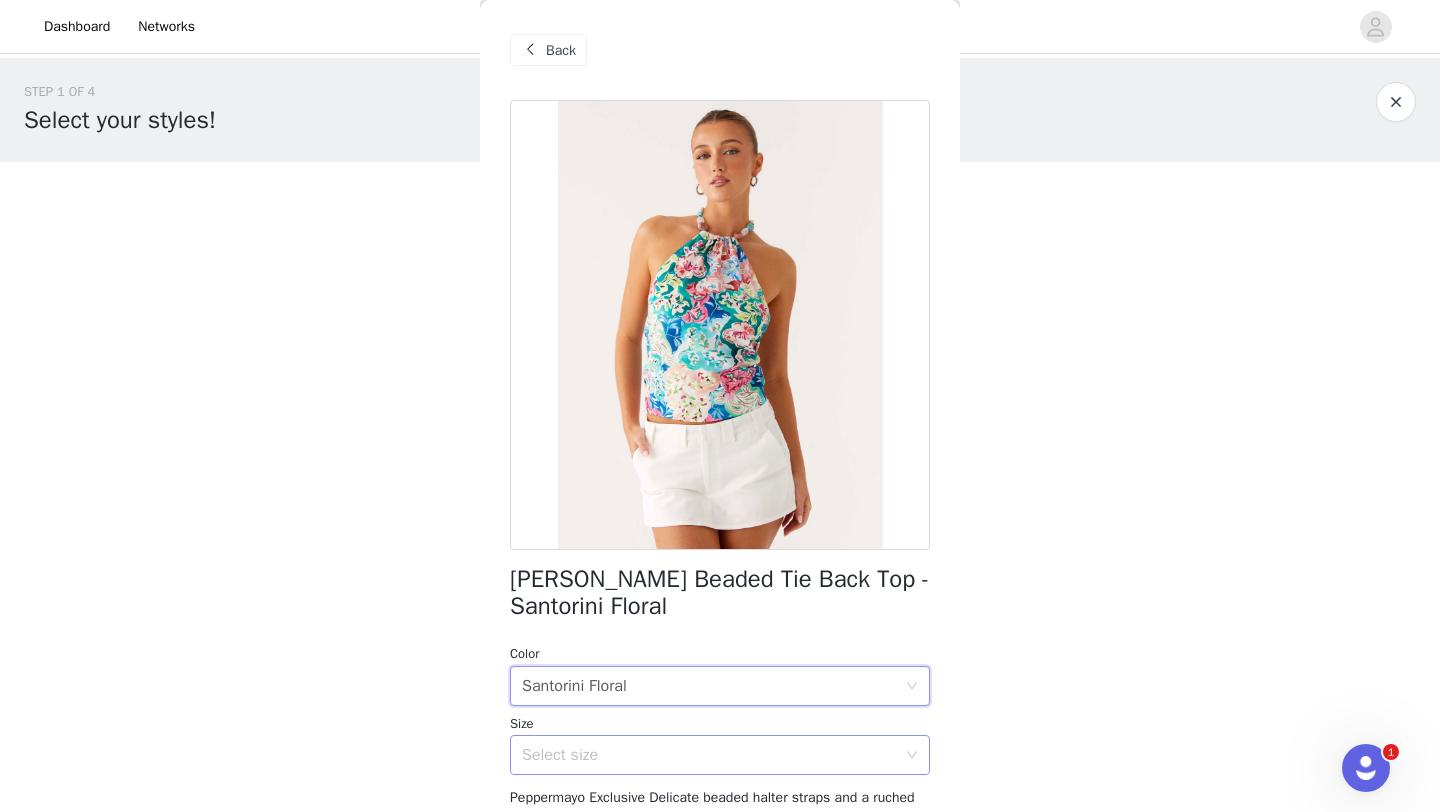 click on "Select size" at bounding box center [713, 755] 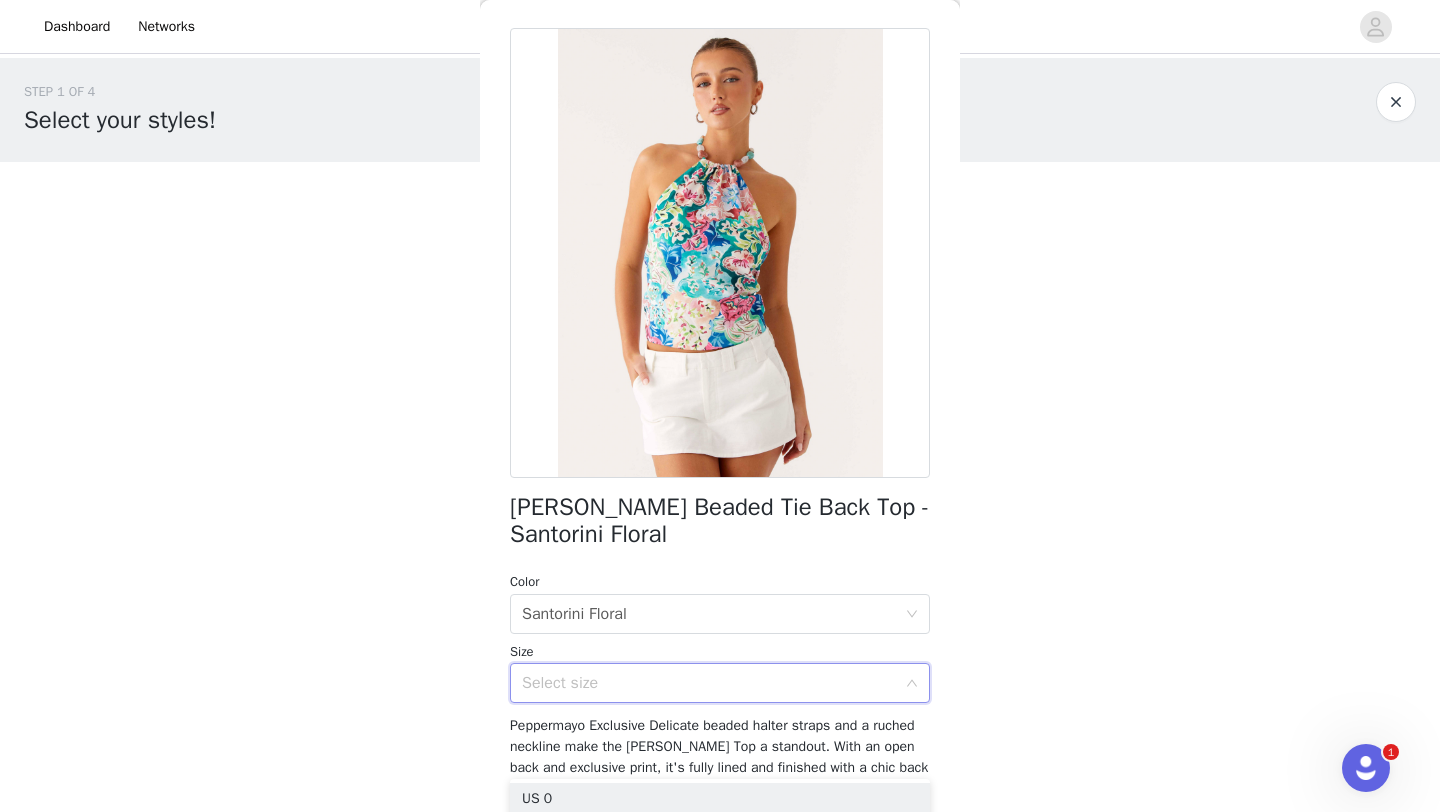 scroll, scrollTop: 105, scrollLeft: 0, axis: vertical 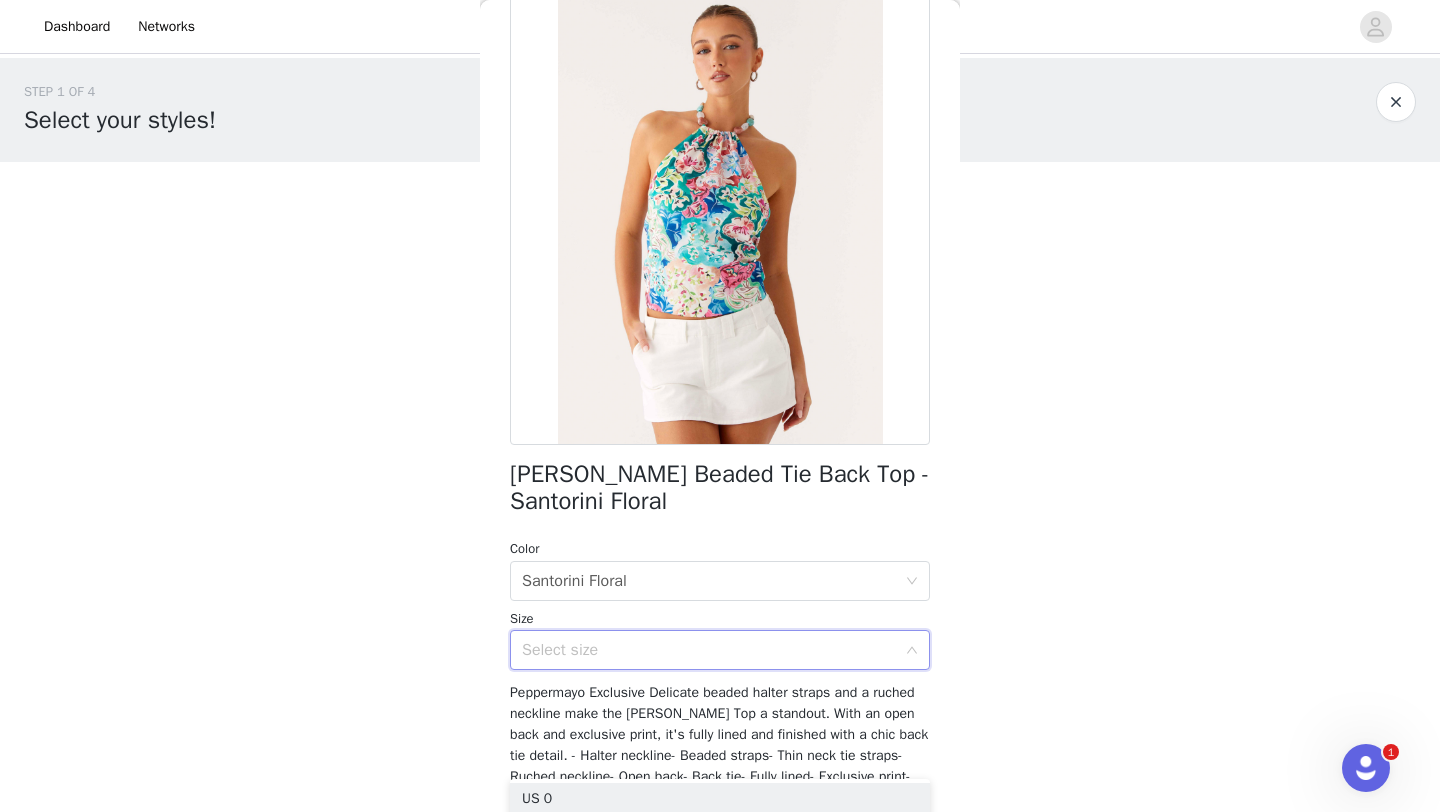 click on "Select size" at bounding box center [709, 650] 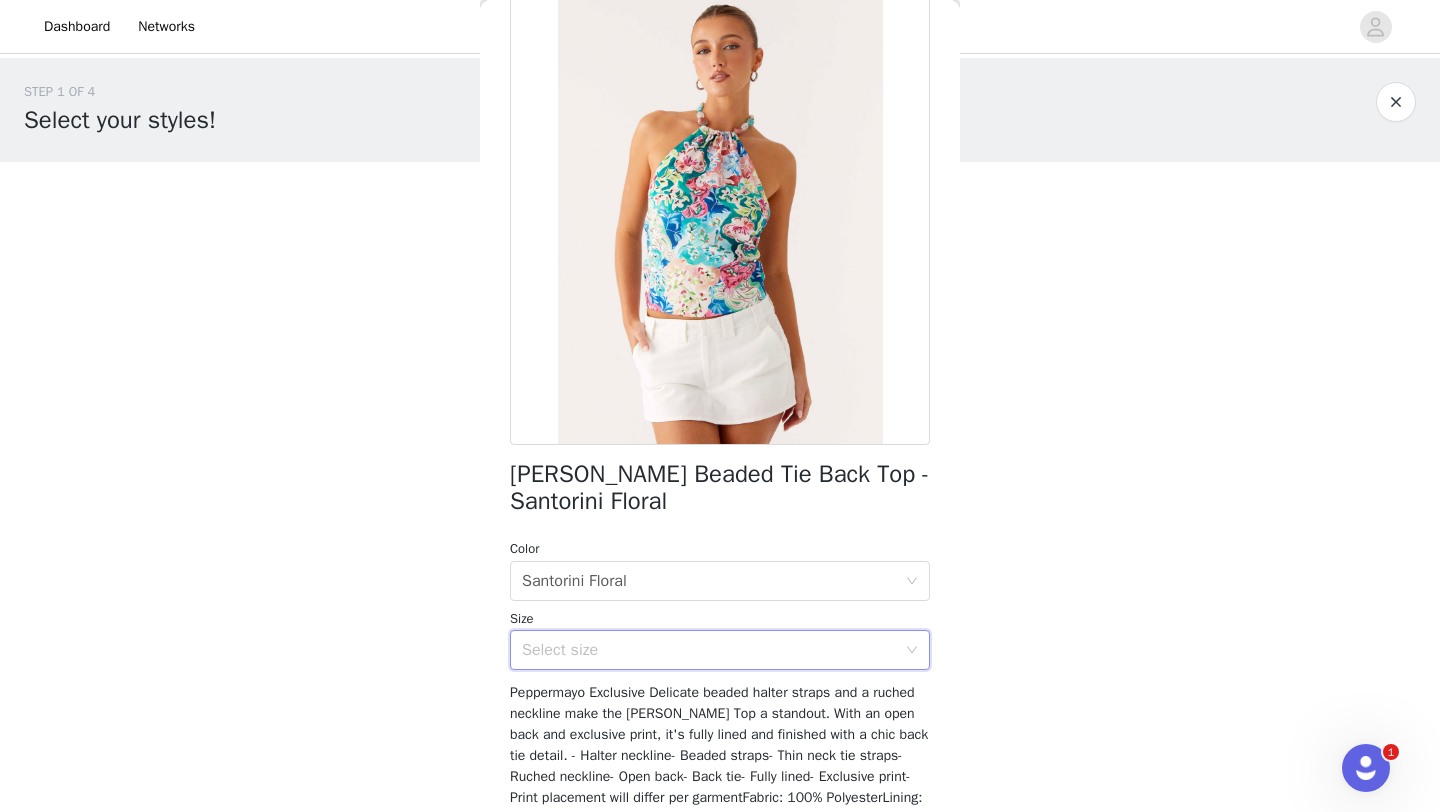 click on "Select size" at bounding box center (709, 650) 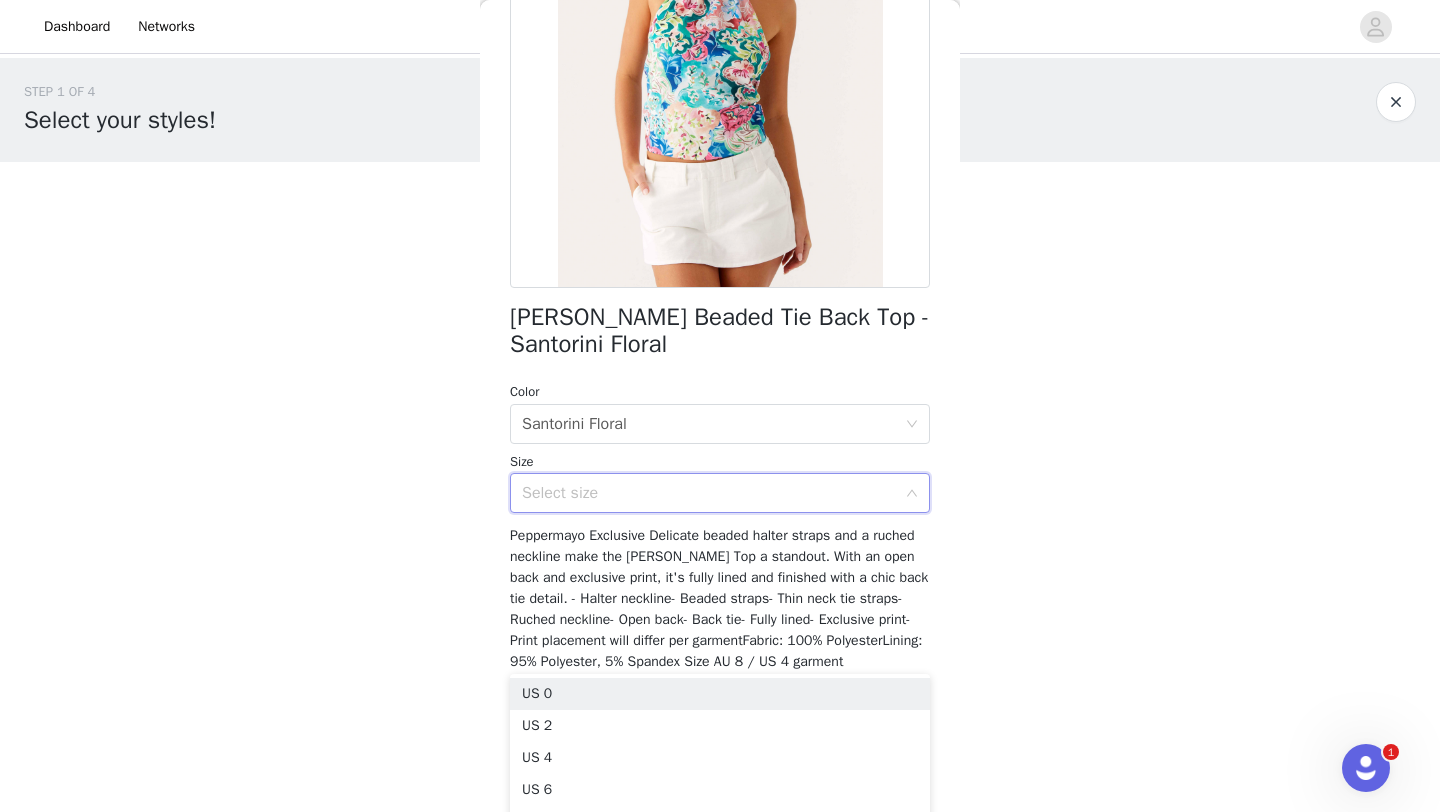 scroll, scrollTop: 263, scrollLeft: 0, axis: vertical 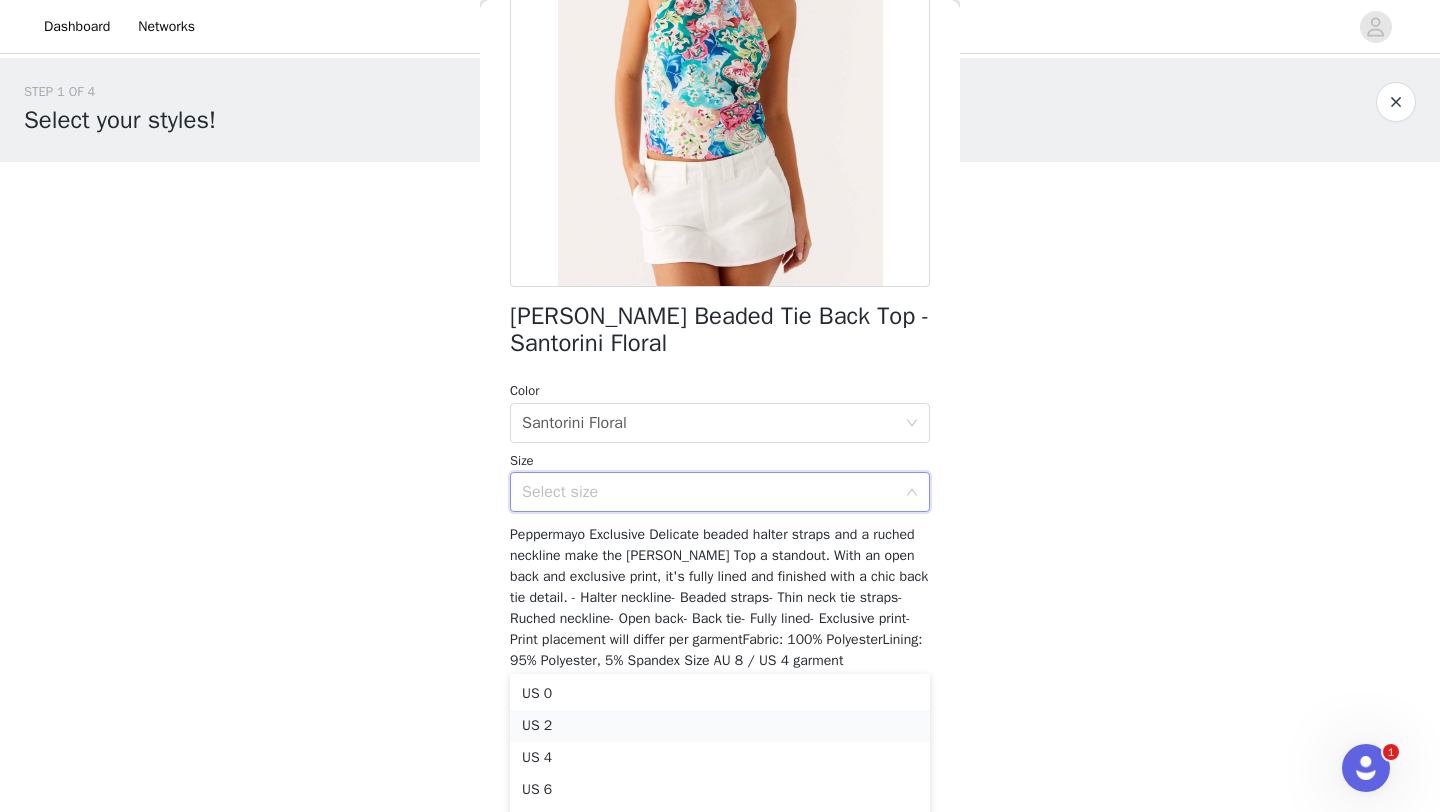 click on "US 2" at bounding box center (720, 726) 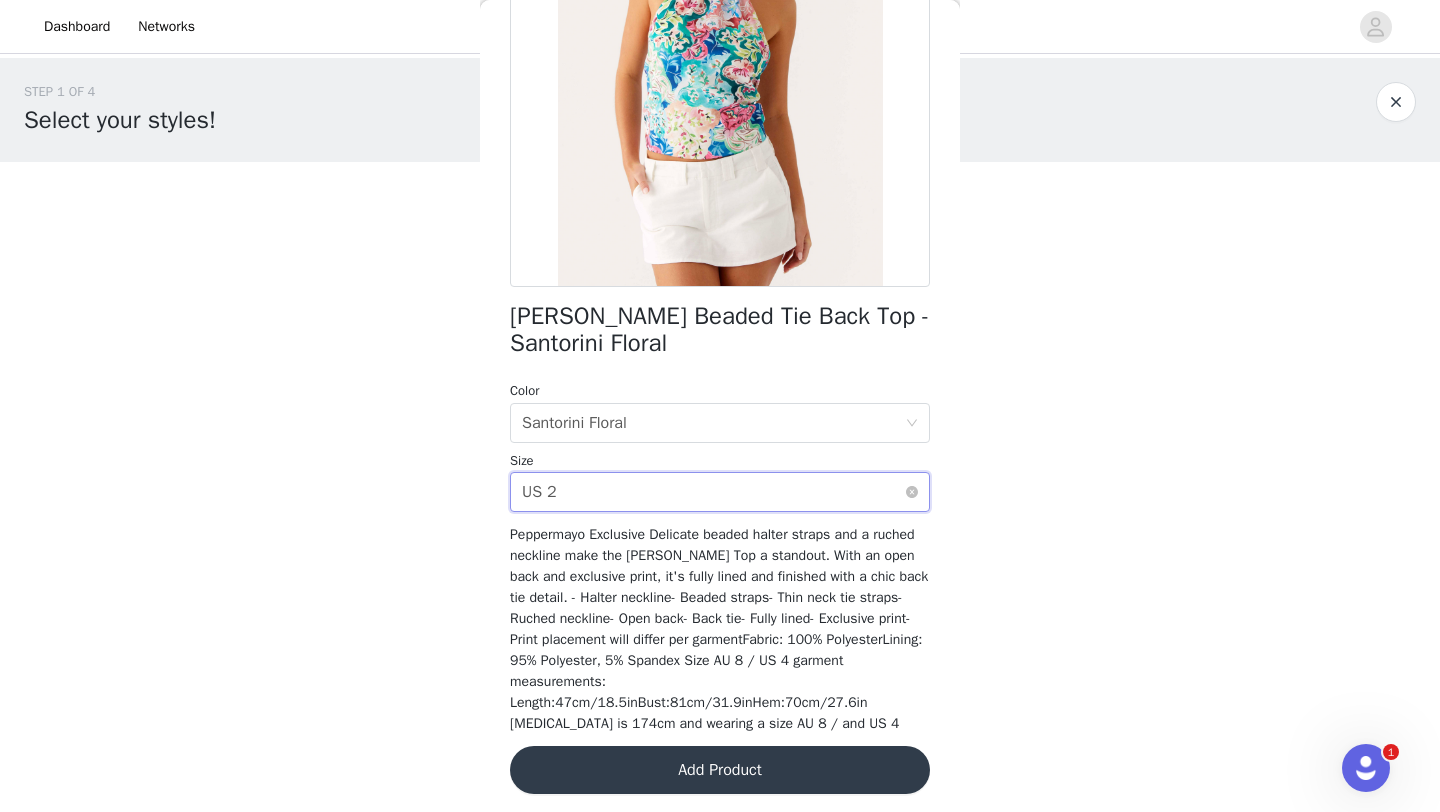 click on "Select size US 2" at bounding box center [713, 492] 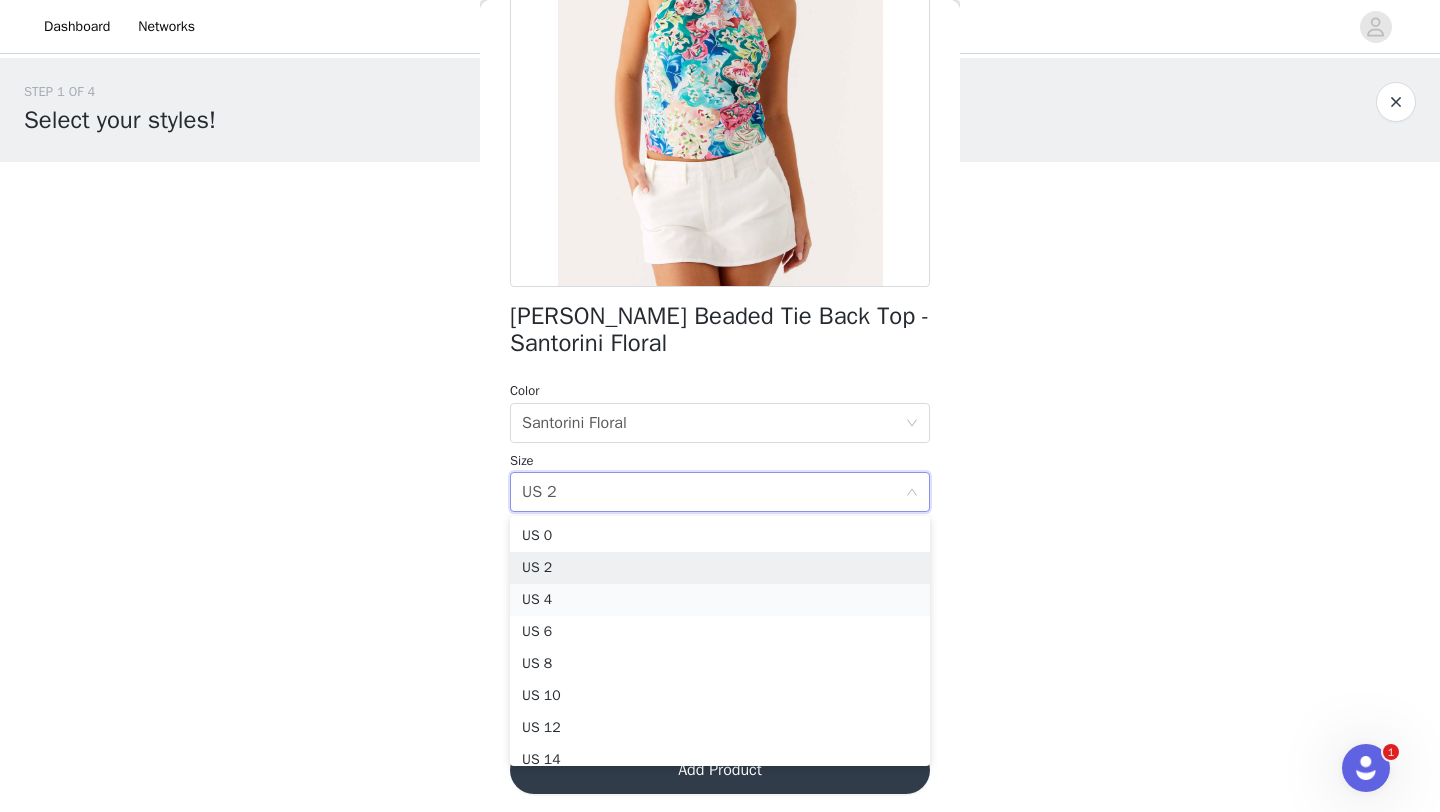 click on "US 4" at bounding box center [720, 600] 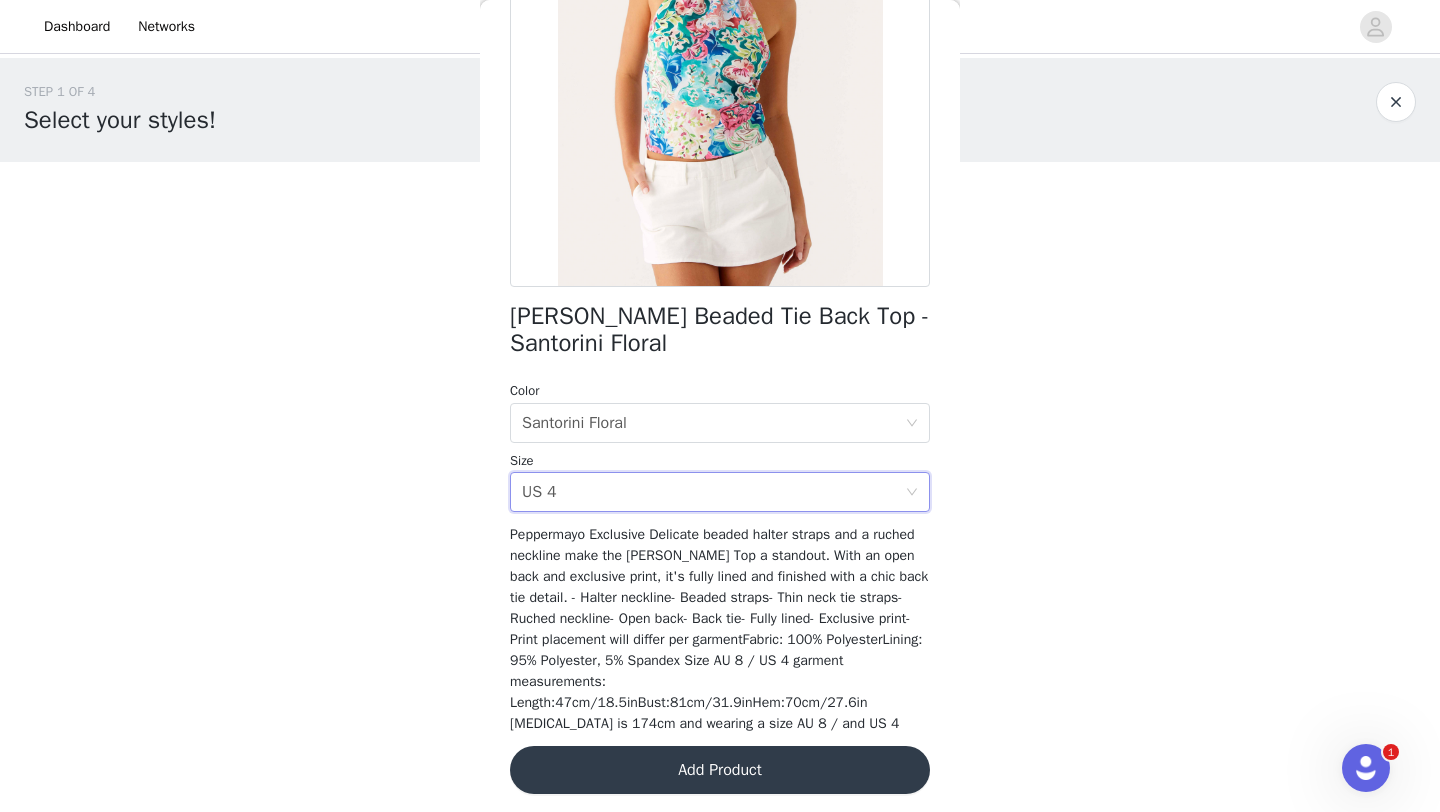 click on "Add Product" at bounding box center (720, 770) 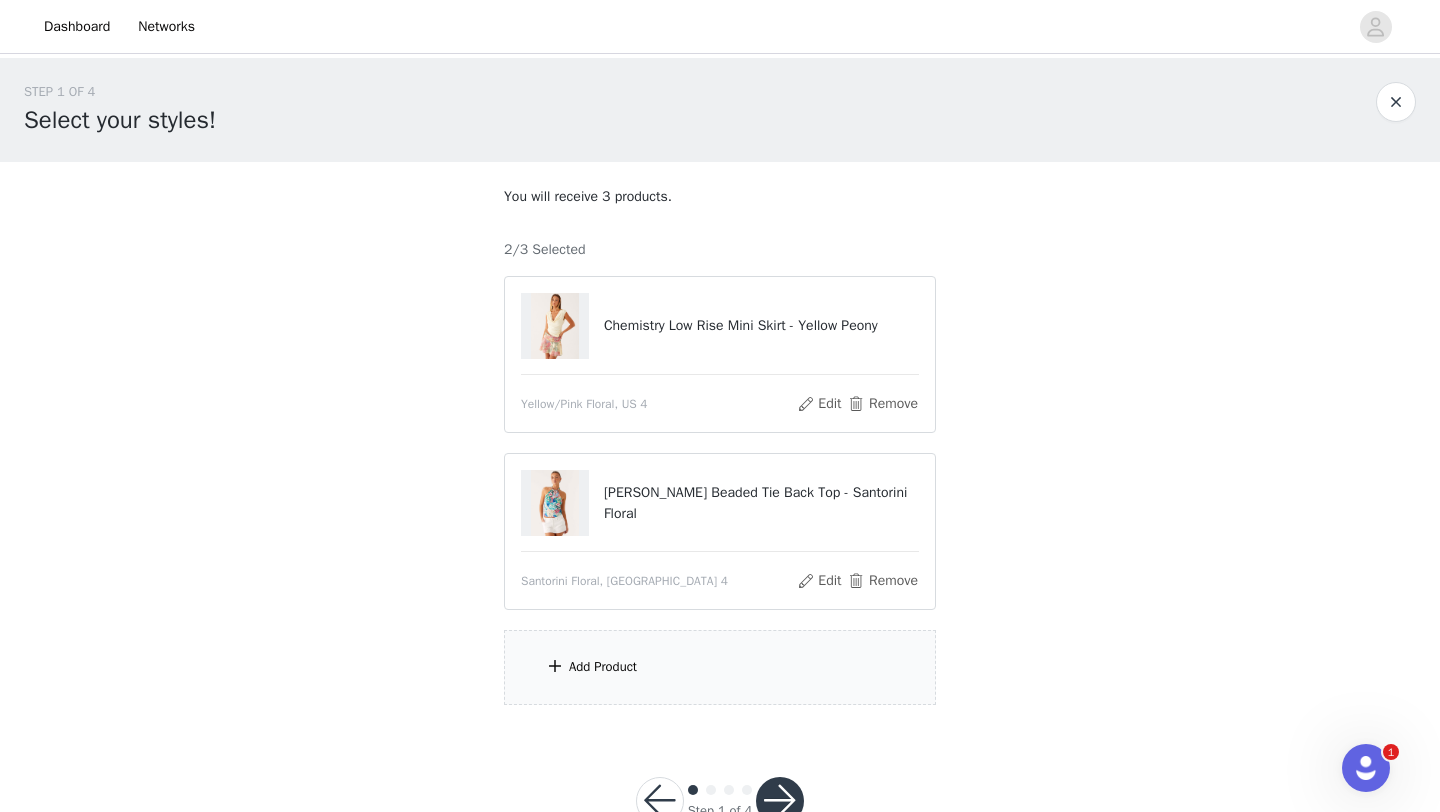 click on "Add Product" at bounding box center [720, 667] 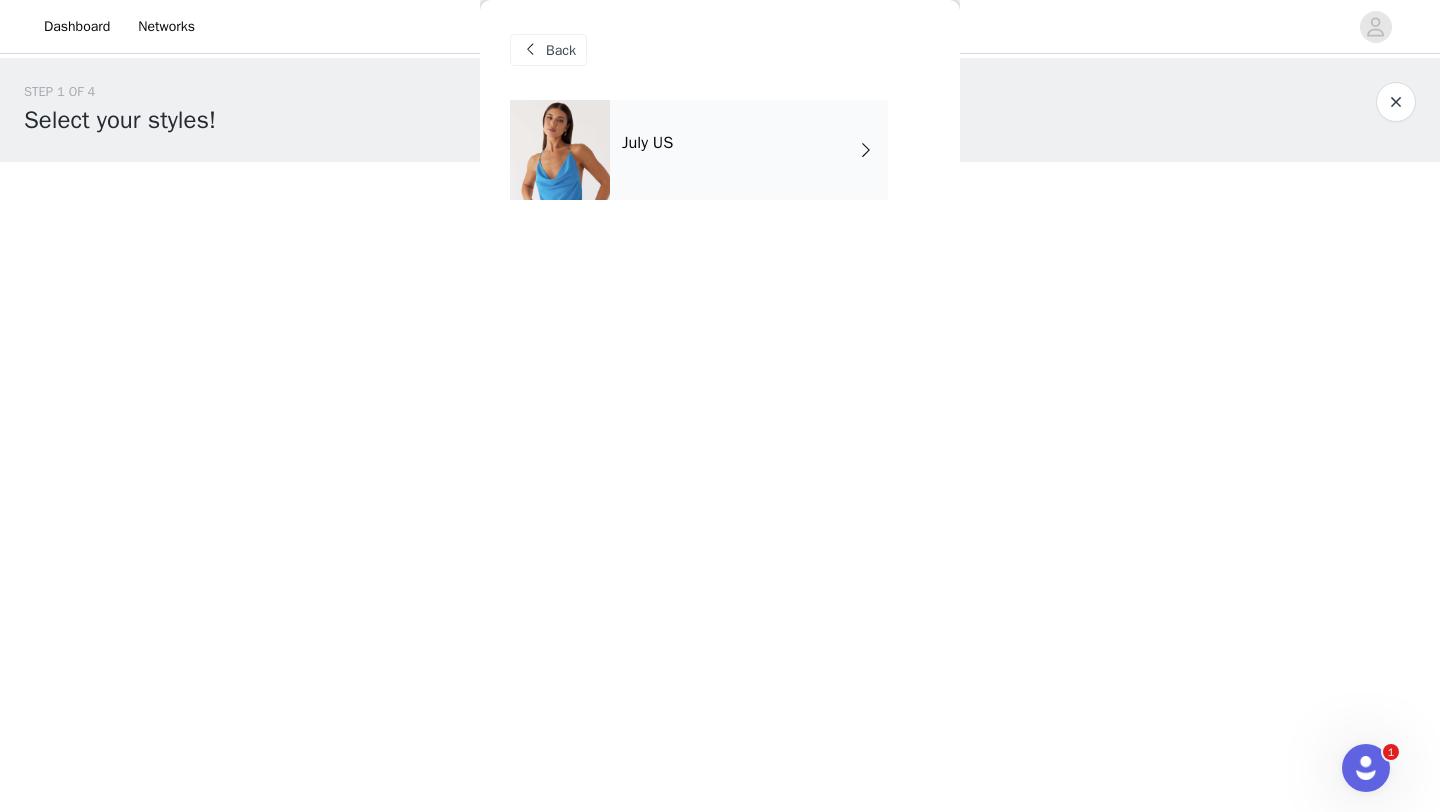 click on "July US" at bounding box center (749, 150) 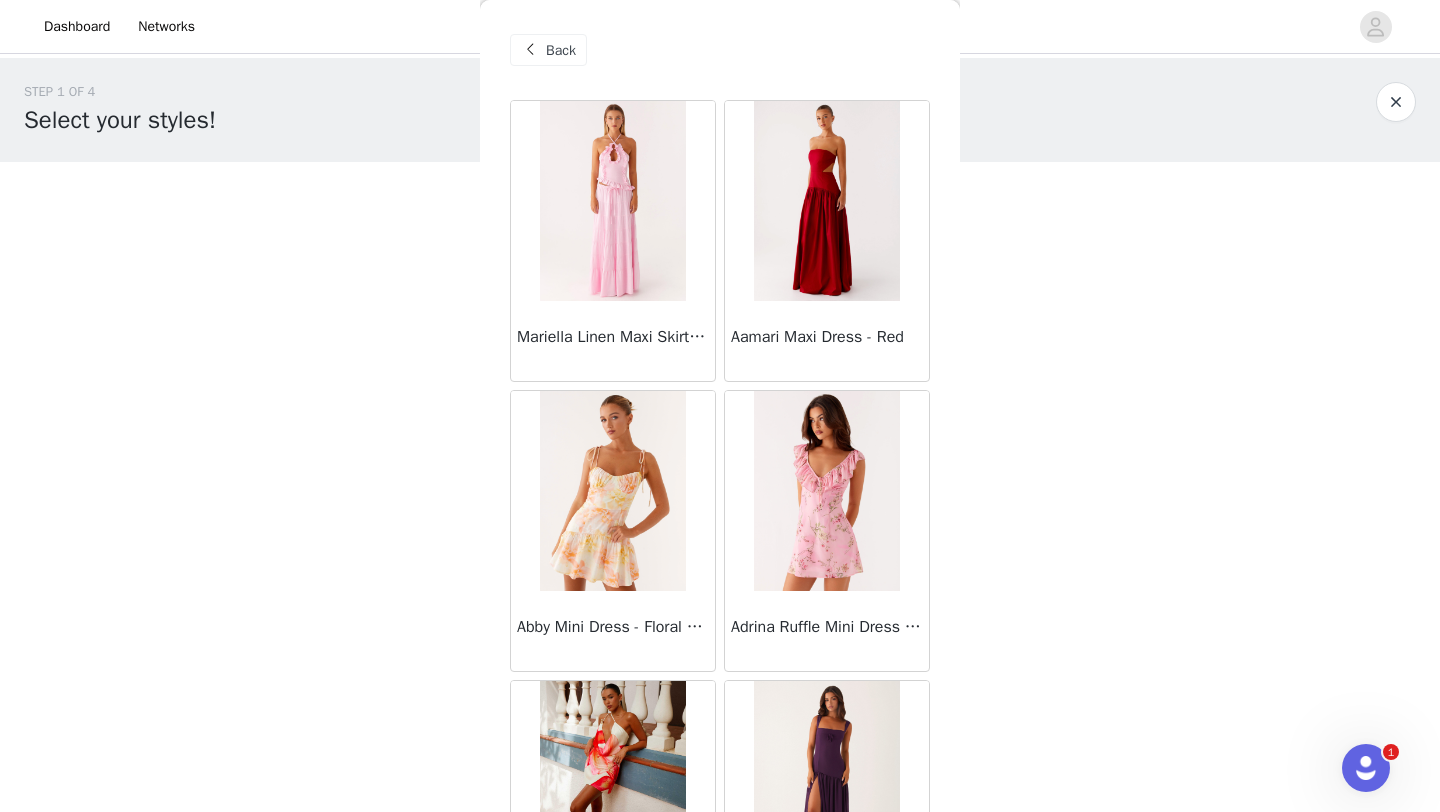 scroll, scrollTop: 2248, scrollLeft: 0, axis: vertical 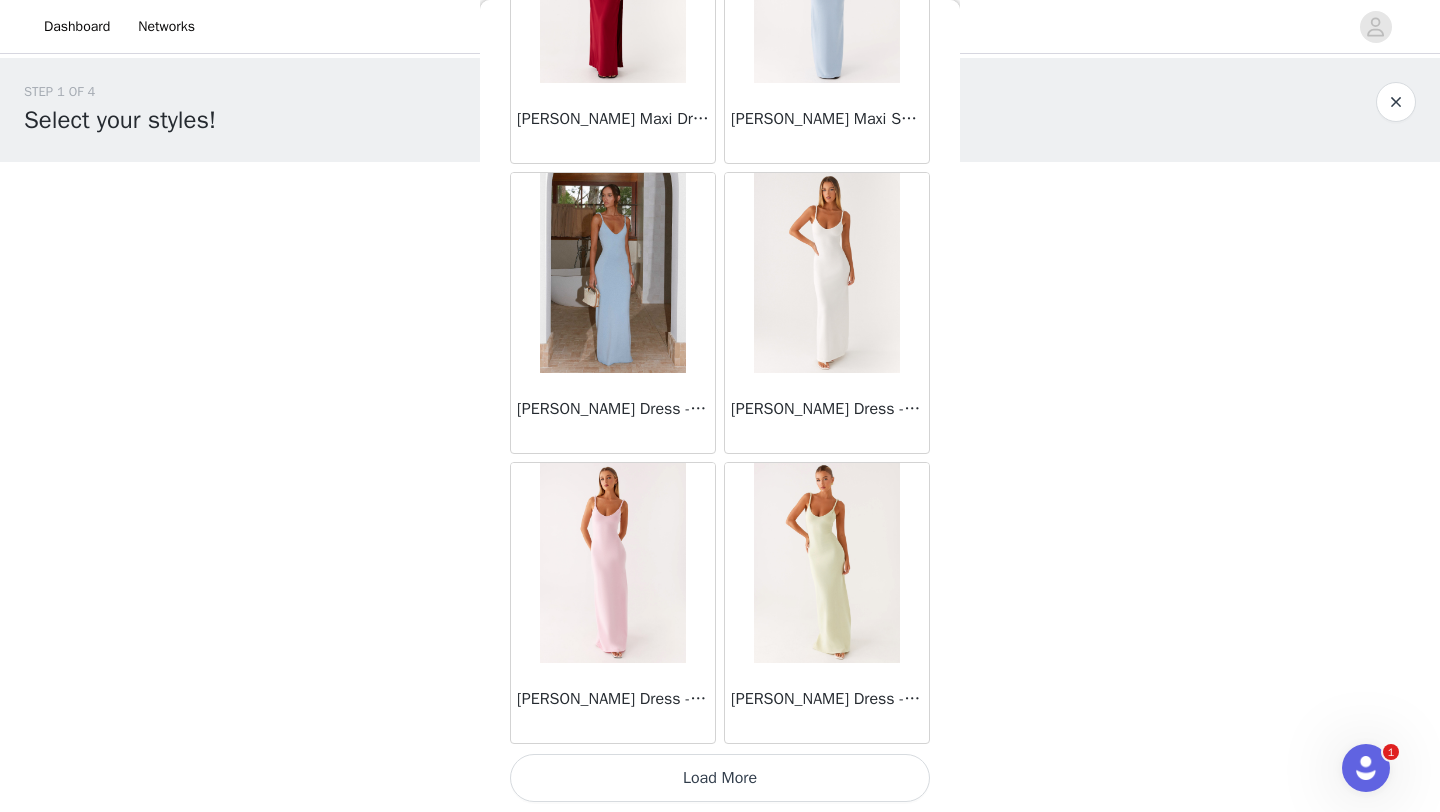 click on "Load More" at bounding box center (720, 778) 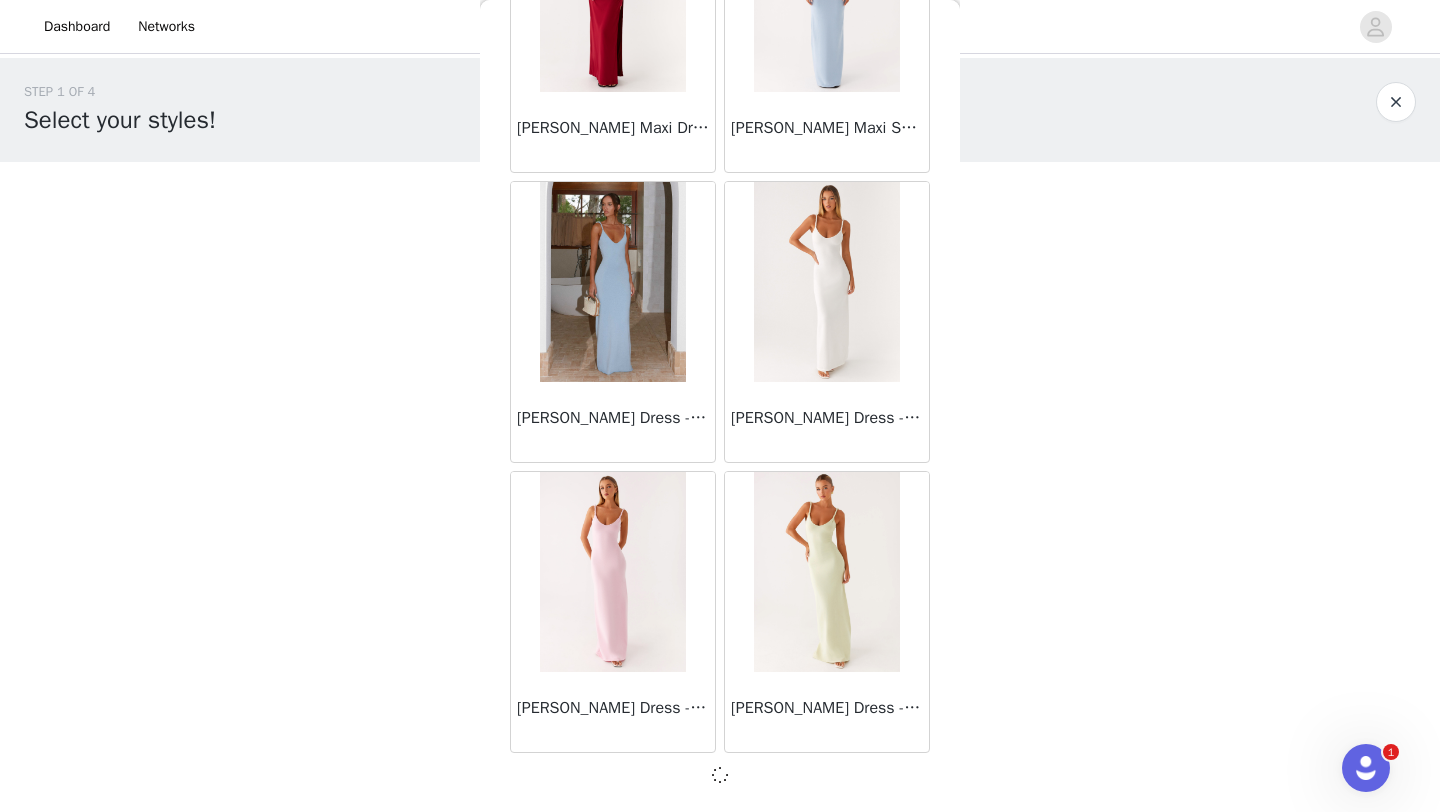 scroll, scrollTop: 2239, scrollLeft: 0, axis: vertical 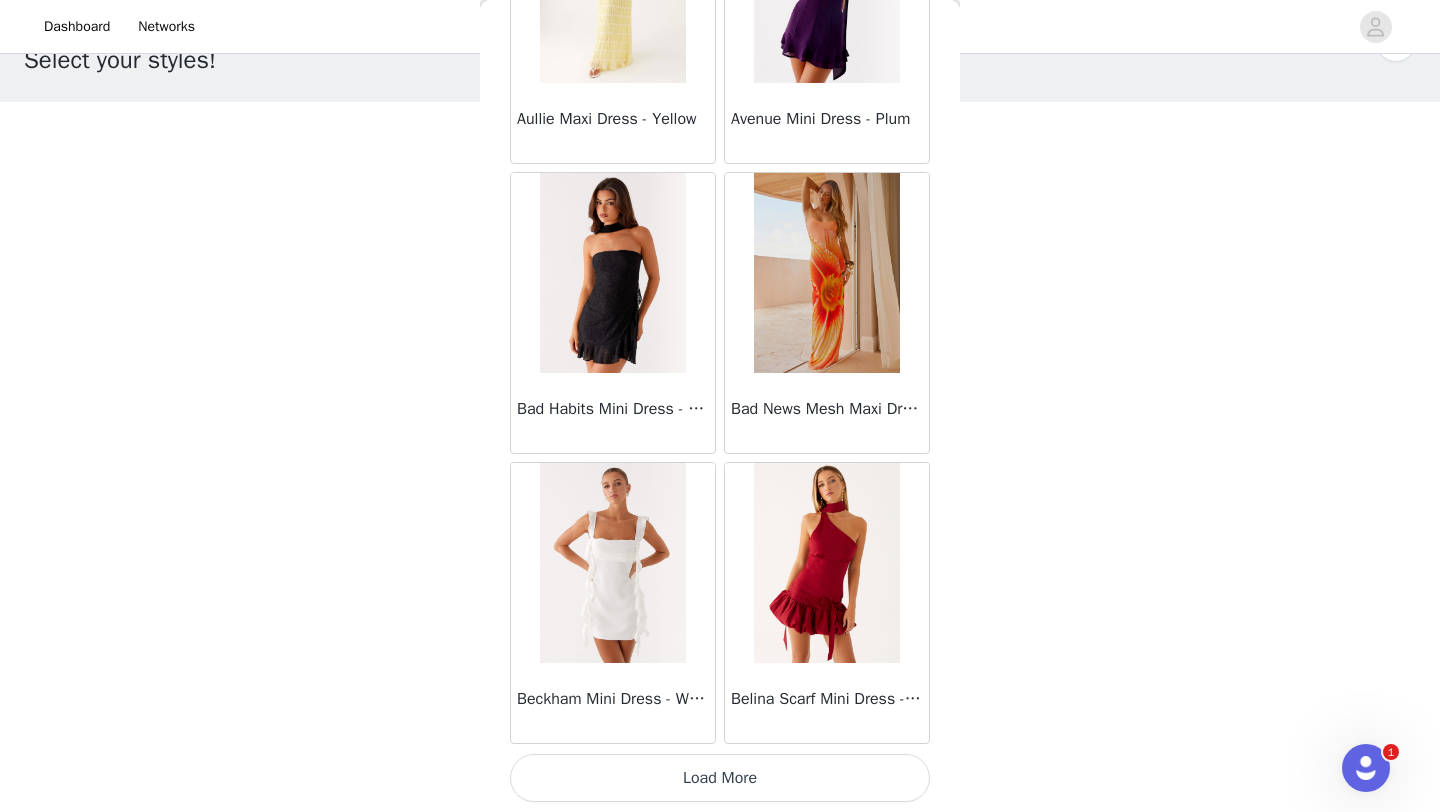 click on "Load More" at bounding box center [720, 778] 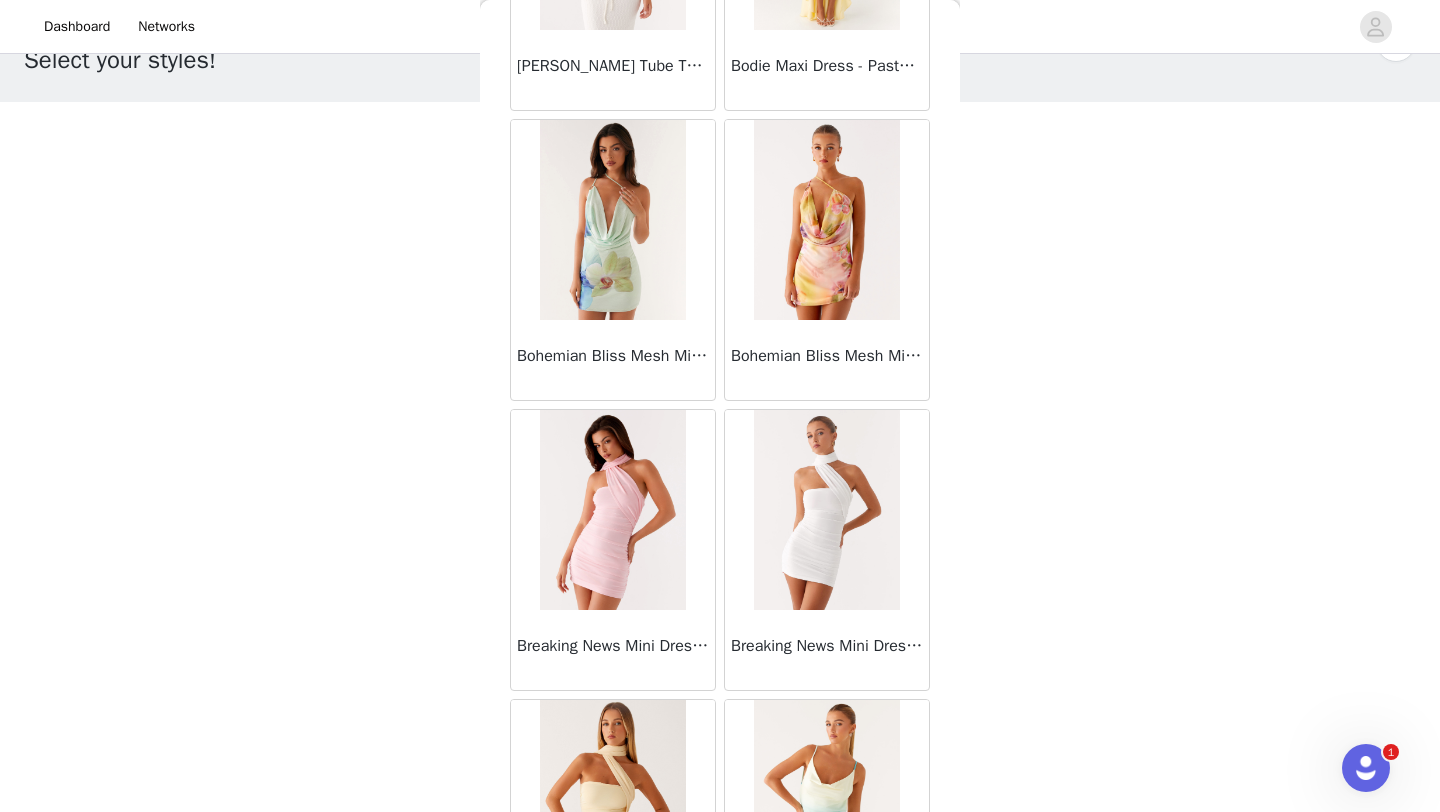 scroll, scrollTop: 8048, scrollLeft: 0, axis: vertical 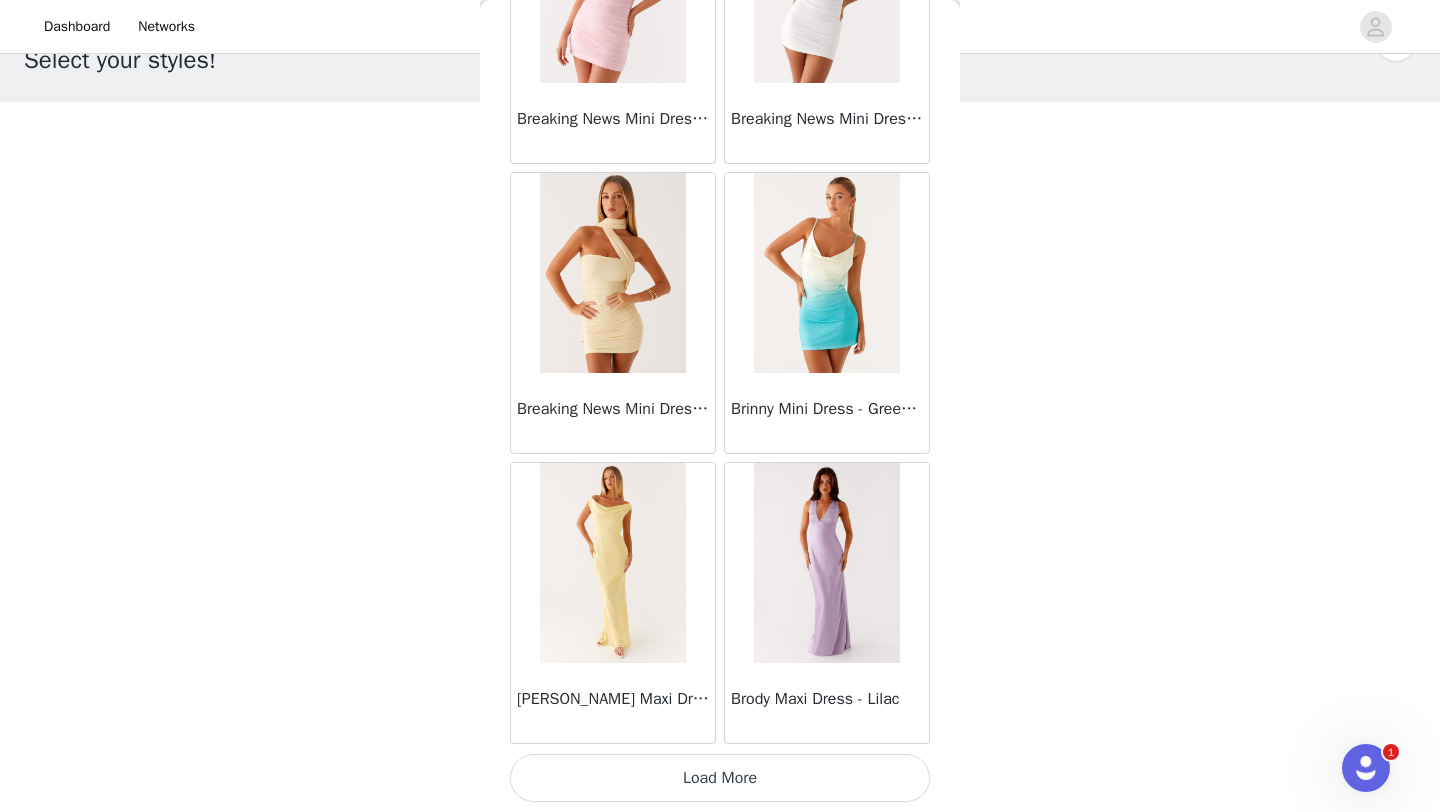 click on "Load More" at bounding box center [720, 778] 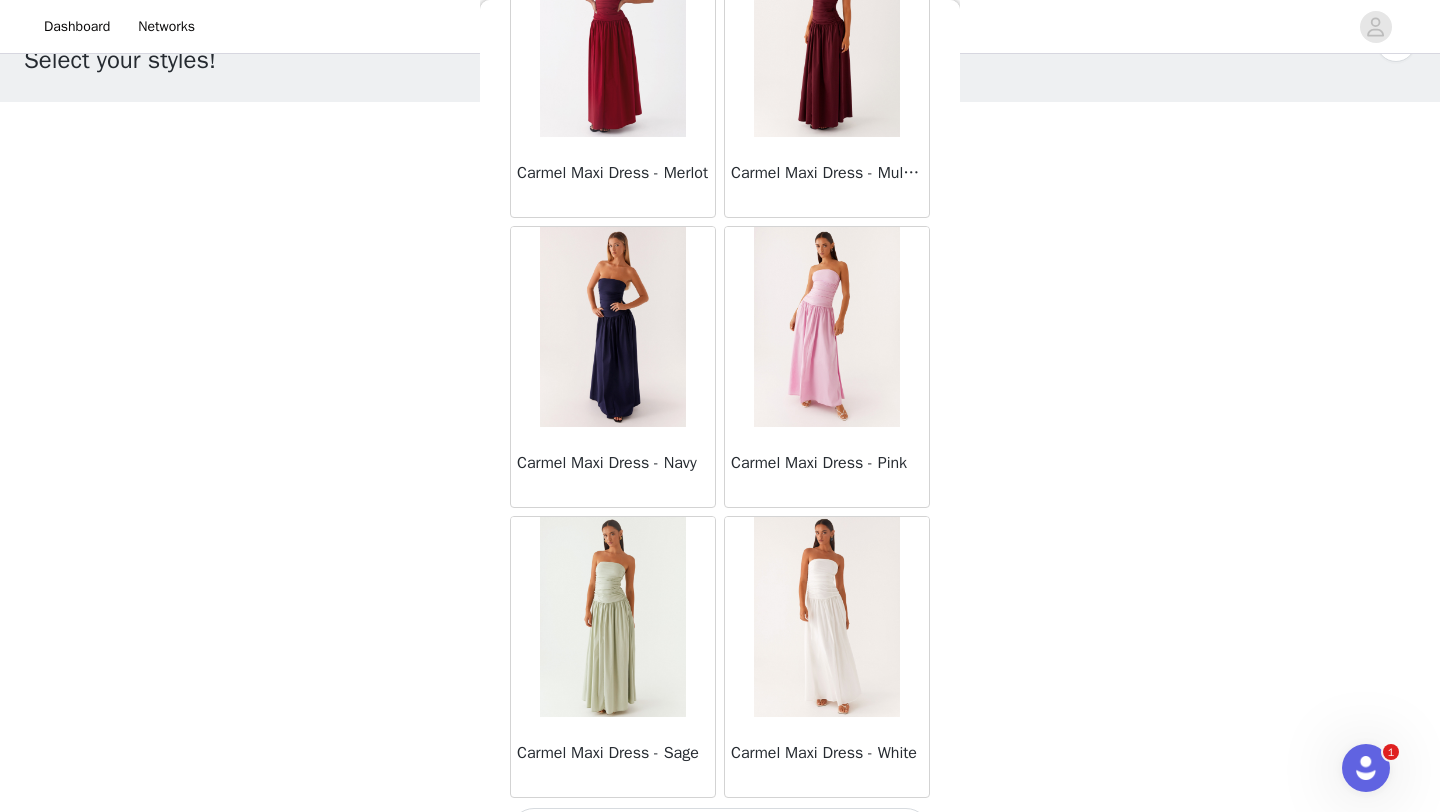 scroll, scrollTop: 10948, scrollLeft: 0, axis: vertical 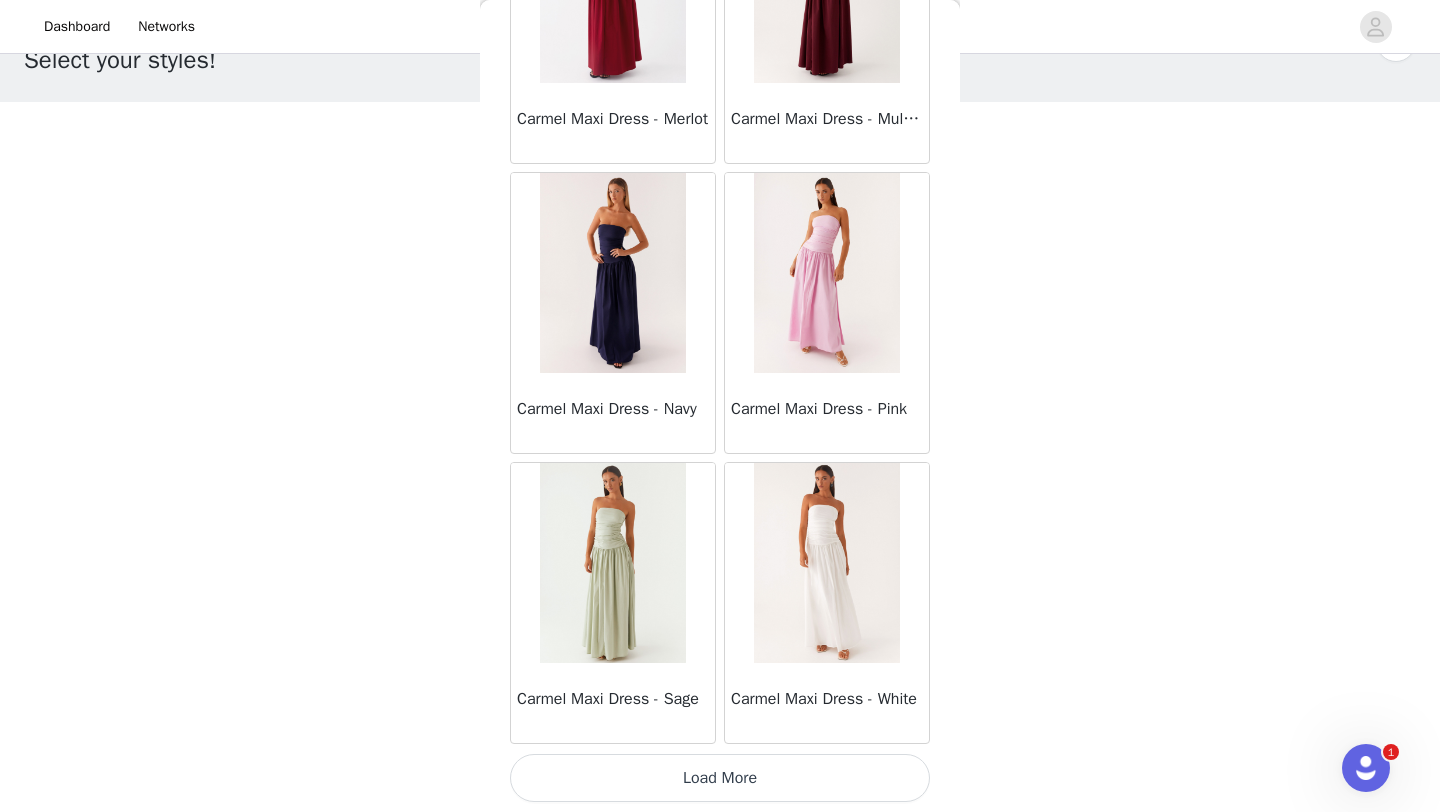click on "Load More" at bounding box center [720, 778] 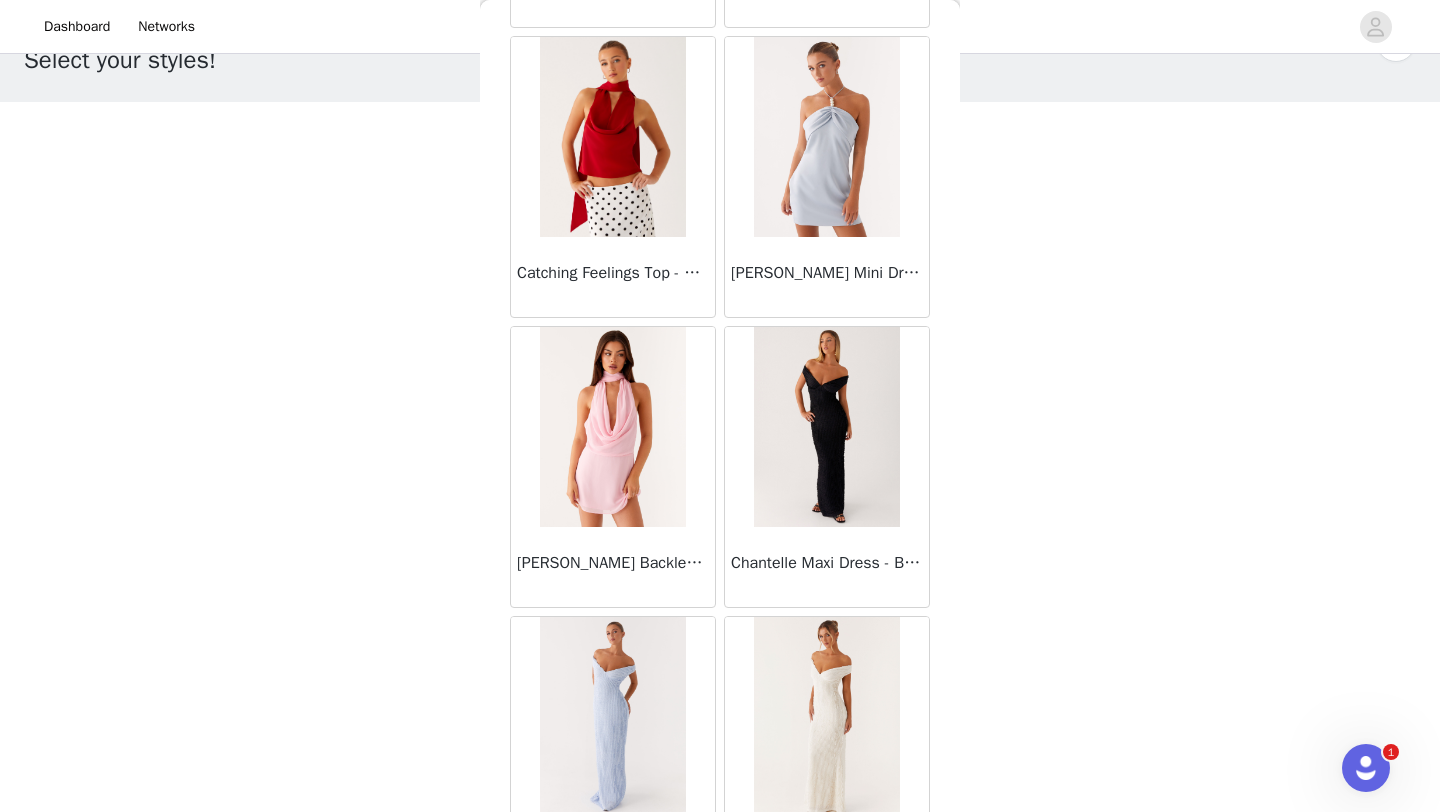 scroll, scrollTop: 13848, scrollLeft: 0, axis: vertical 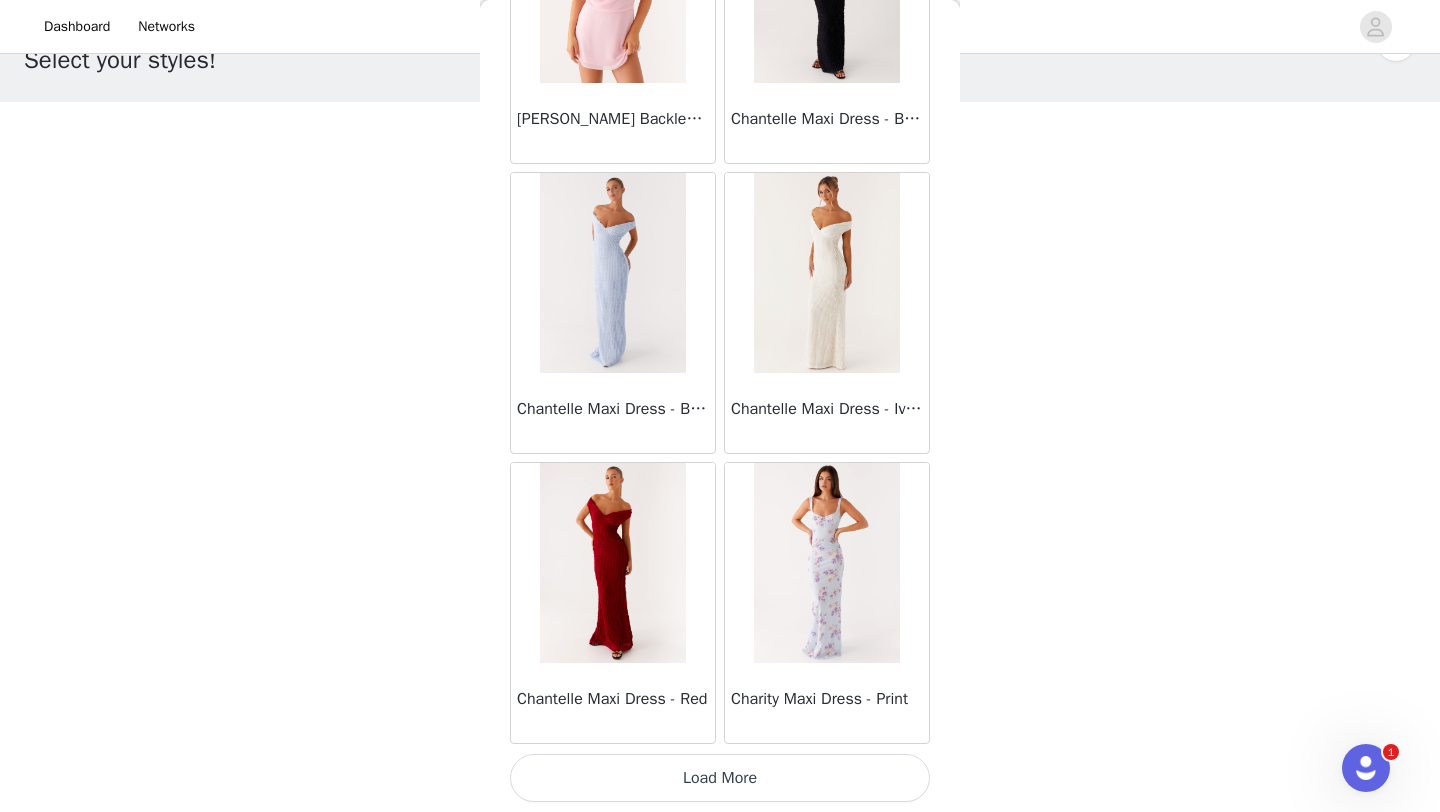 click on "Load More" at bounding box center [720, 778] 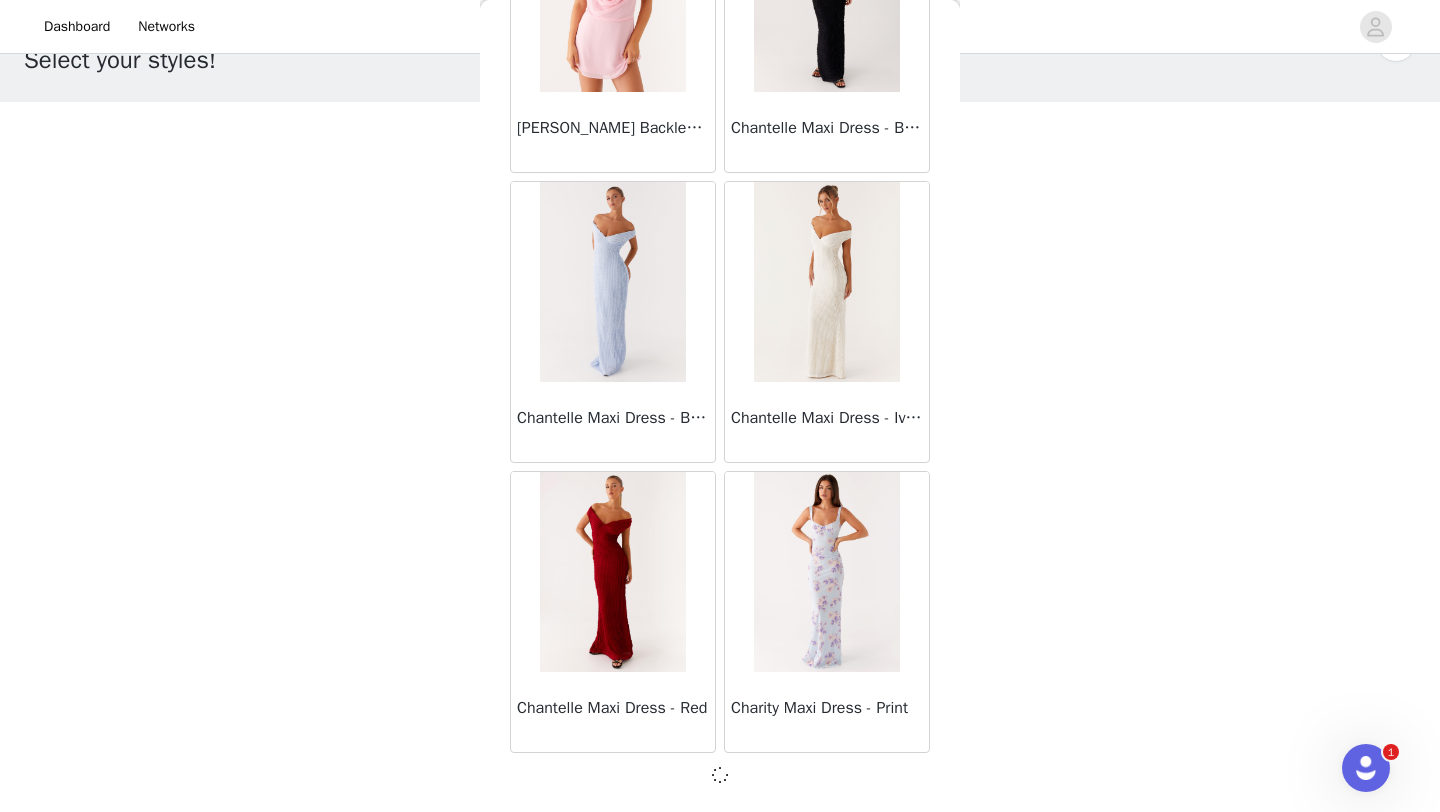 scroll, scrollTop: 13839, scrollLeft: 0, axis: vertical 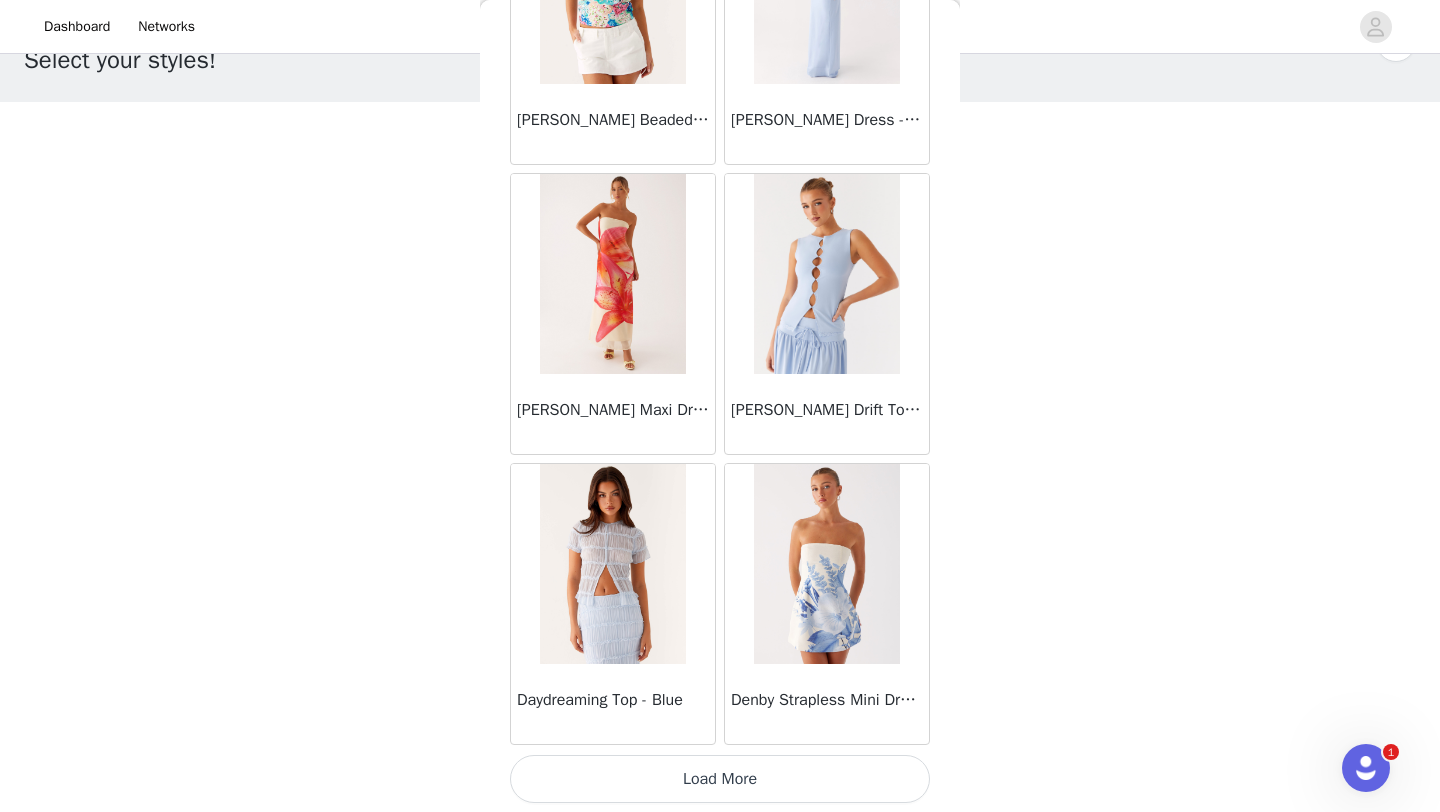 click on "Load More" at bounding box center (720, 779) 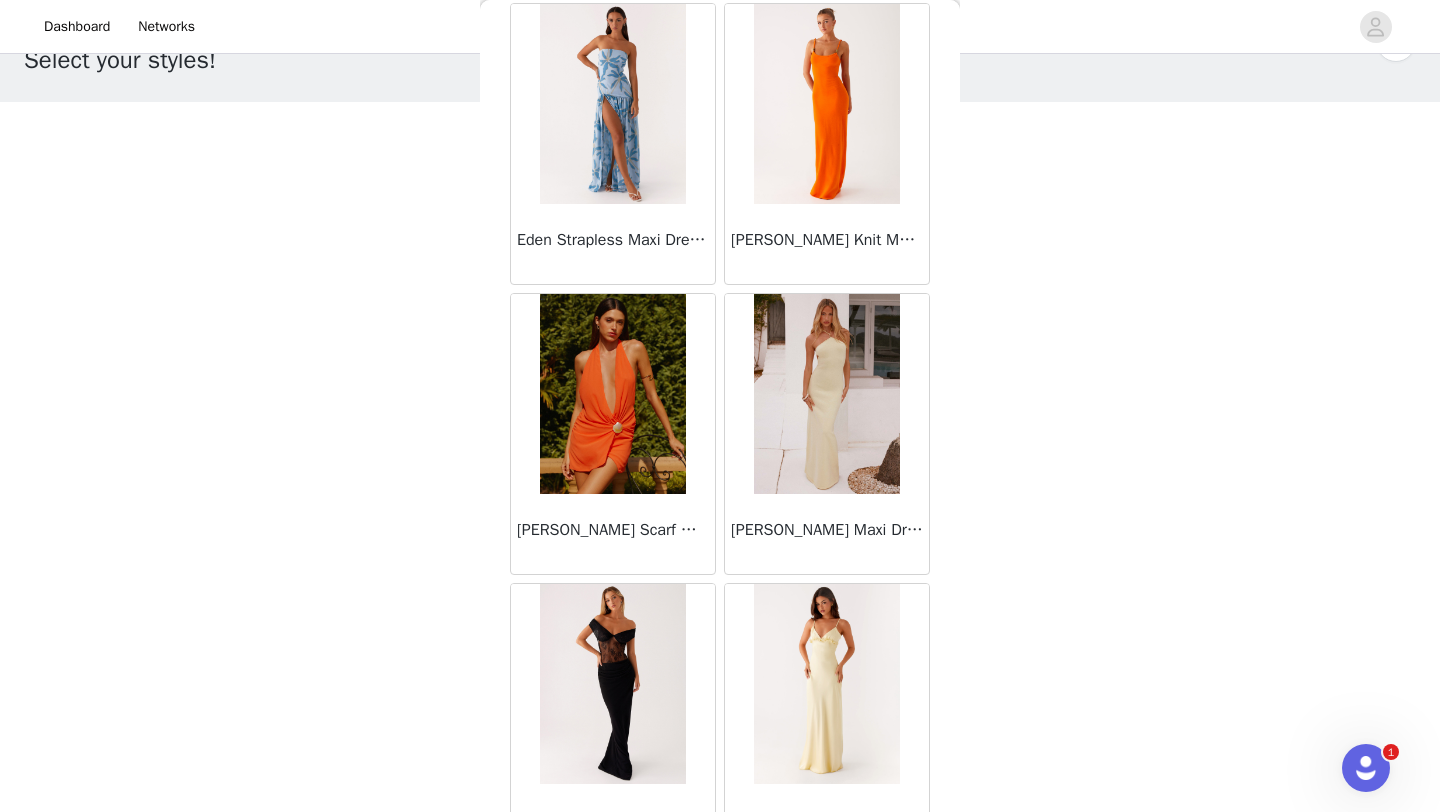 scroll, scrollTop: 19648, scrollLeft: 0, axis: vertical 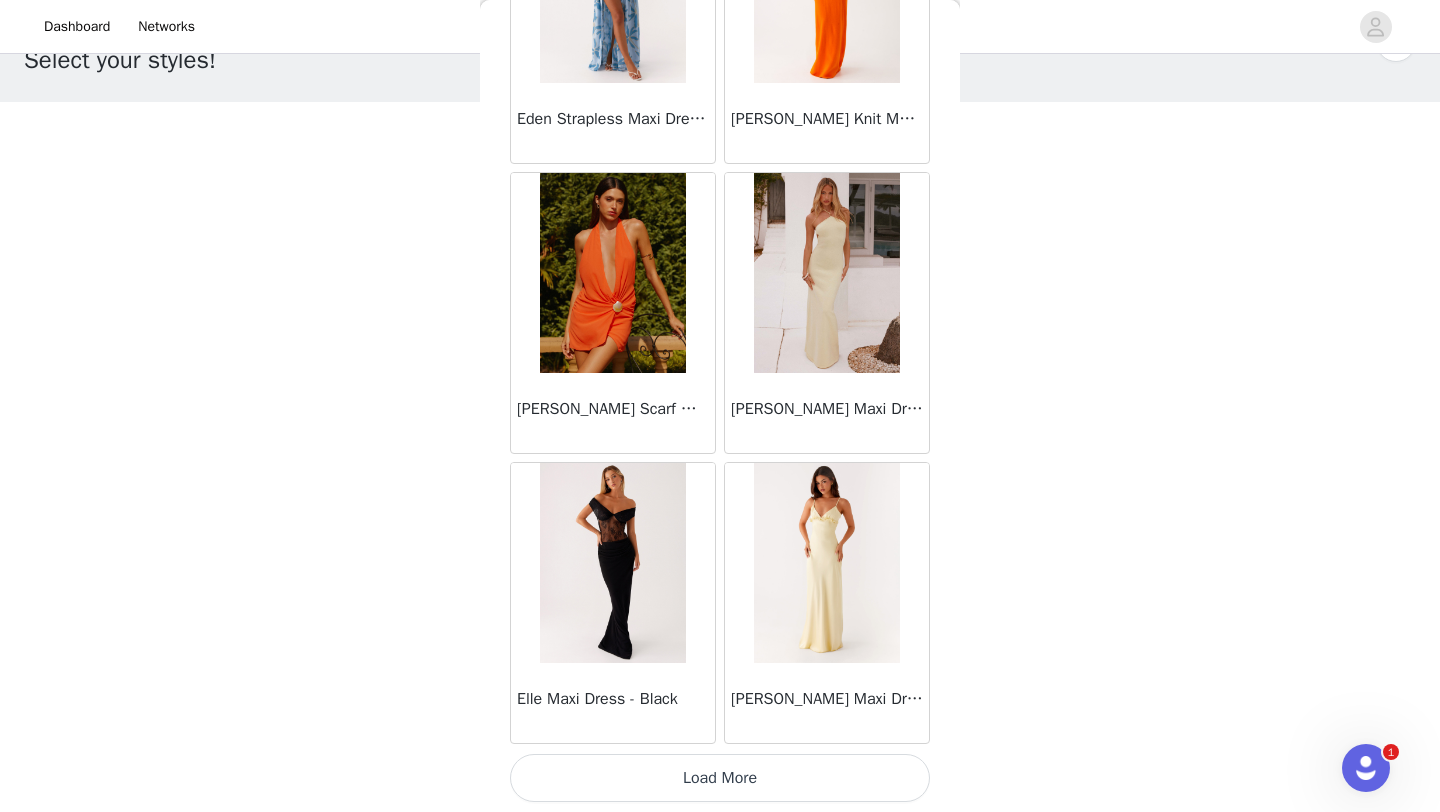 click on "Load More" at bounding box center (720, 778) 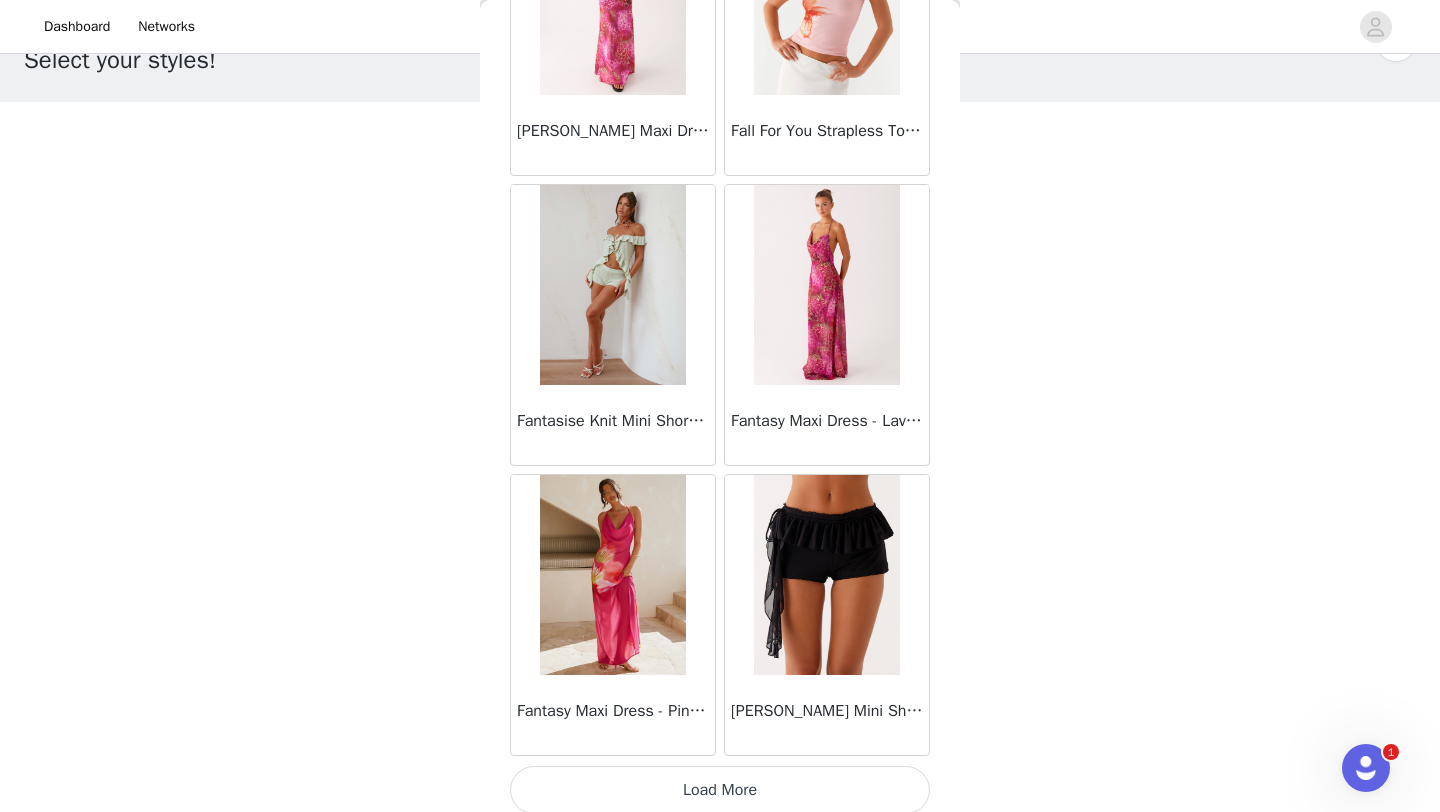 scroll, scrollTop: 22548, scrollLeft: 0, axis: vertical 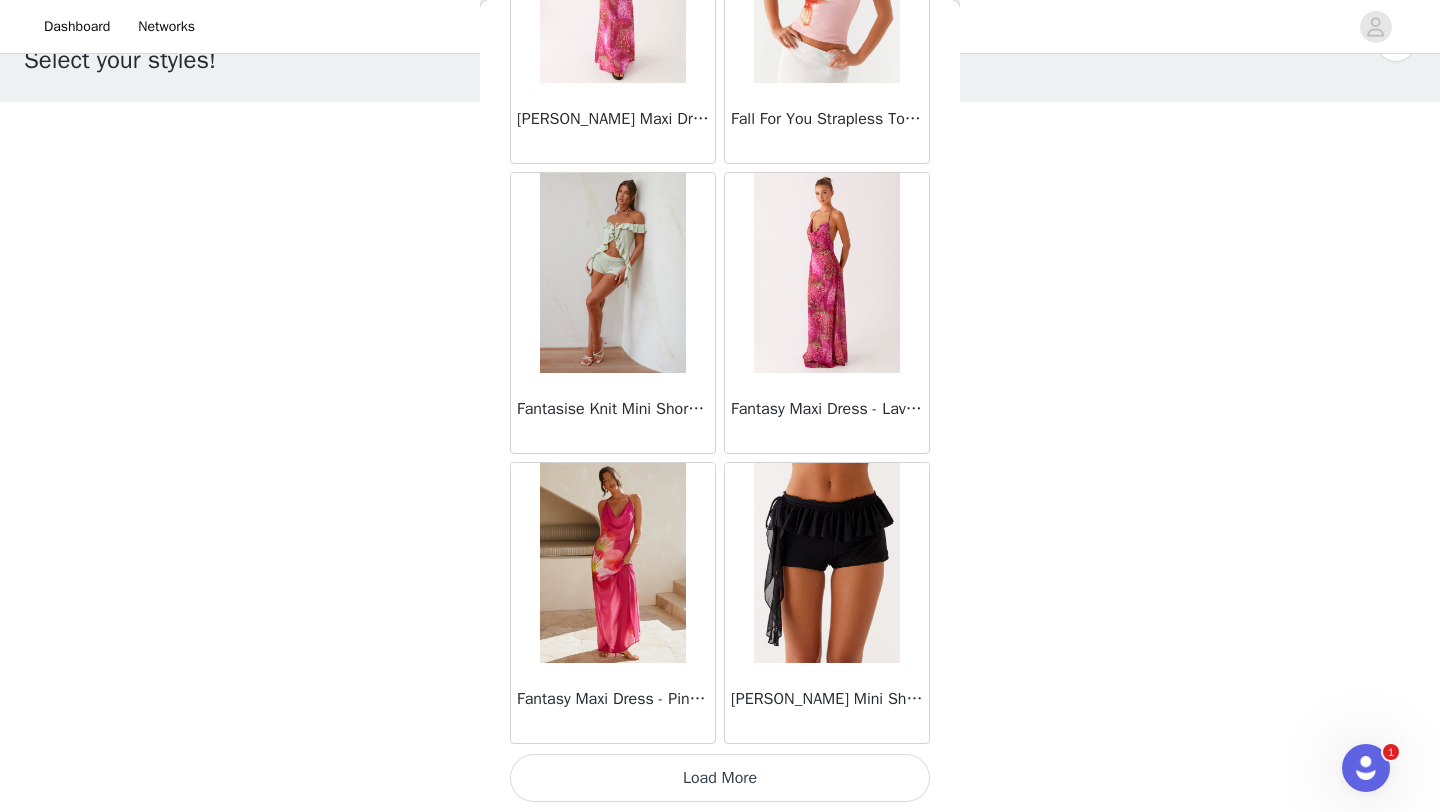 click on "Load More" at bounding box center [720, 778] 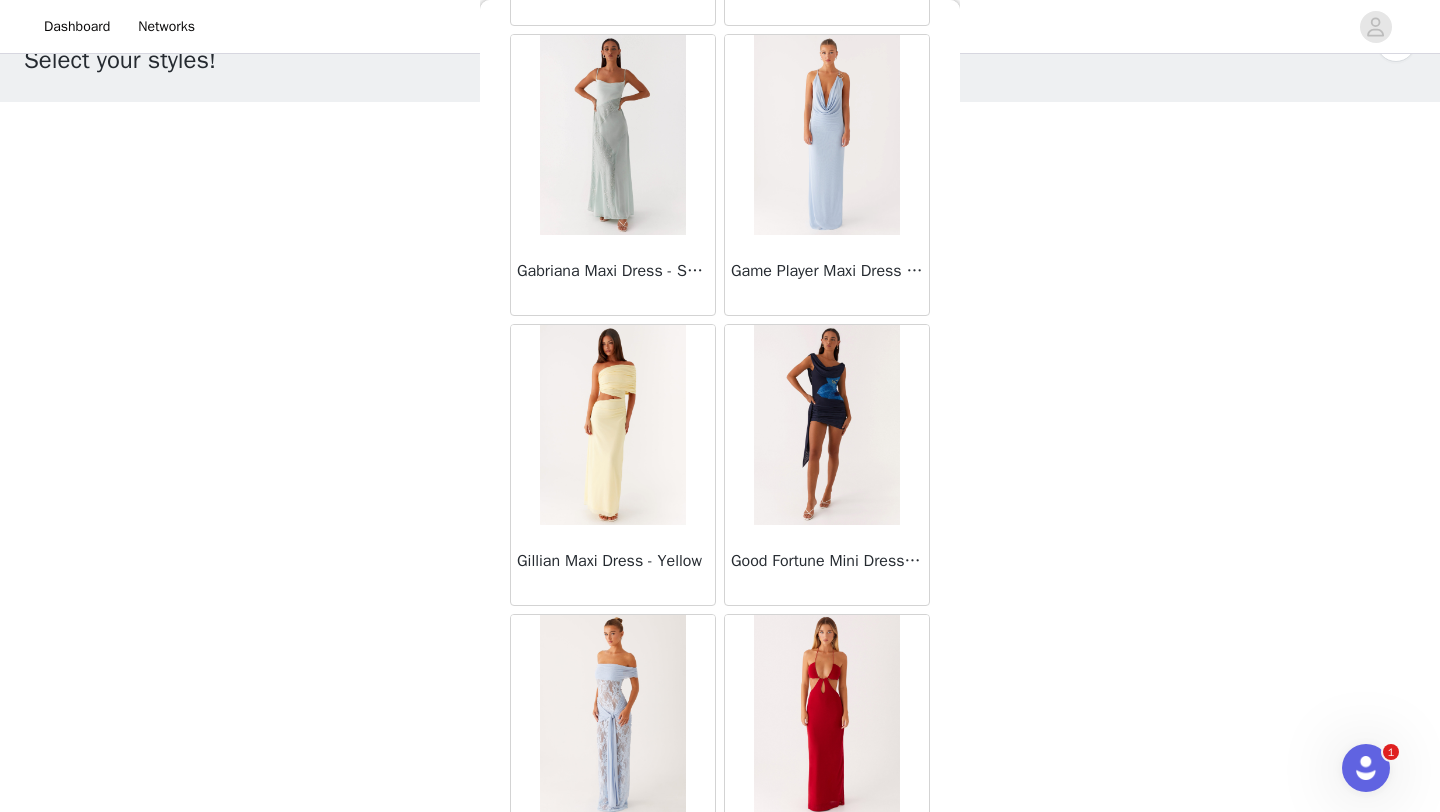 scroll, scrollTop: 25448, scrollLeft: 0, axis: vertical 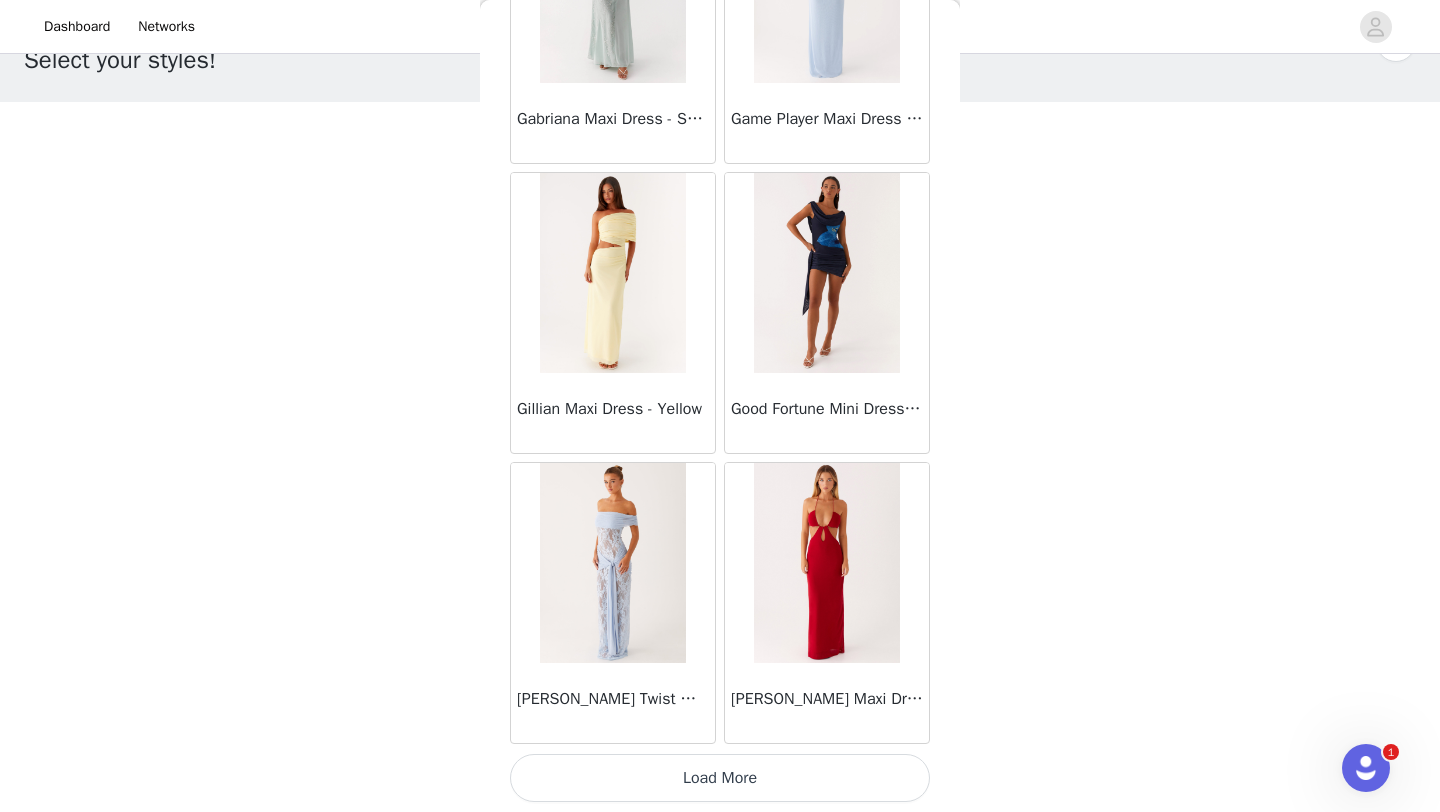 click on "Load More" at bounding box center (720, 778) 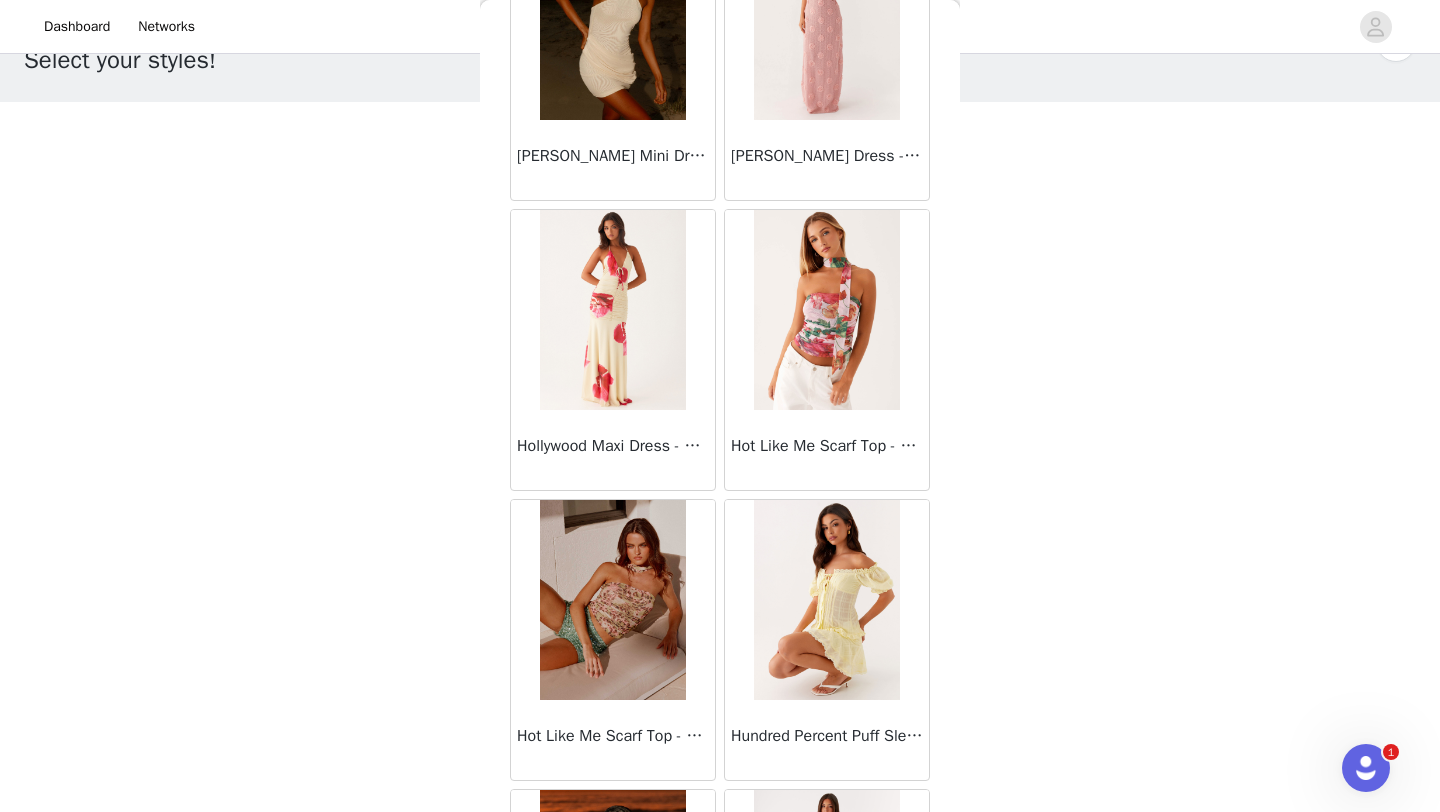 scroll, scrollTop: 27777, scrollLeft: 0, axis: vertical 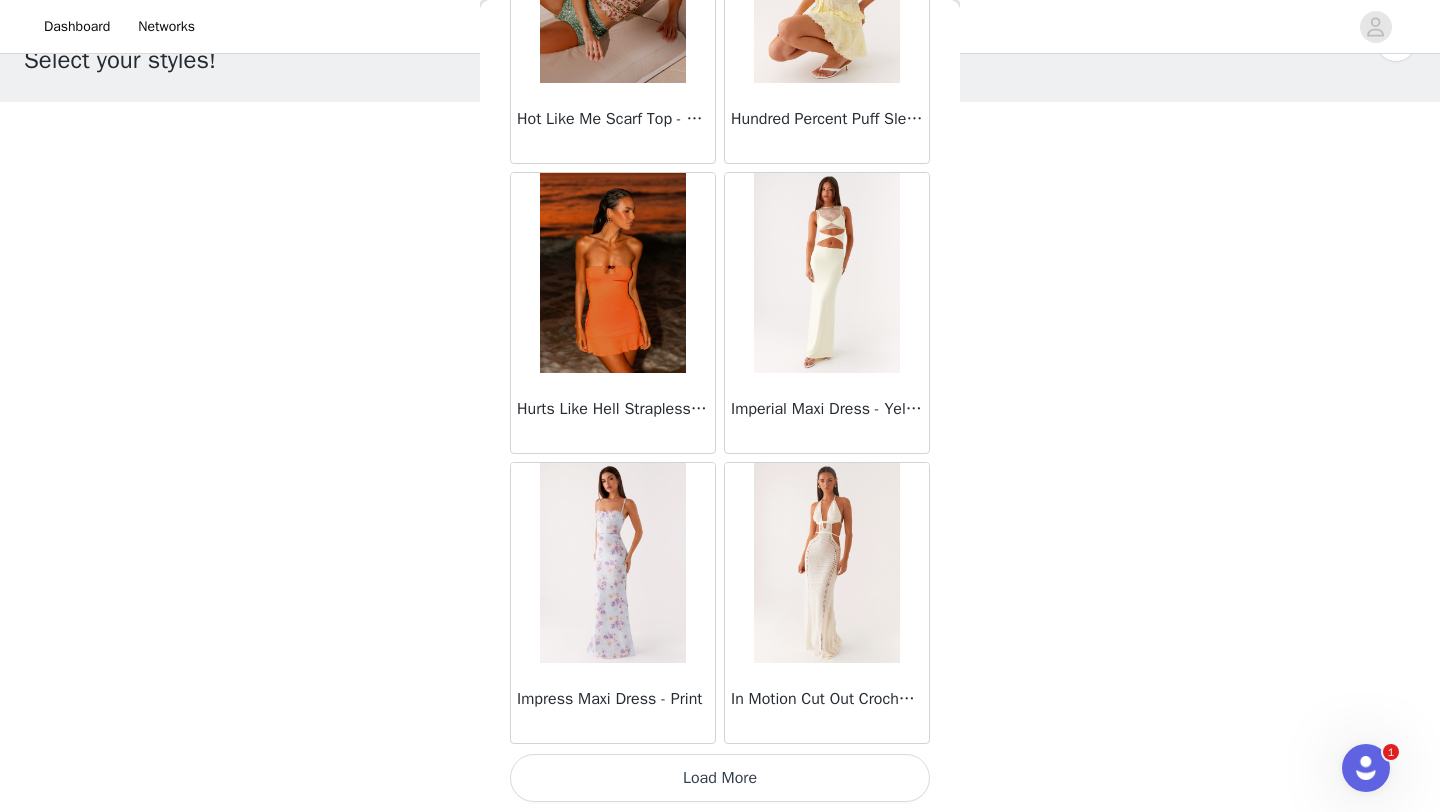 click on "Load More" at bounding box center [720, 778] 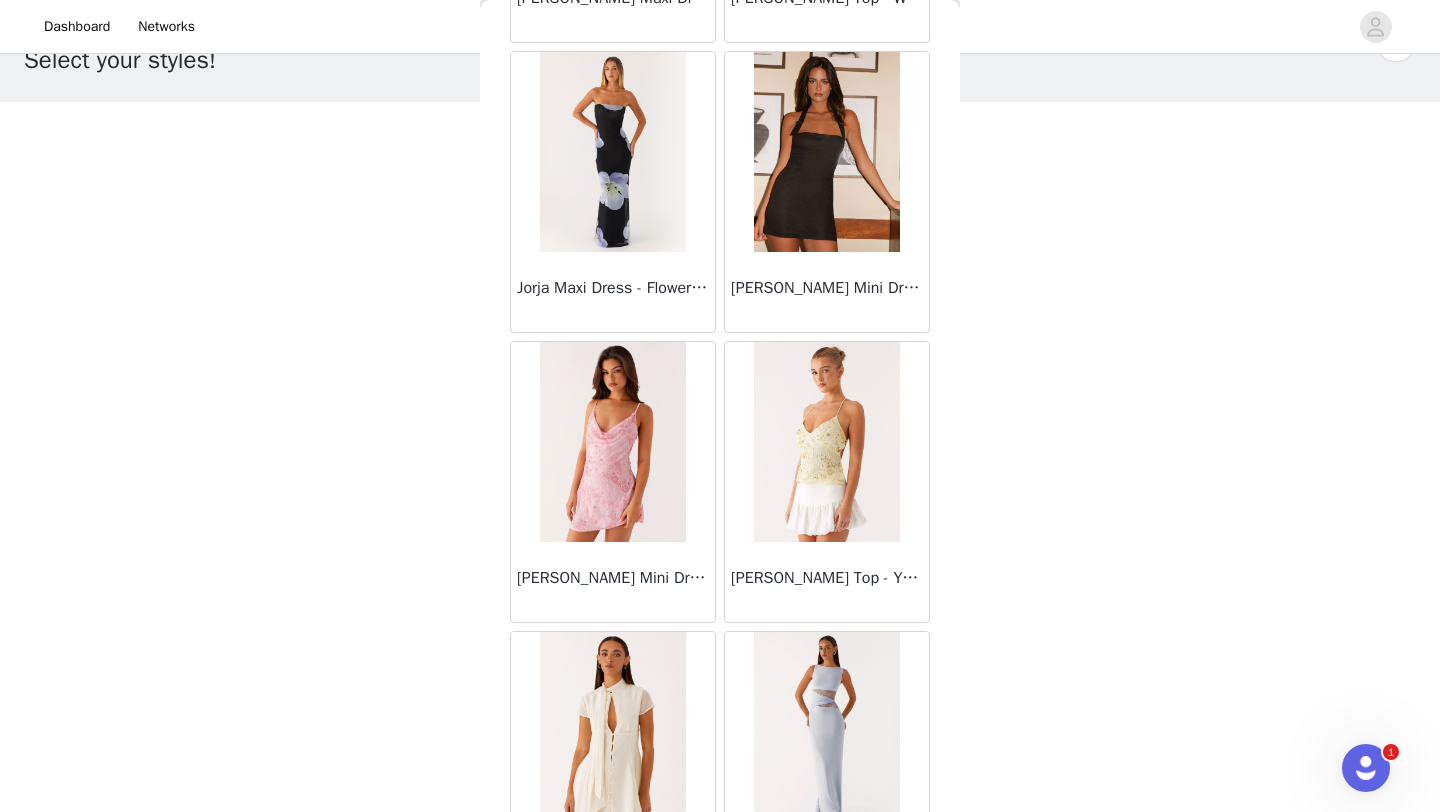 scroll, scrollTop: 31248, scrollLeft: 0, axis: vertical 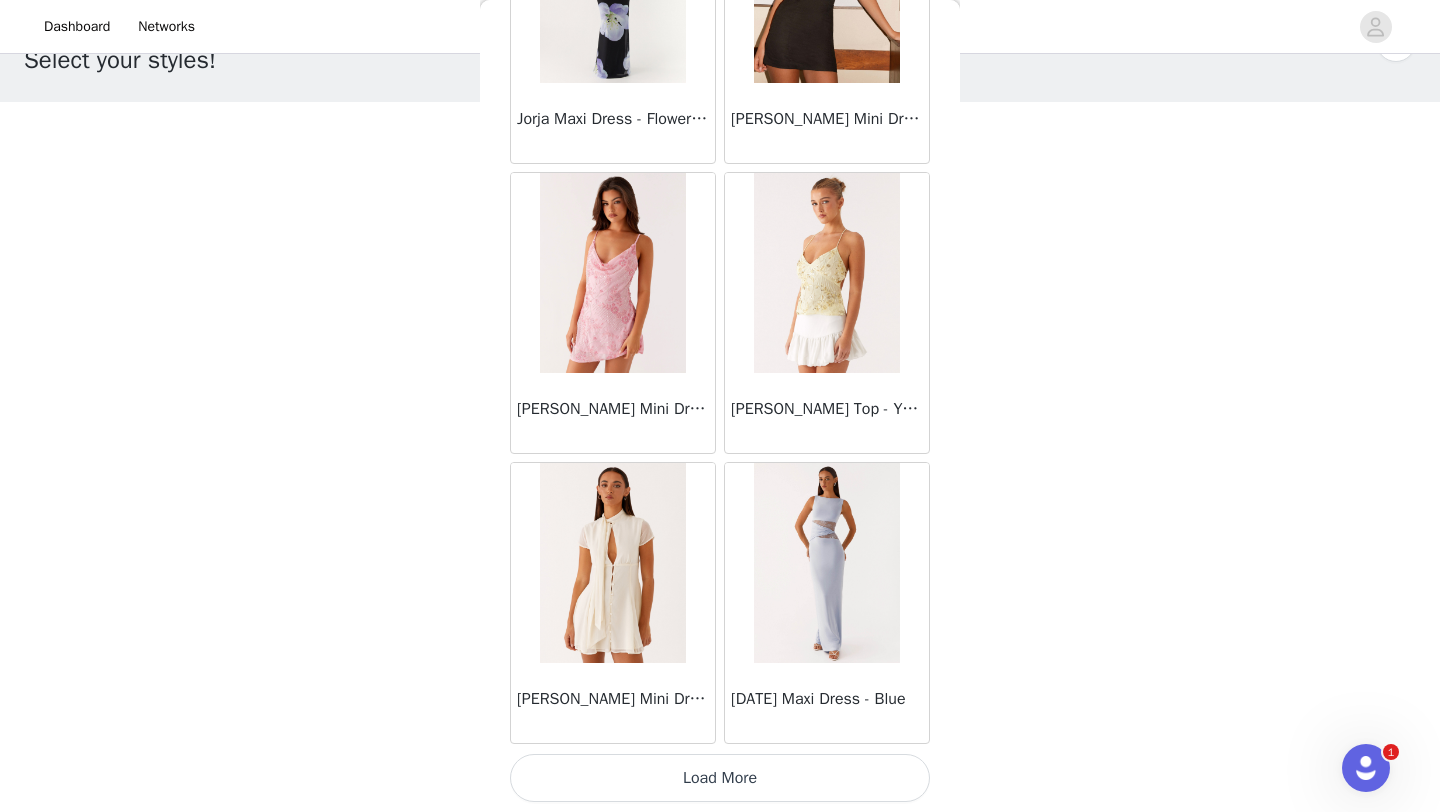 click on "Load More" at bounding box center (720, 778) 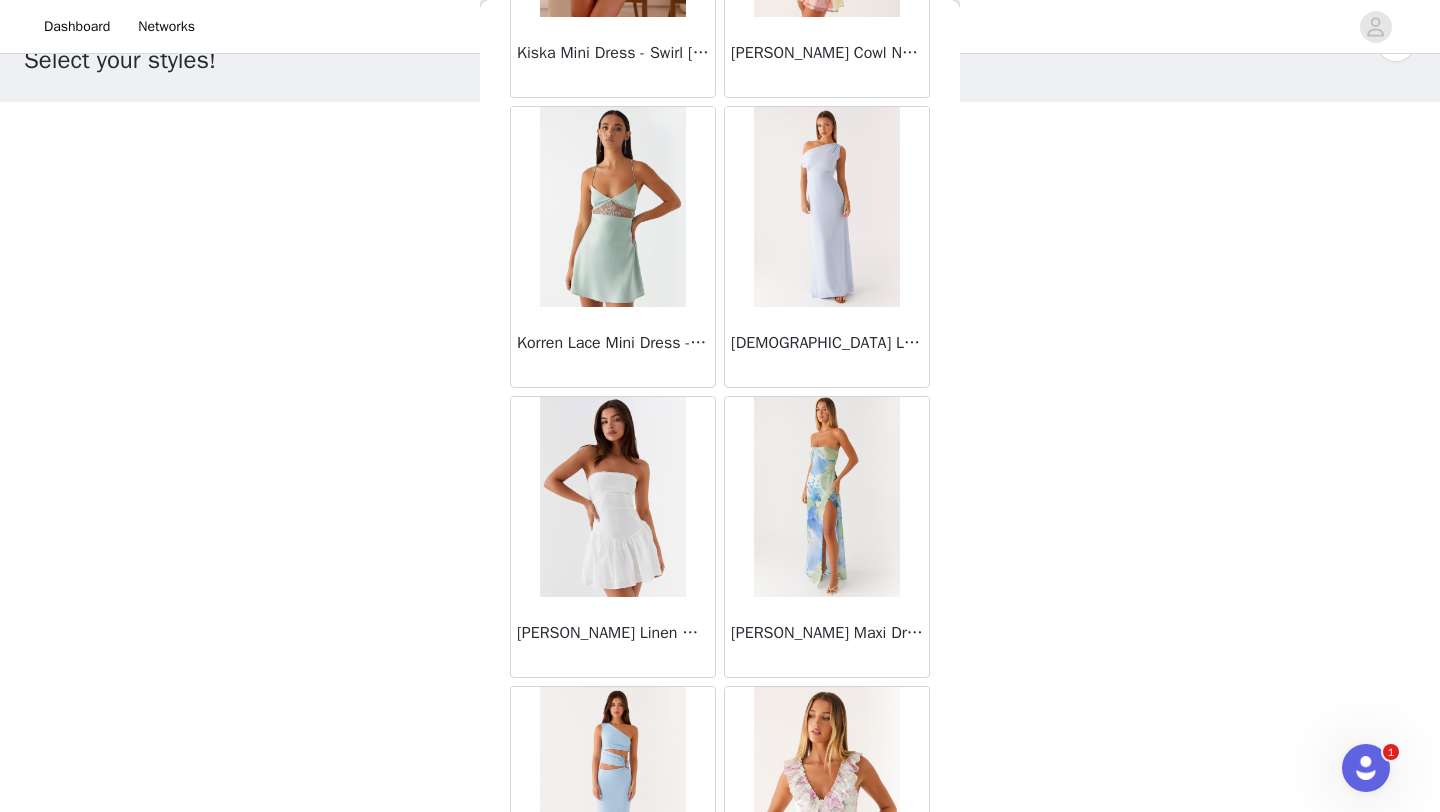 scroll, scrollTop: 34148, scrollLeft: 0, axis: vertical 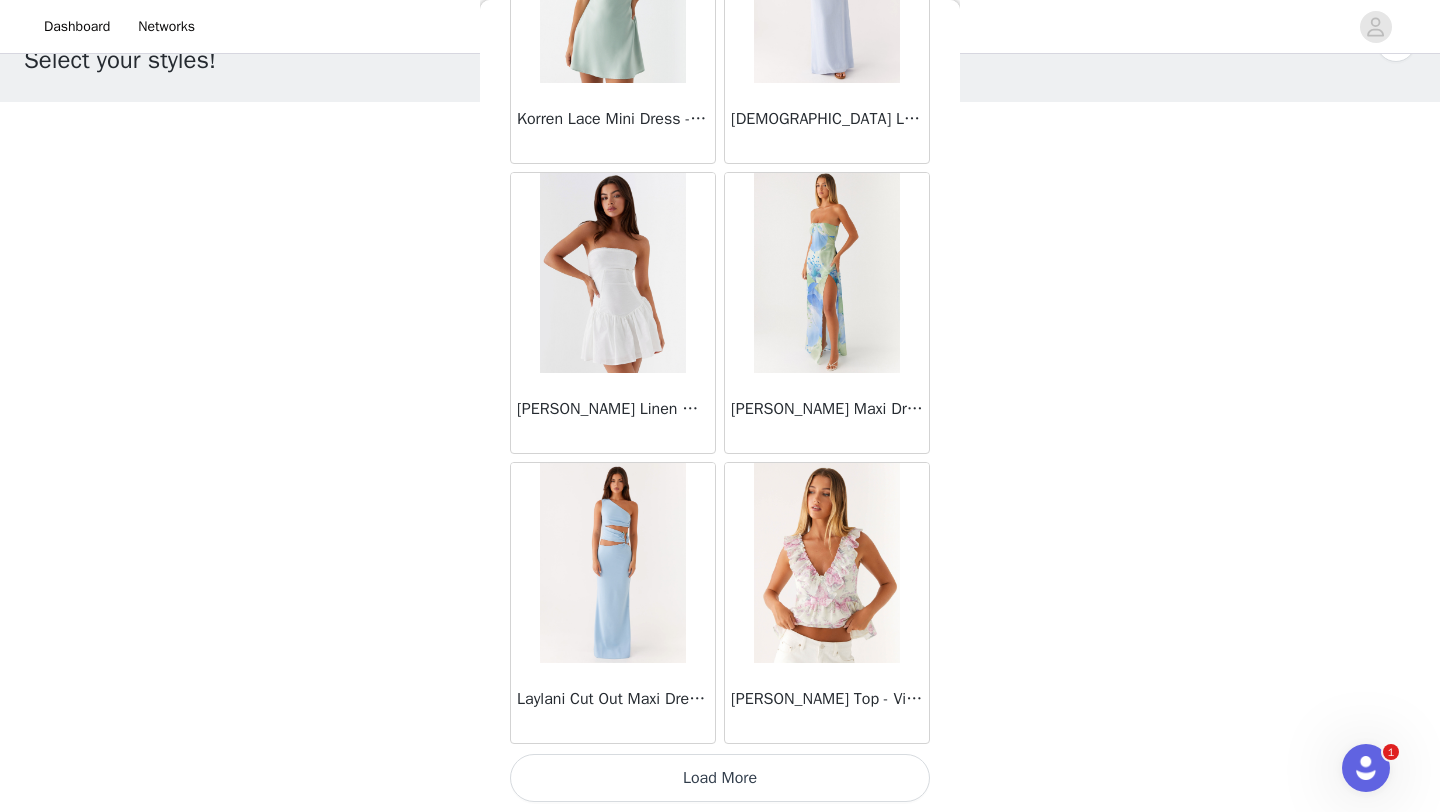 click on "Load More" at bounding box center [720, 778] 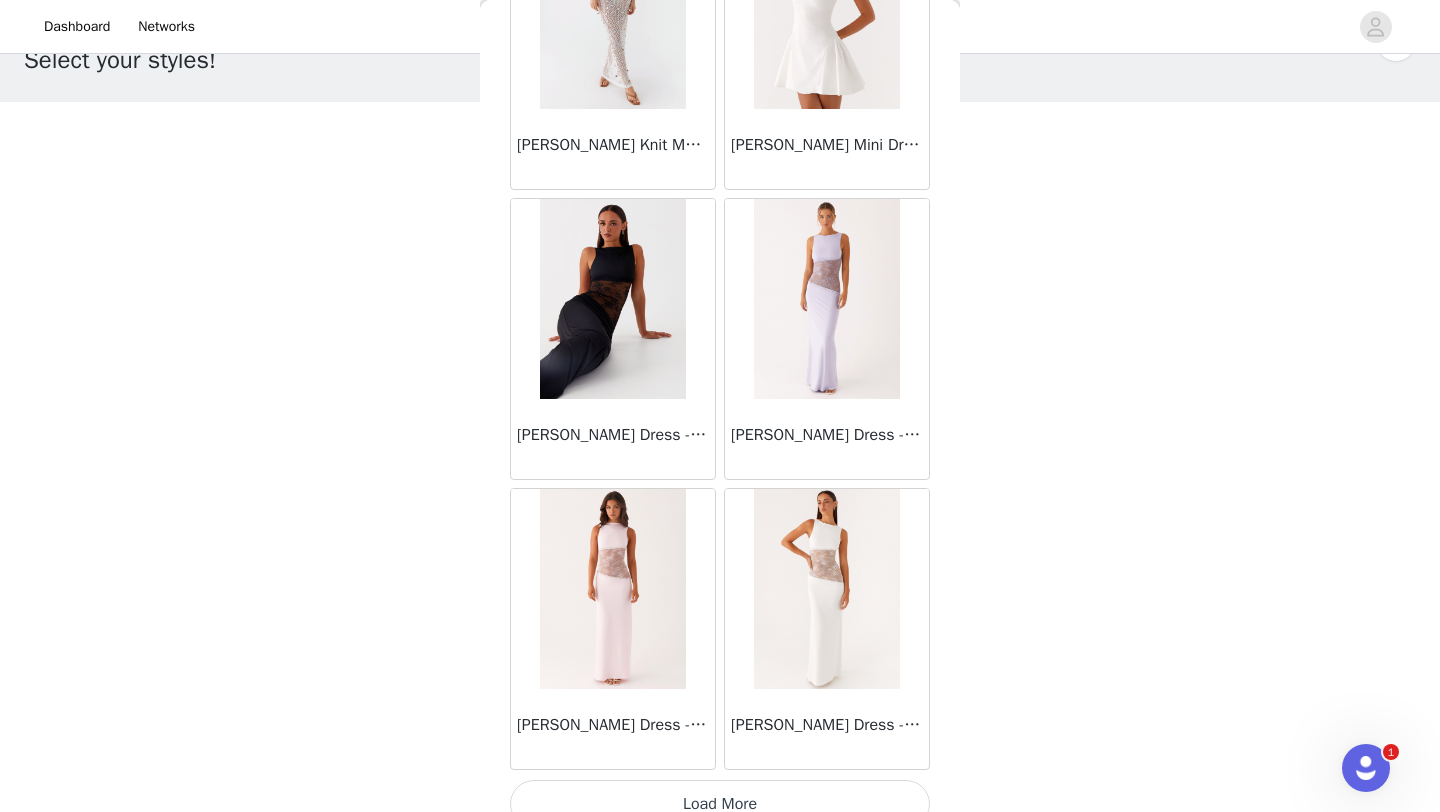 scroll, scrollTop: 37032, scrollLeft: 0, axis: vertical 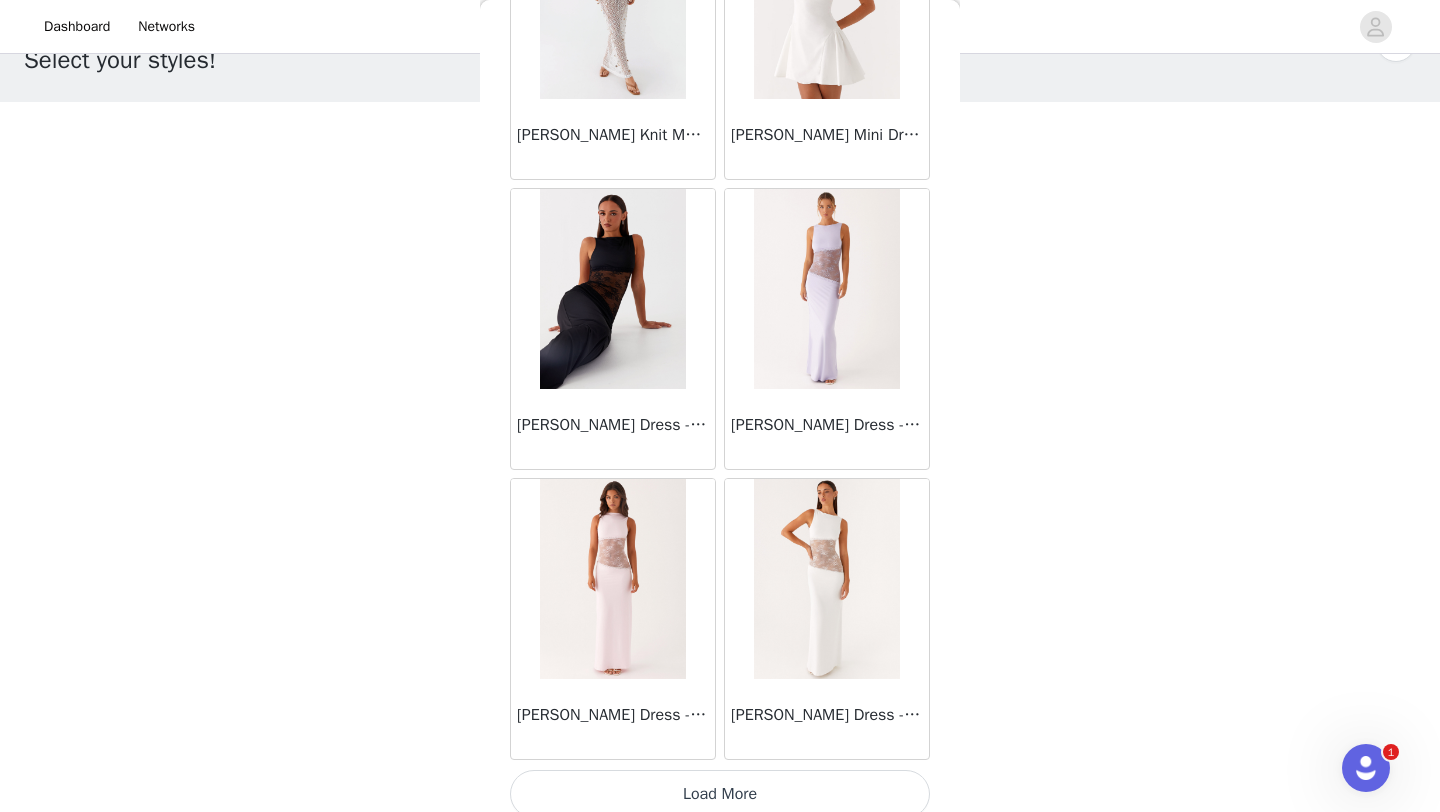 click on "Load More" at bounding box center [720, 794] 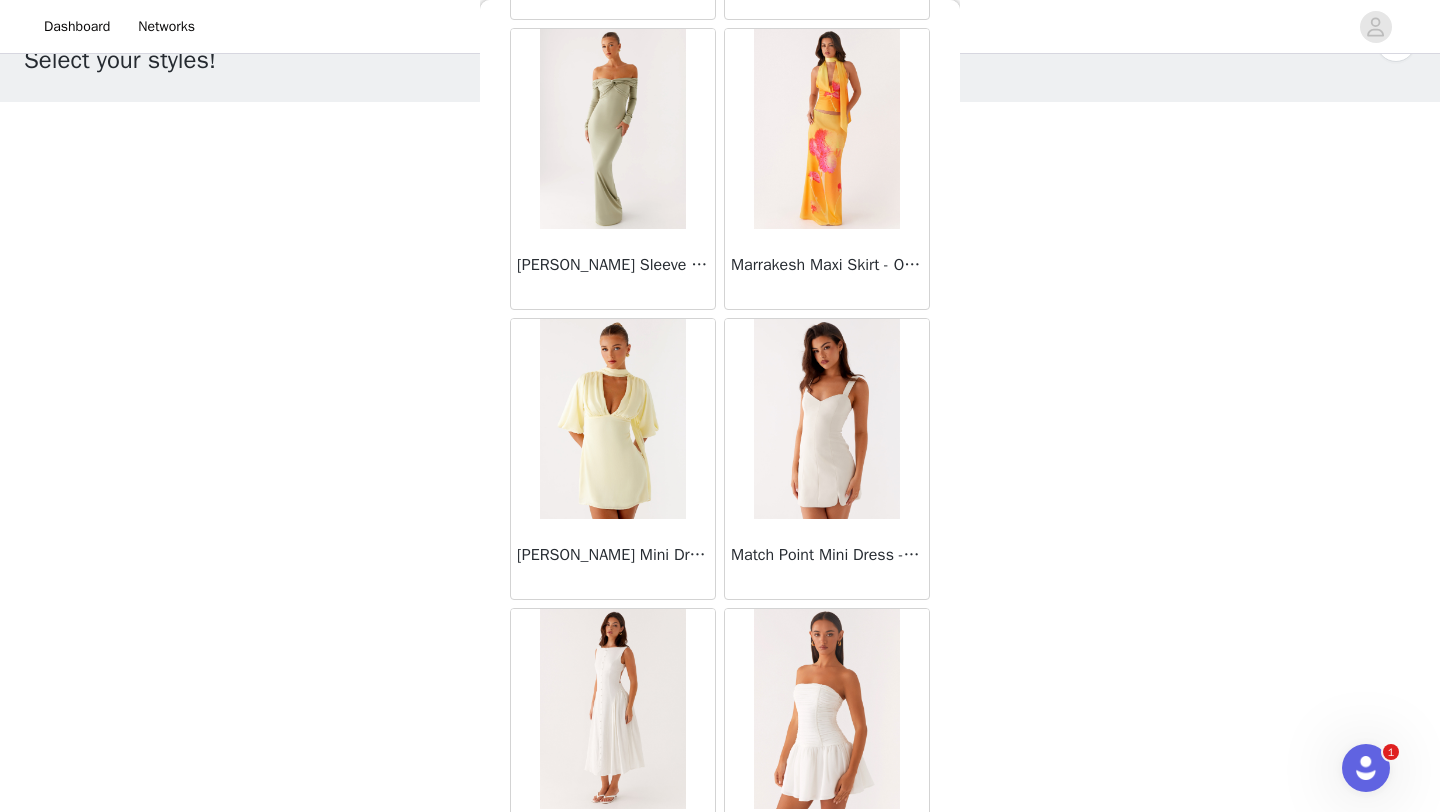 scroll, scrollTop: 39948, scrollLeft: 0, axis: vertical 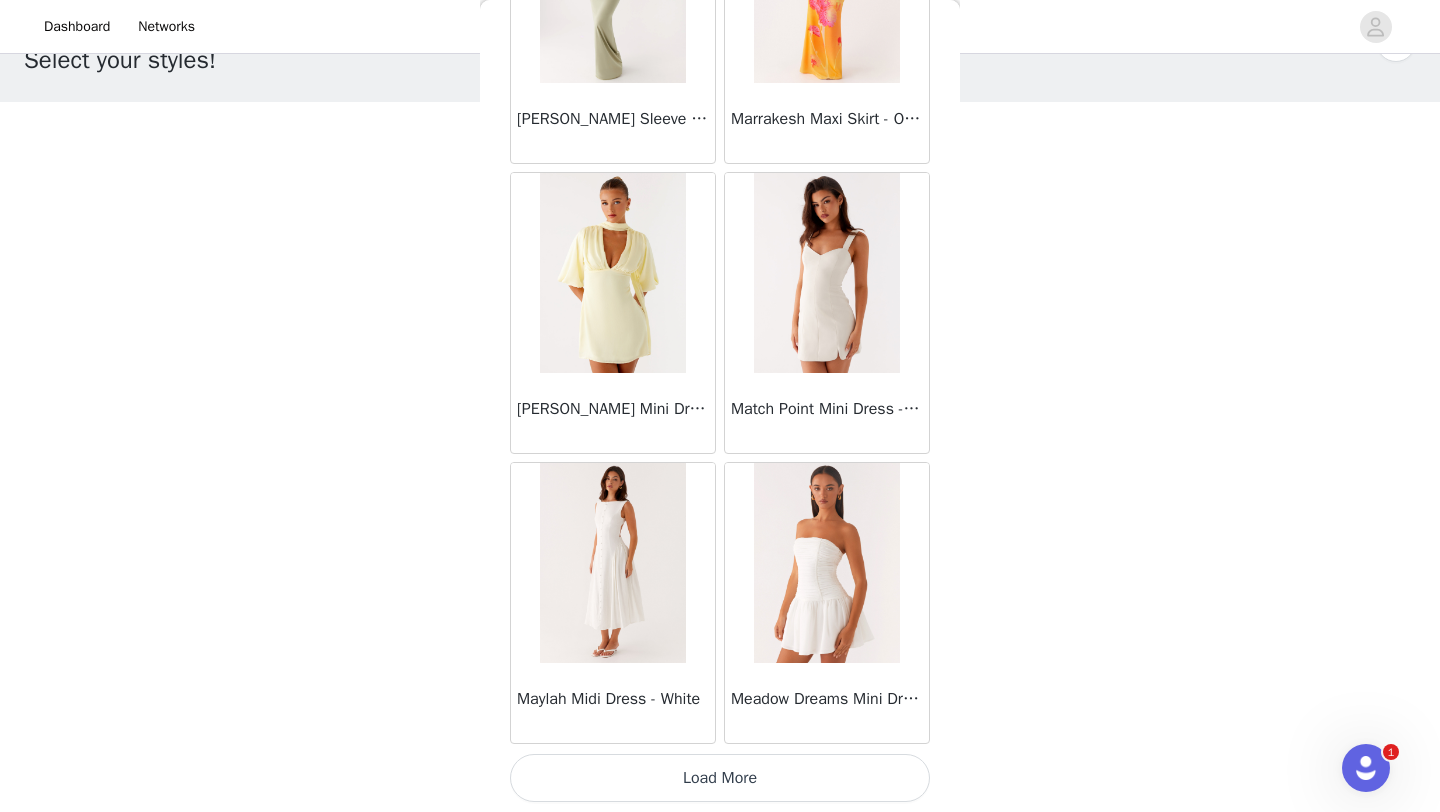 click on "Load More" at bounding box center (720, 778) 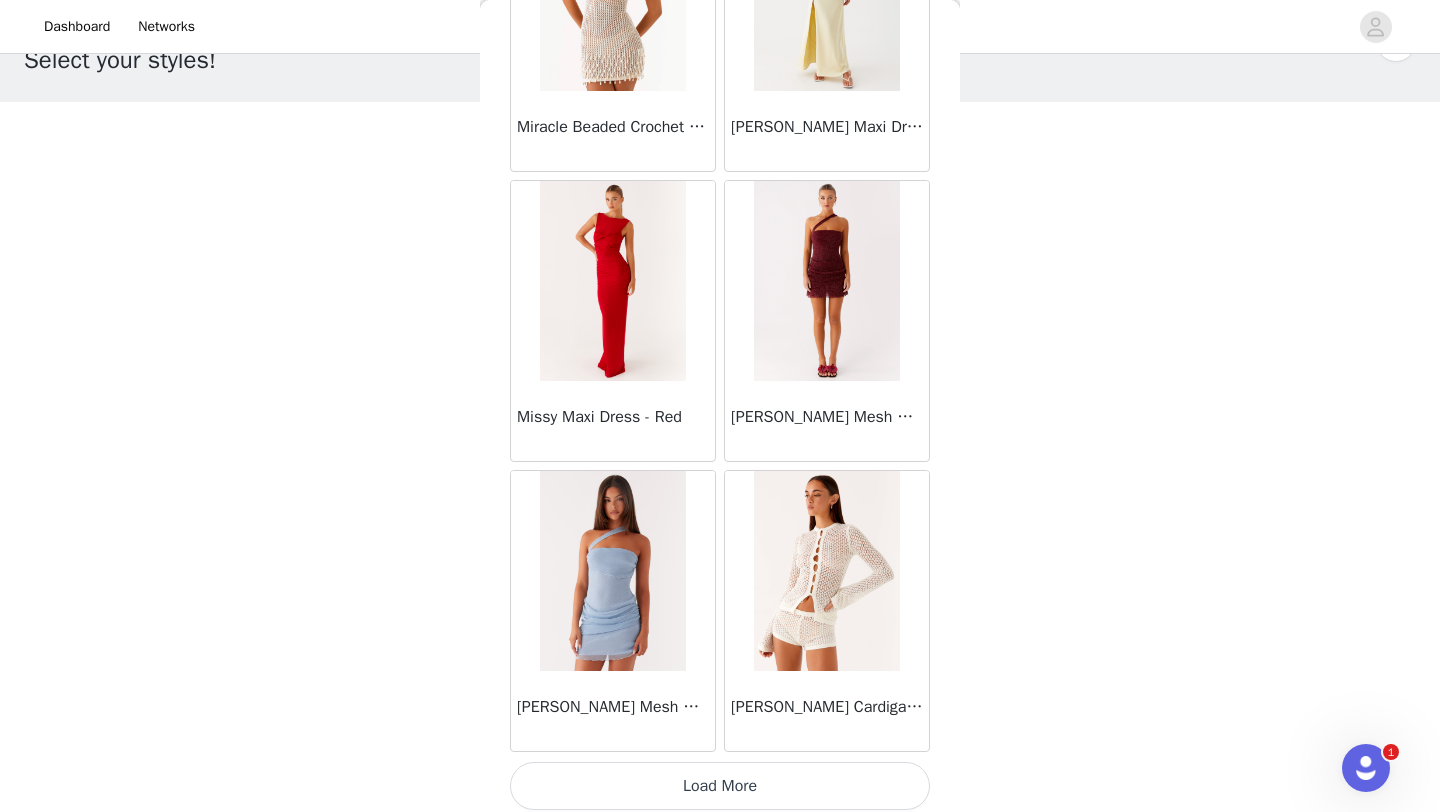 scroll, scrollTop: 42848, scrollLeft: 0, axis: vertical 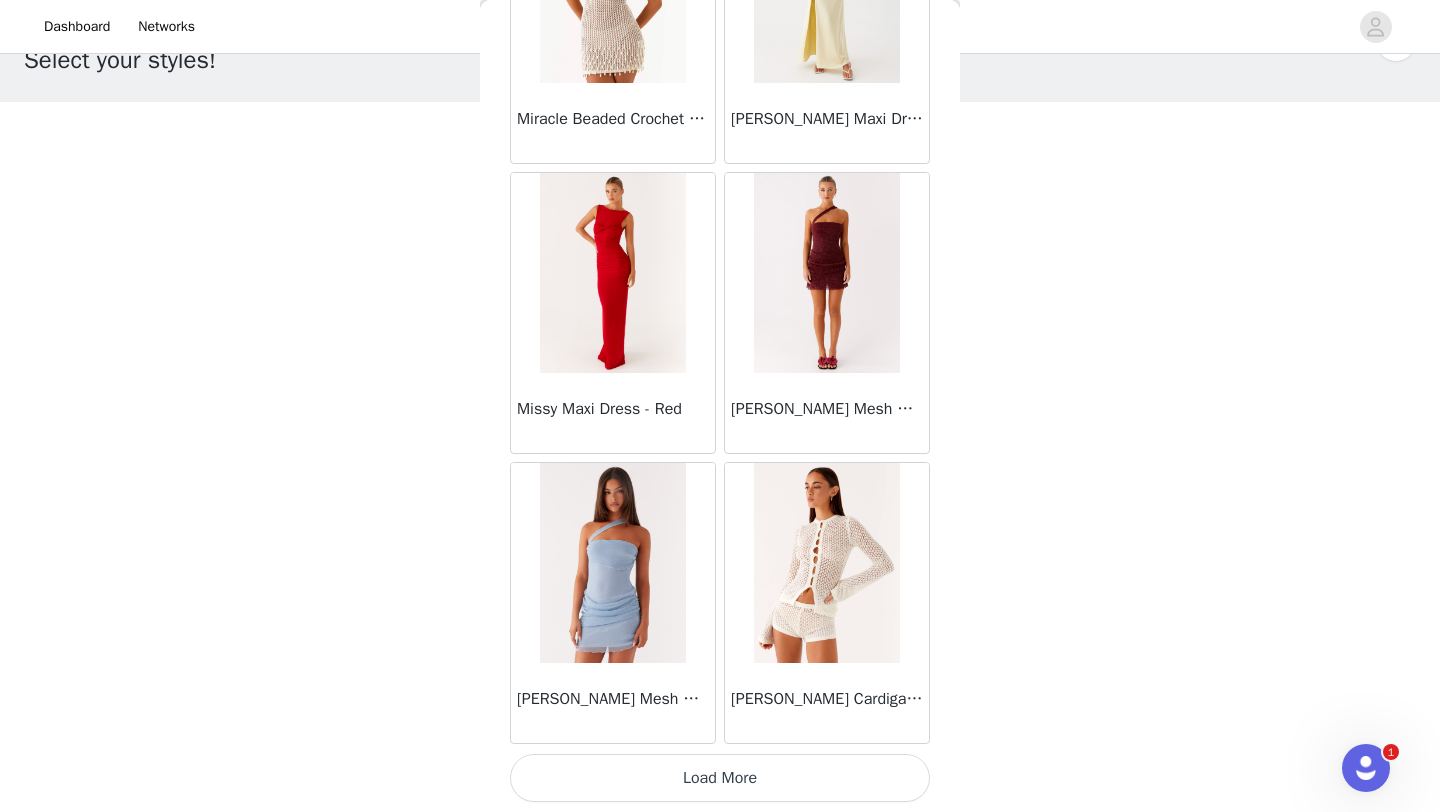 click on "Load More" at bounding box center (720, 778) 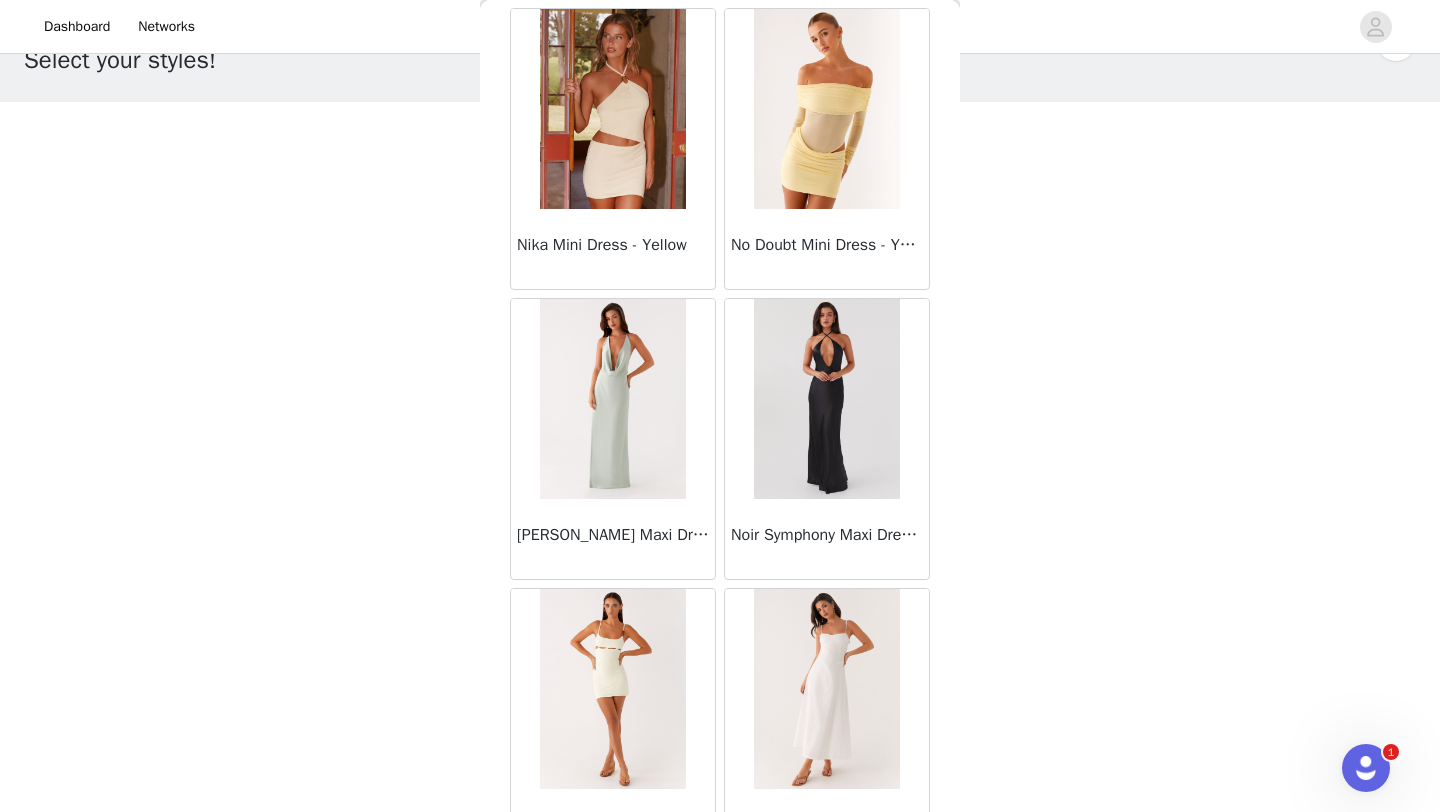 scroll, scrollTop: 45748, scrollLeft: 0, axis: vertical 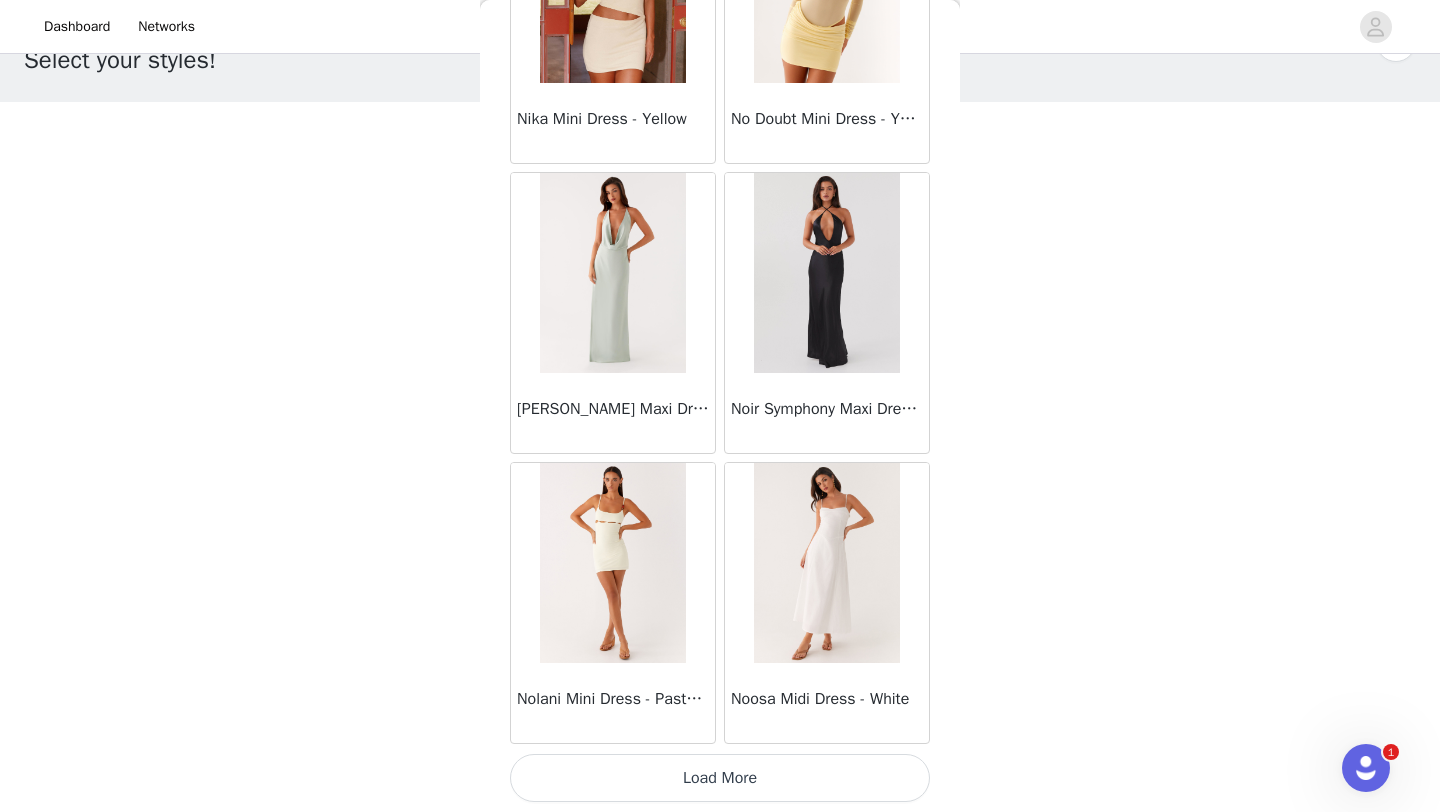 click on "Load More" at bounding box center [720, 778] 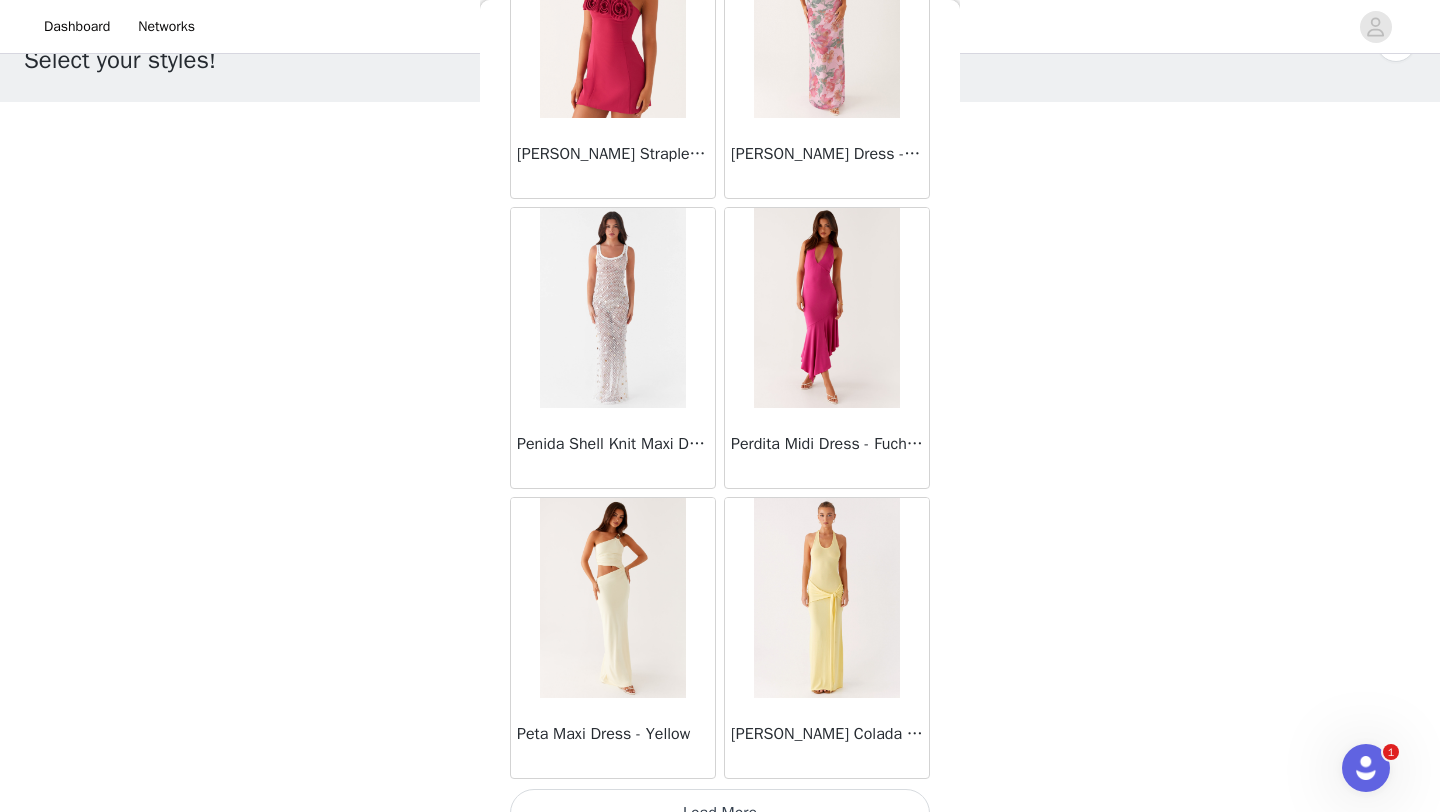 scroll, scrollTop: 48648, scrollLeft: 0, axis: vertical 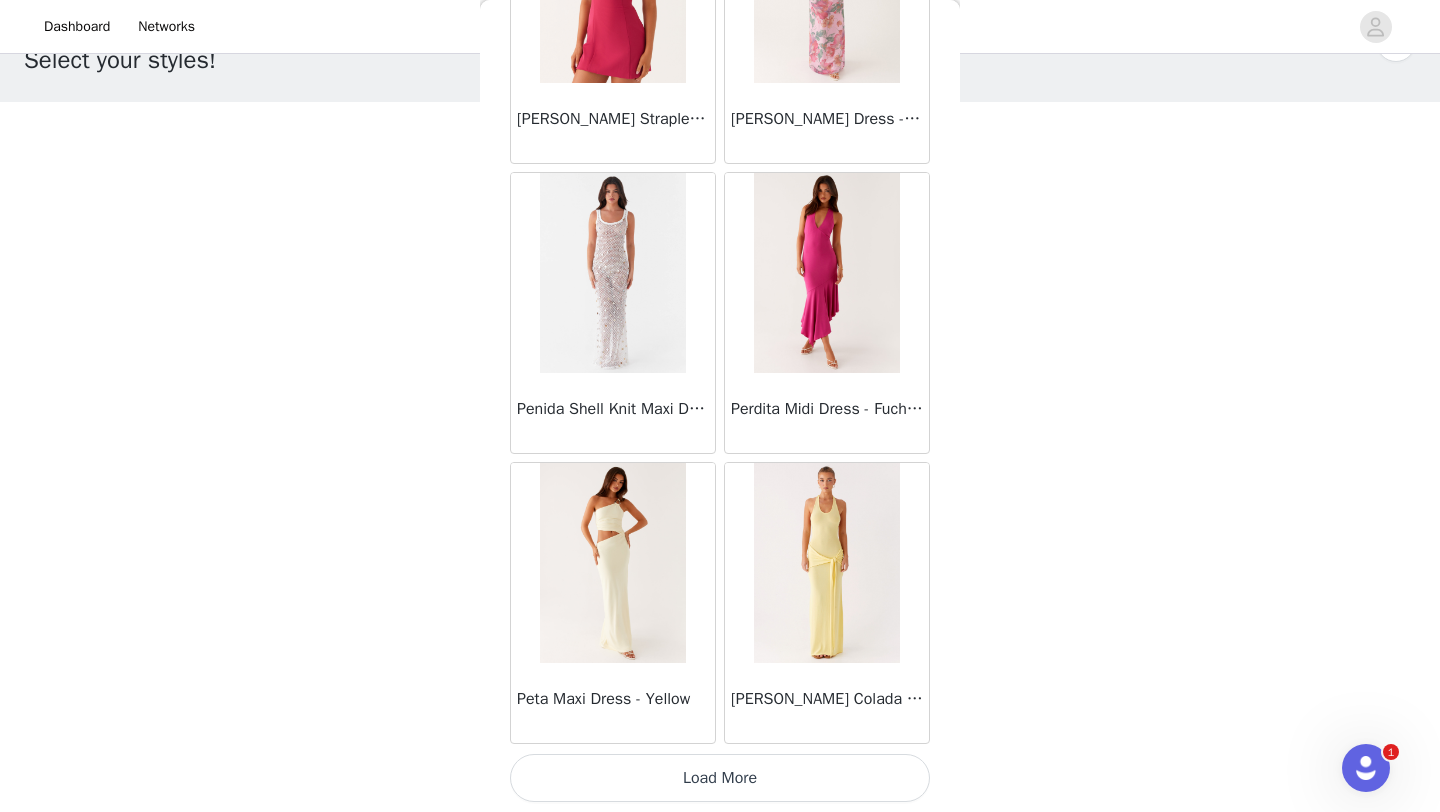 click on "Load More" at bounding box center [720, 778] 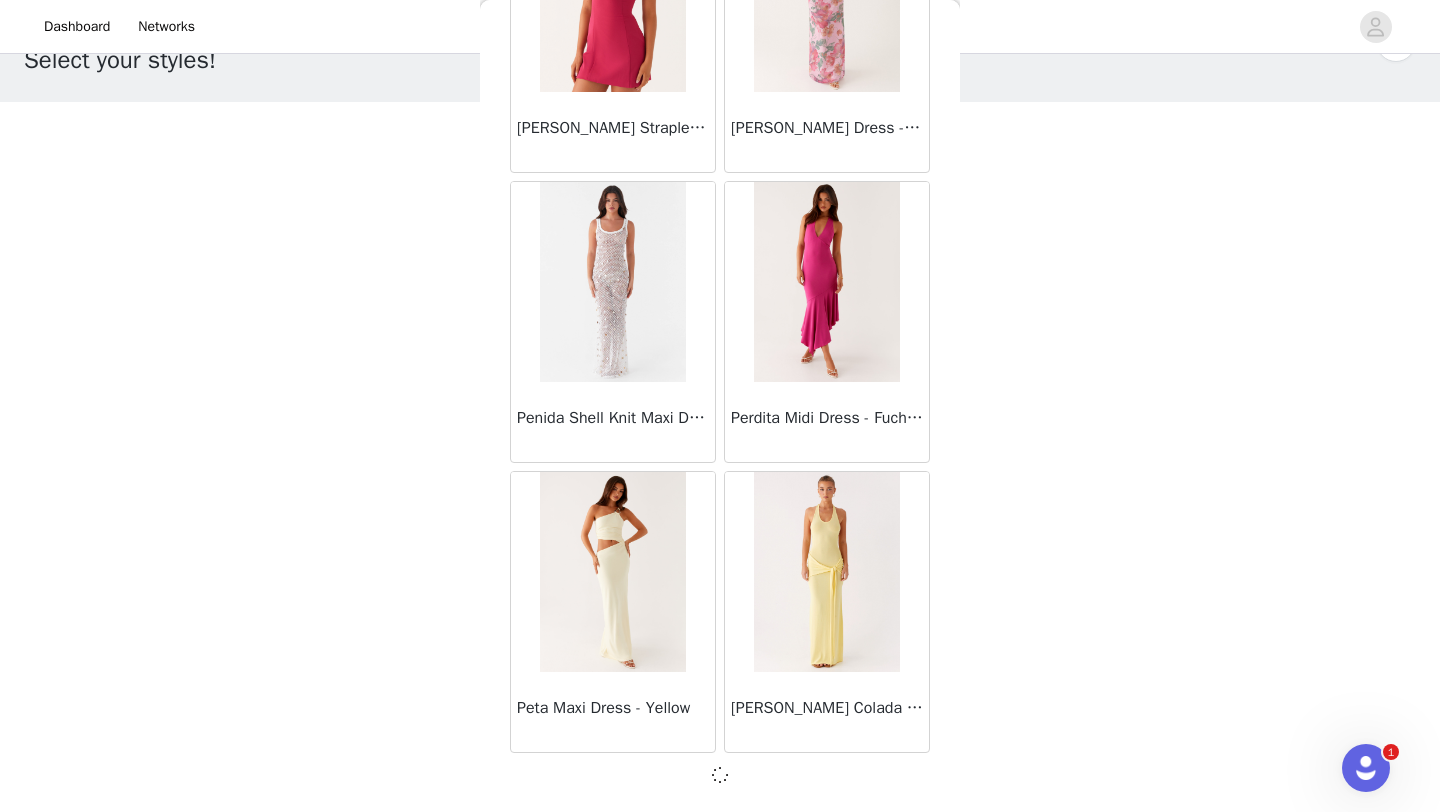 scroll, scrollTop: 48639, scrollLeft: 0, axis: vertical 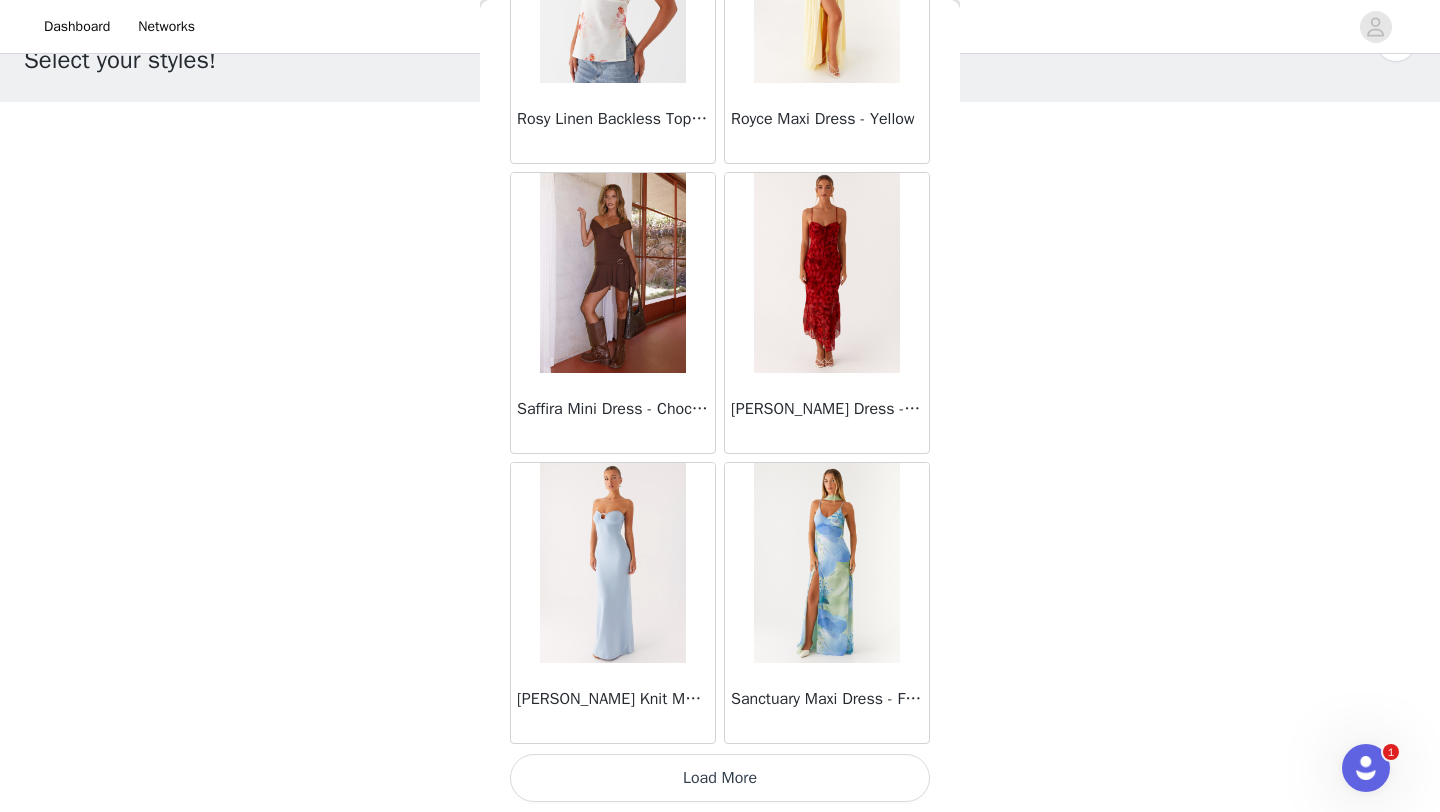 click on "Load More" at bounding box center (720, 778) 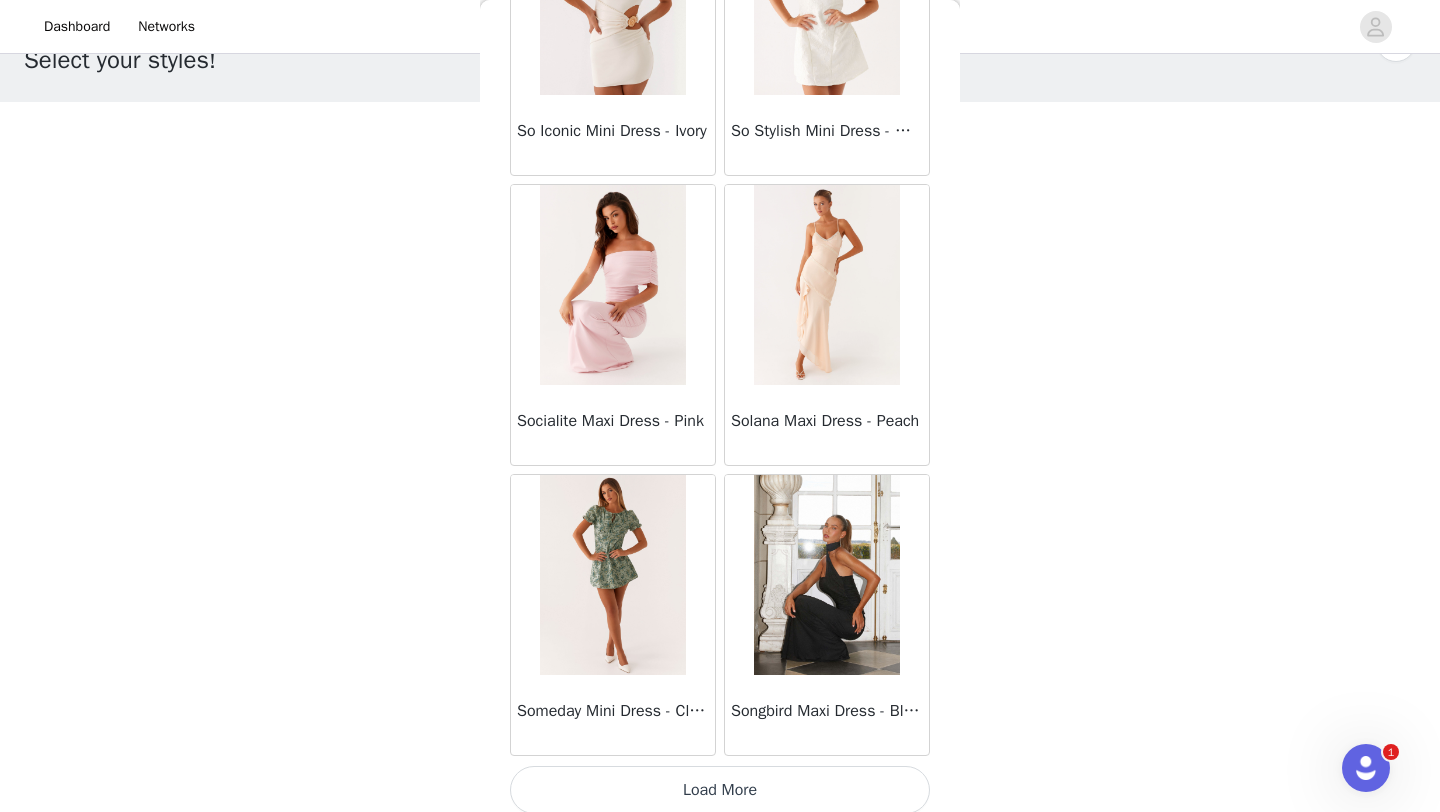 scroll, scrollTop: 54448, scrollLeft: 0, axis: vertical 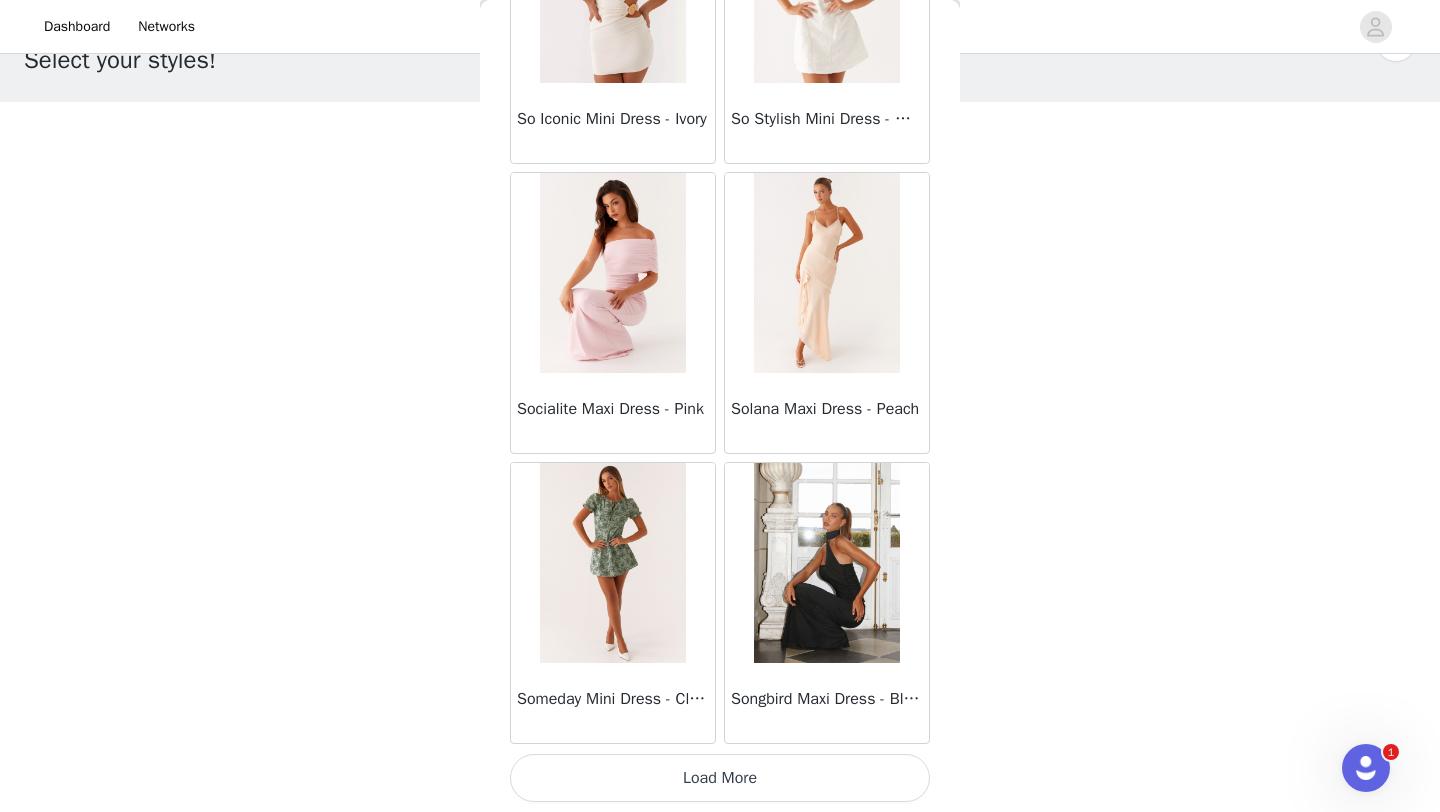 click on "Load More" at bounding box center (720, 778) 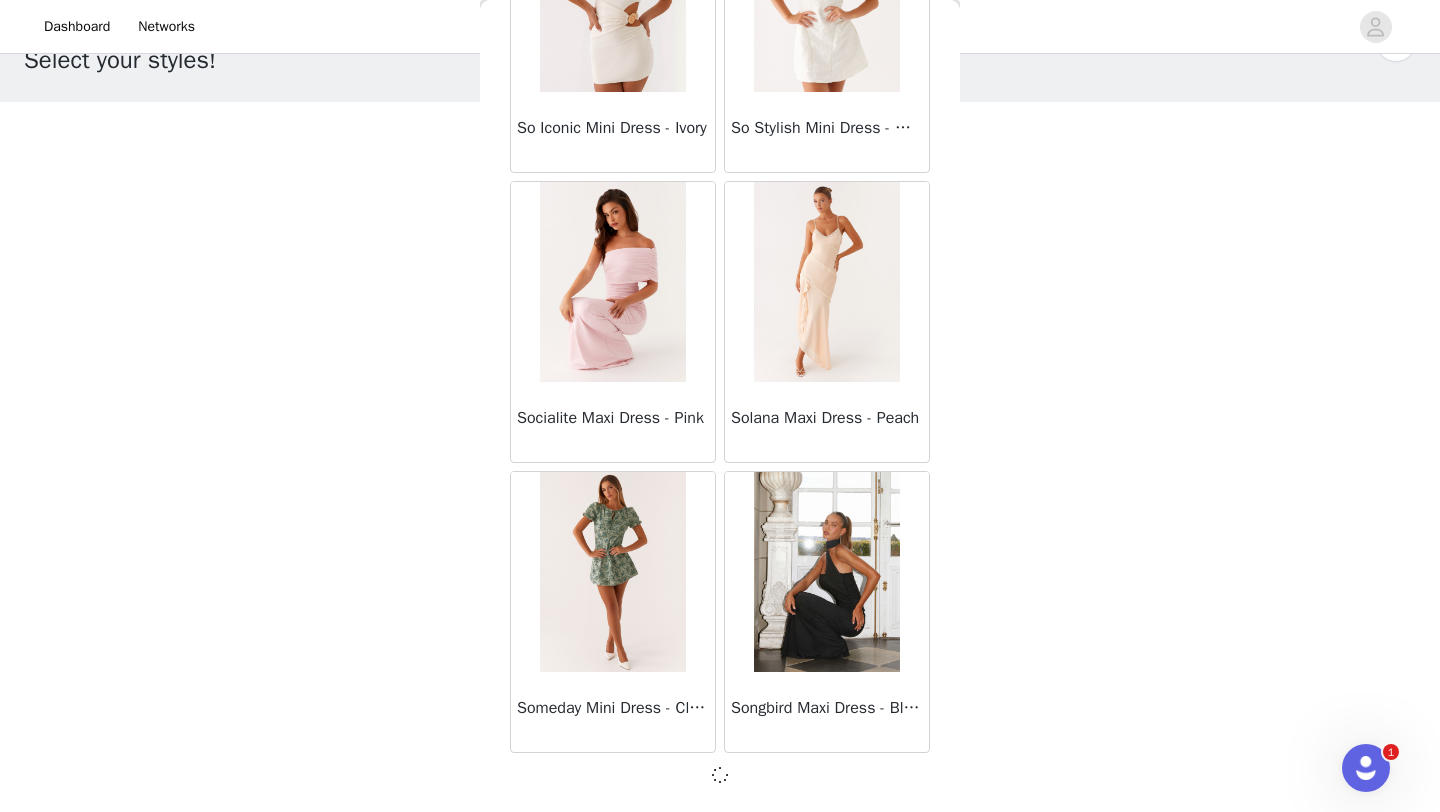 scroll, scrollTop: 54439, scrollLeft: 0, axis: vertical 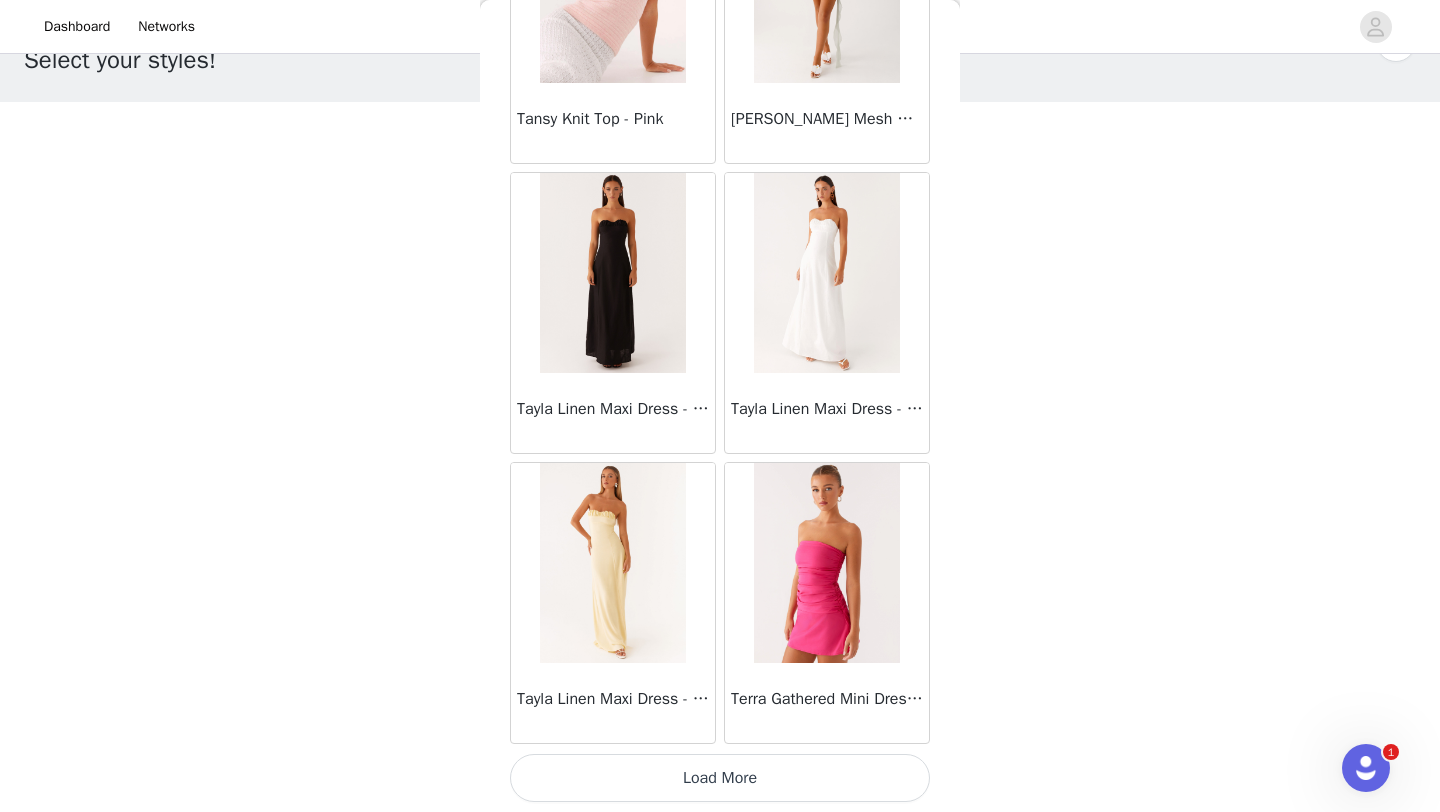 click on "Load More" at bounding box center (720, 778) 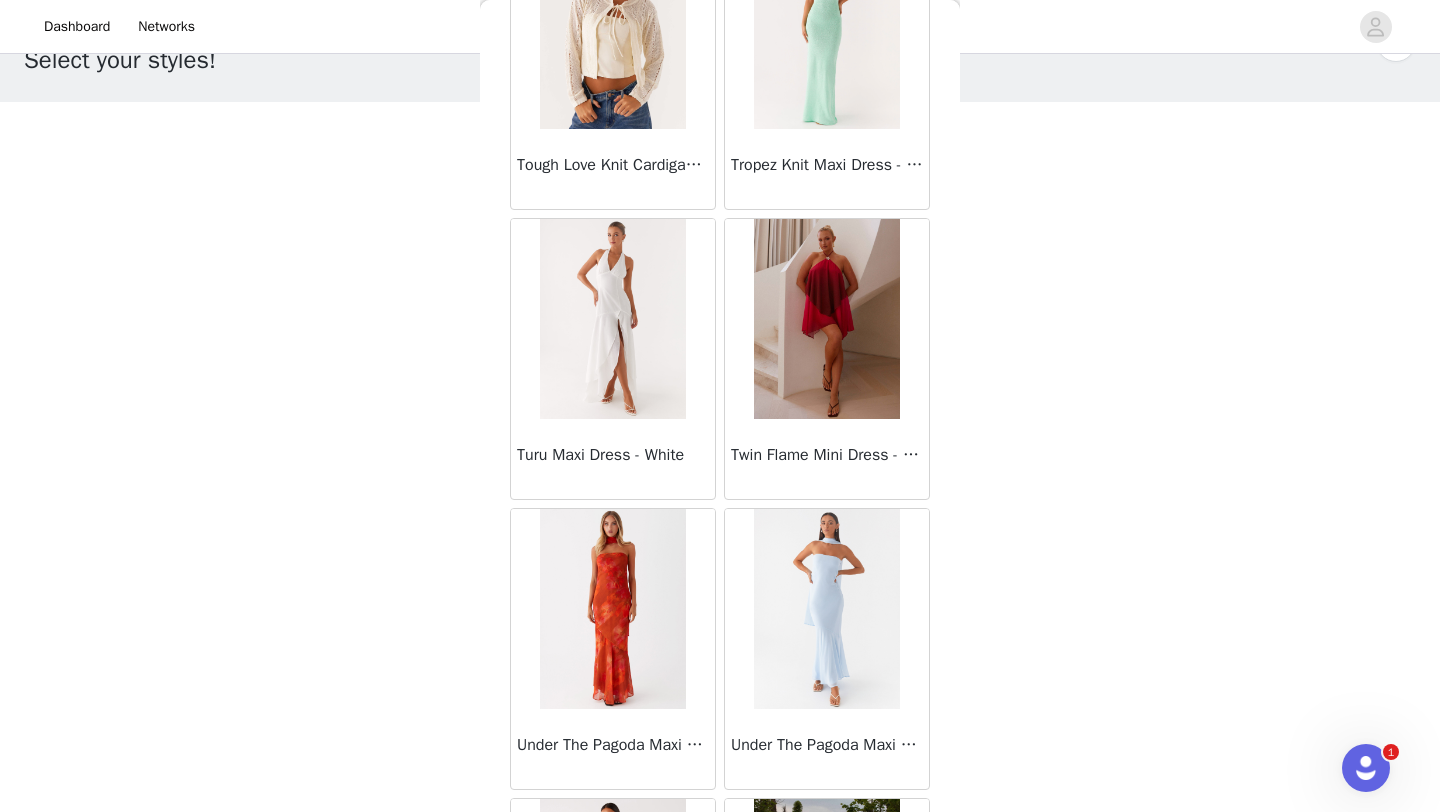 scroll, scrollTop: 59269, scrollLeft: 0, axis: vertical 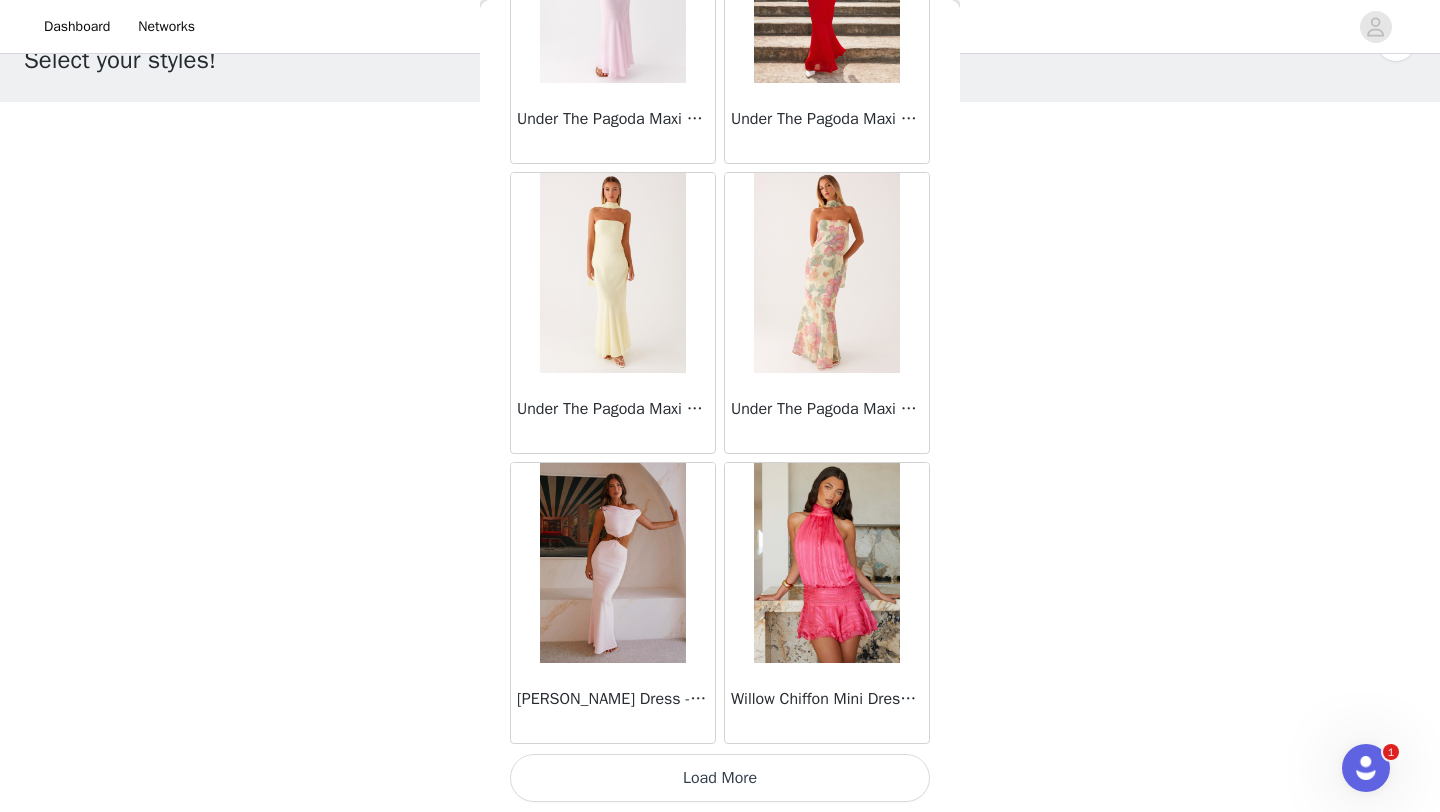 click on "Load More" at bounding box center (720, 778) 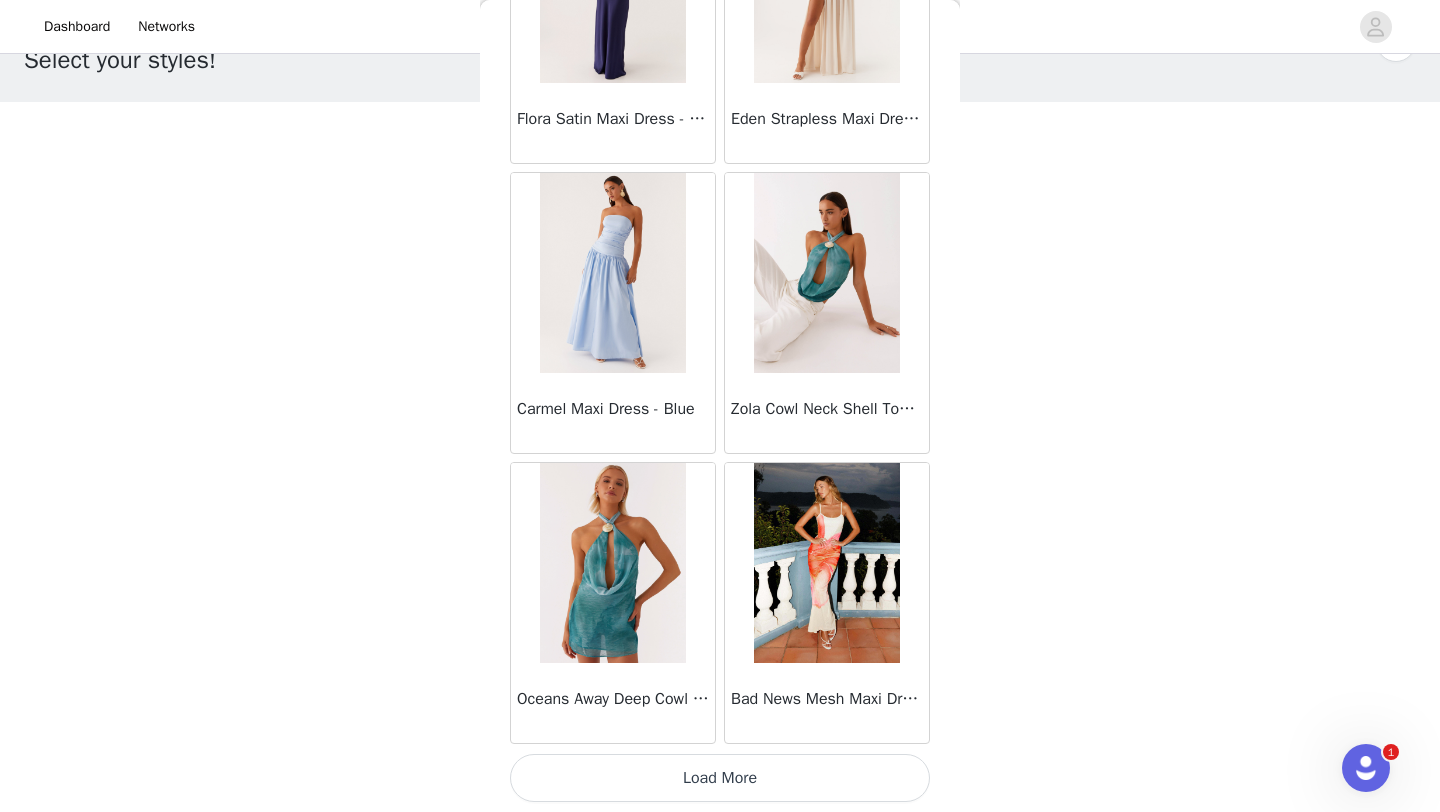 scroll, scrollTop: 63148, scrollLeft: 0, axis: vertical 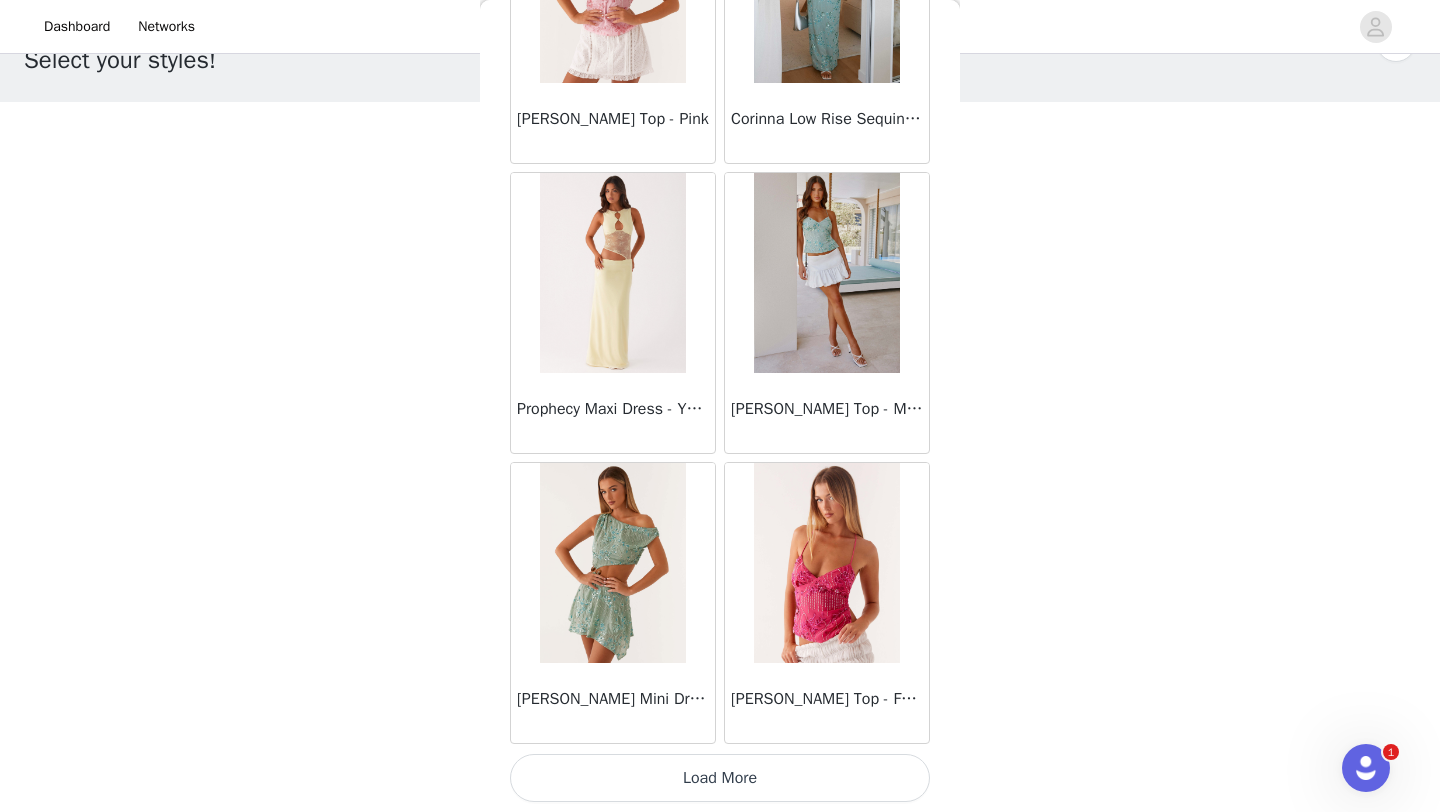 click on "Load More" at bounding box center [720, 778] 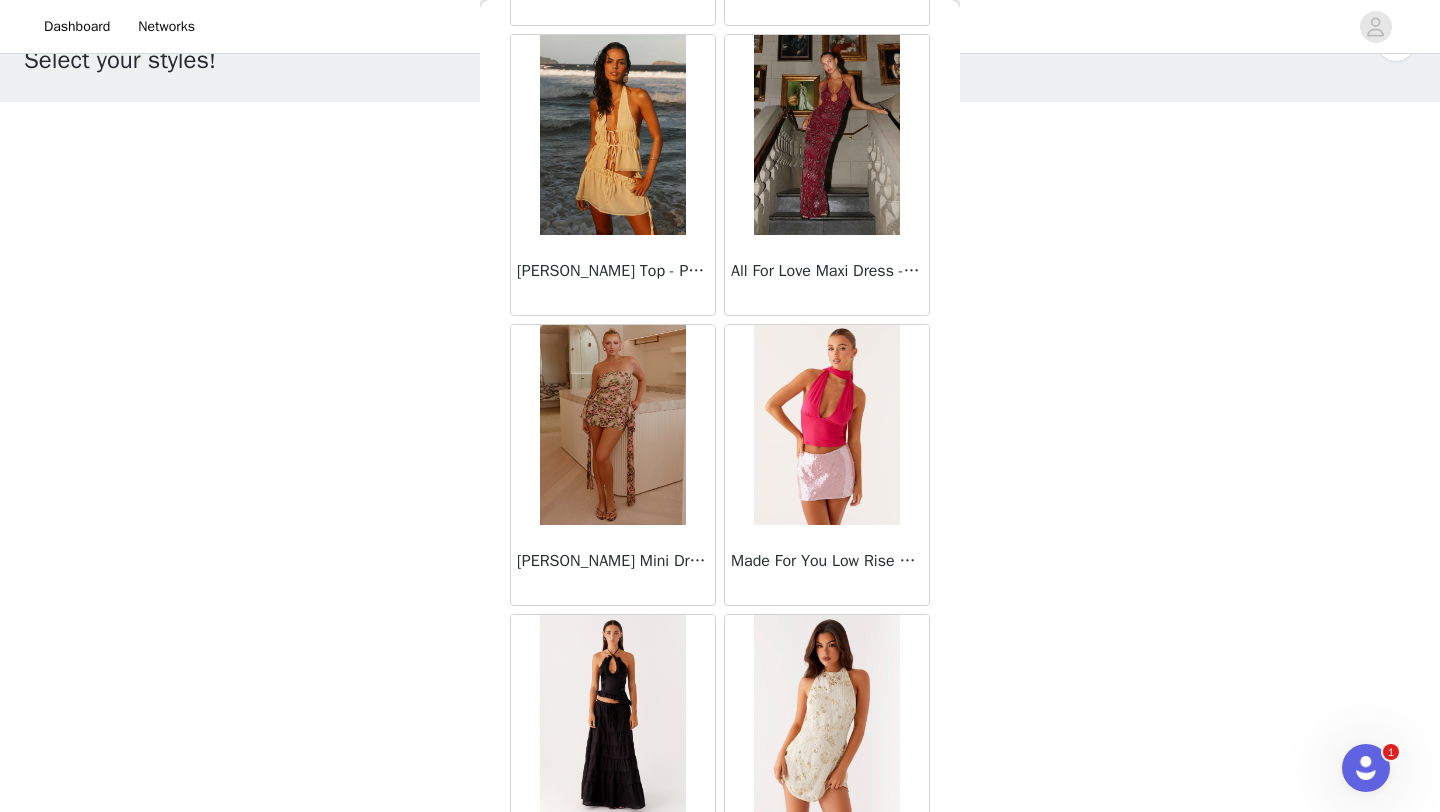 scroll, scrollTop: 68948, scrollLeft: 0, axis: vertical 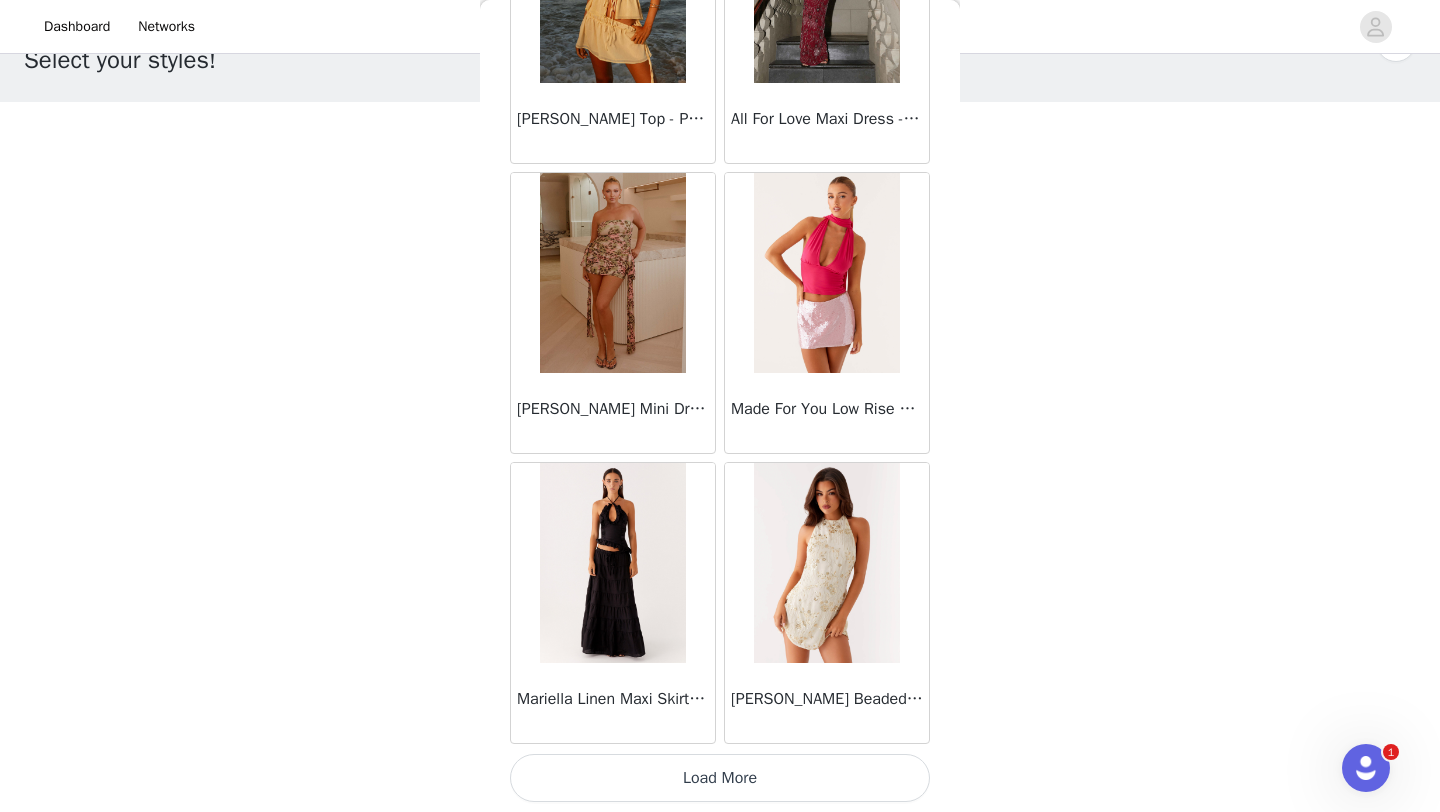 click on "Load More" at bounding box center (720, 778) 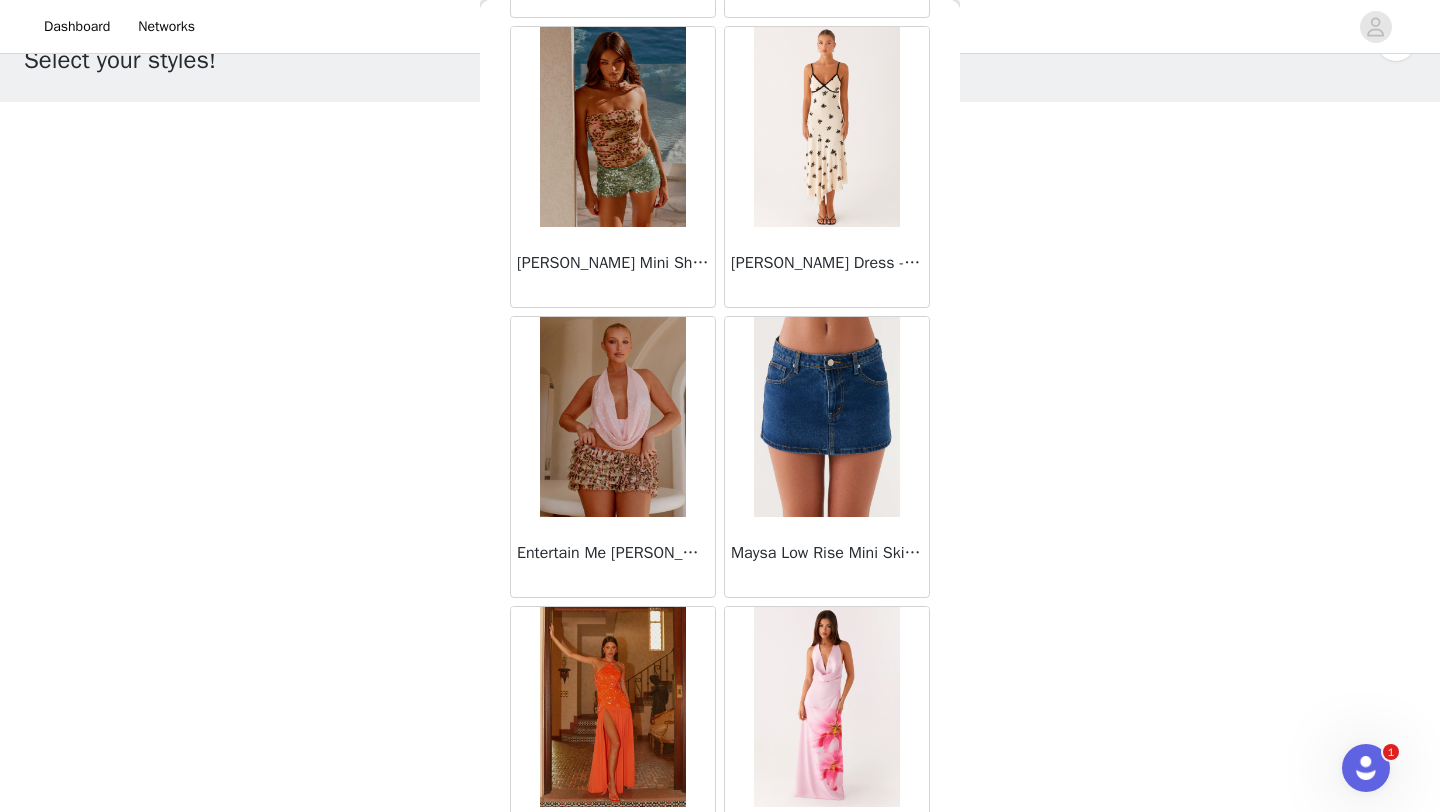 scroll, scrollTop: 71848, scrollLeft: 0, axis: vertical 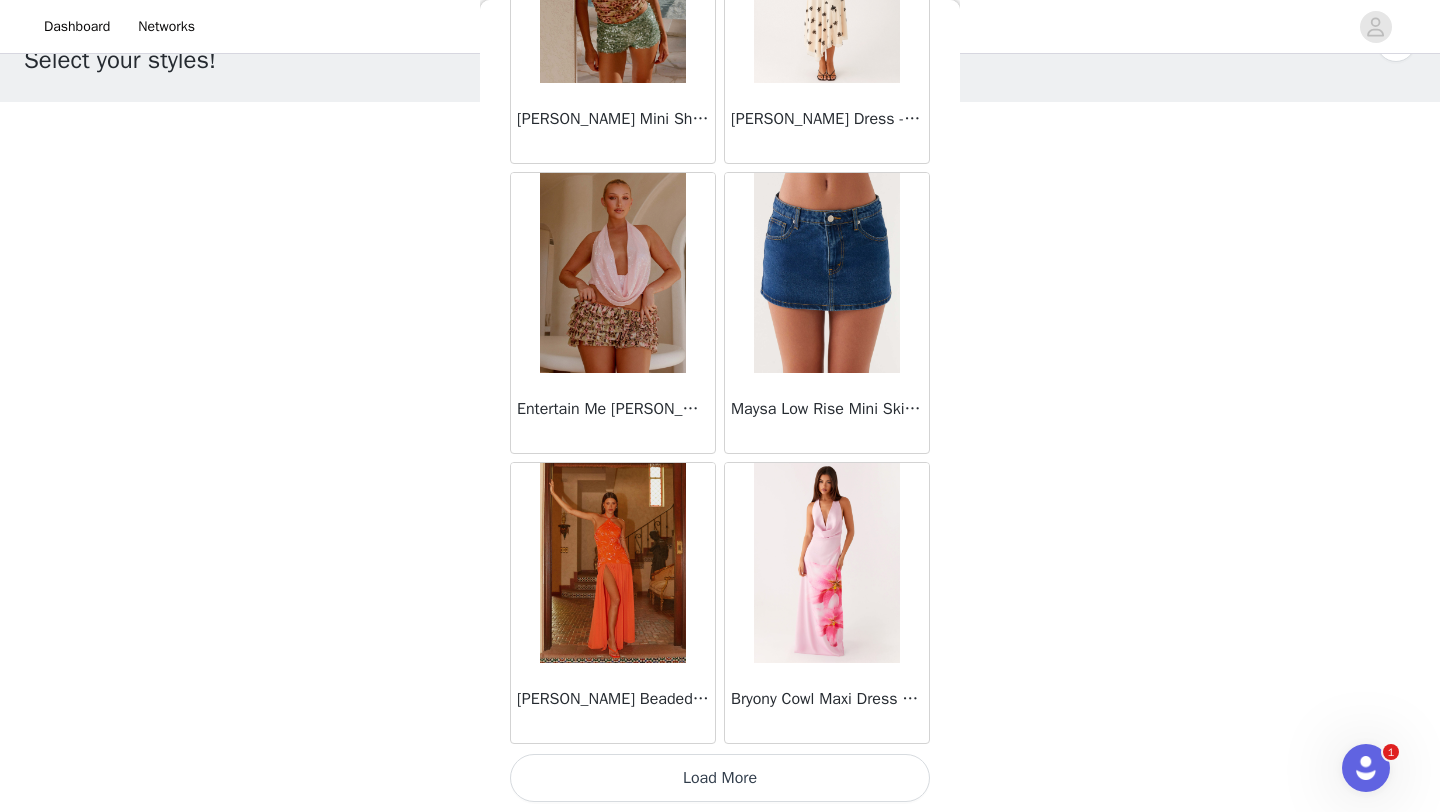click on "Load More" at bounding box center (720, 778) 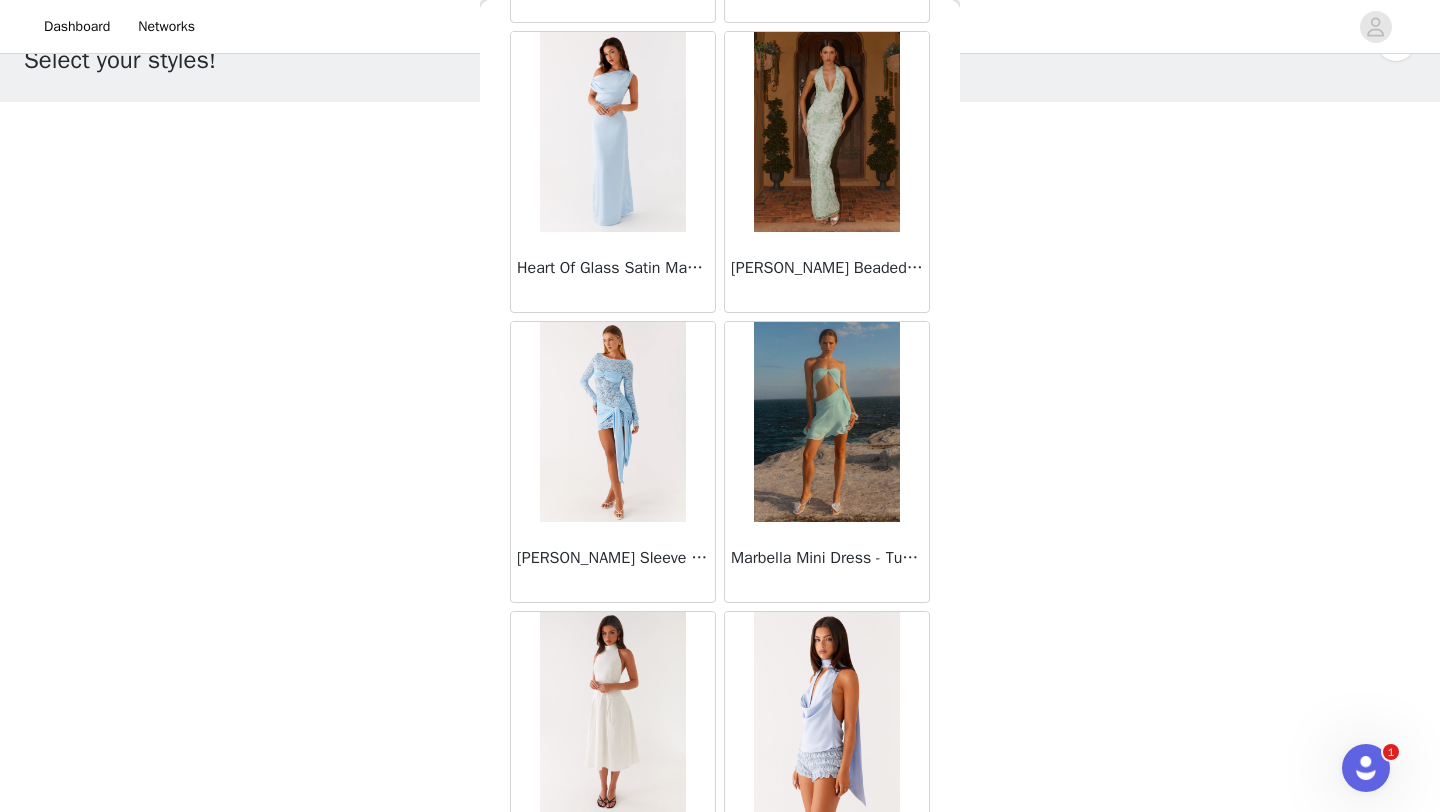 scroll, scrollTop: 74748, scrollLeft: 0, axis: vertical 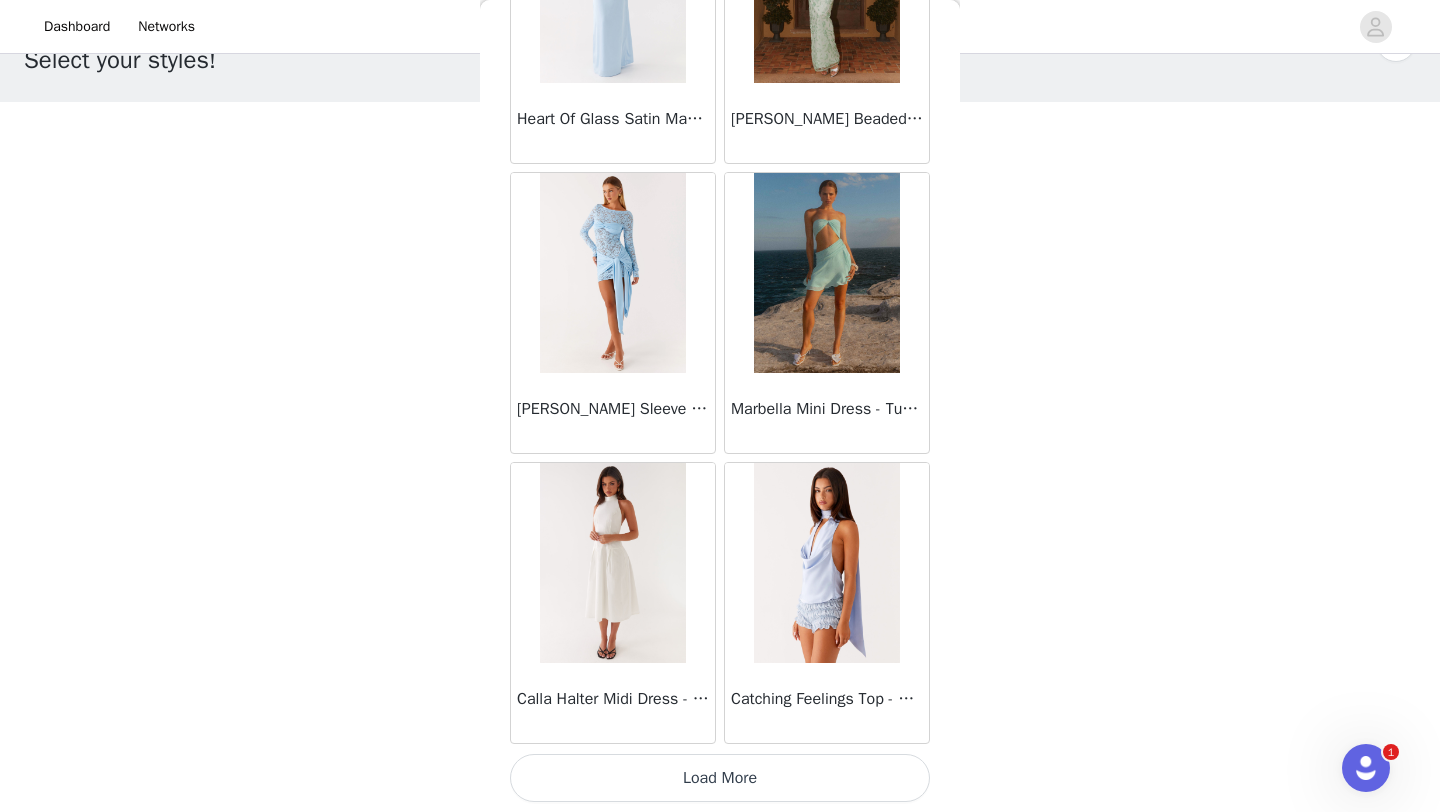click on "Load More" at bounding box center (720, 778) 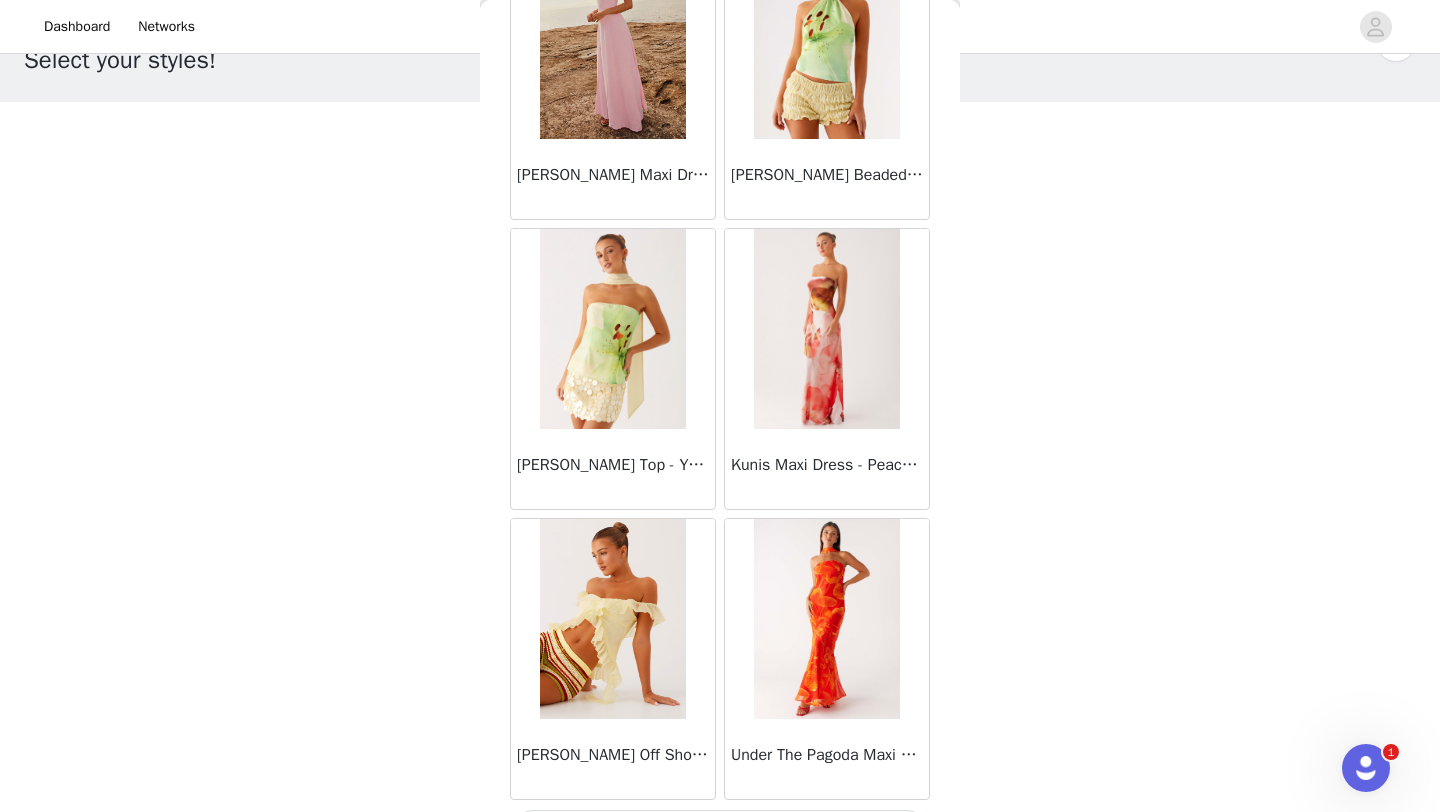 scroll, scrollTop: 77648, scrollLeft: 0, axis: vertical 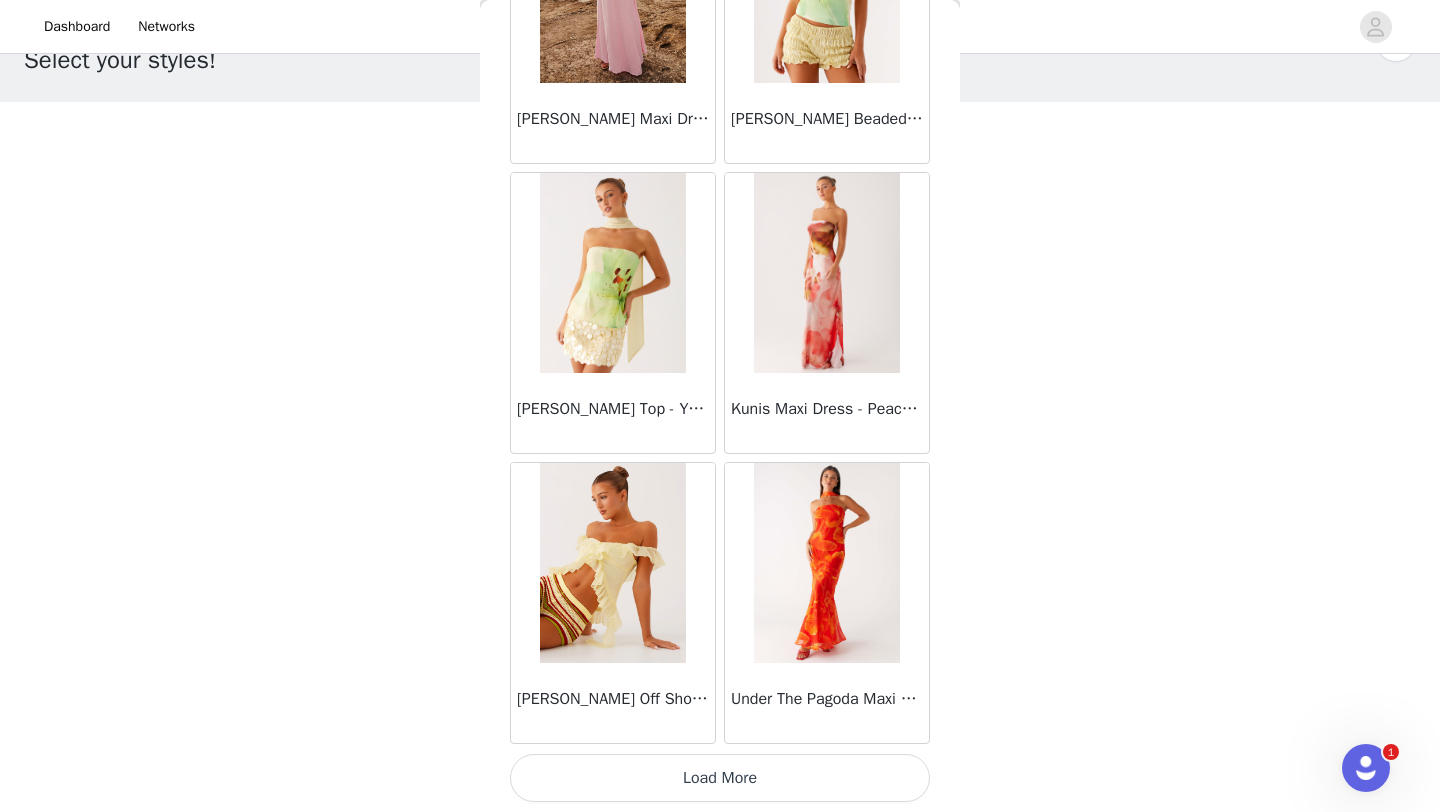 click on "Load More" at bounding box center (720, 778) 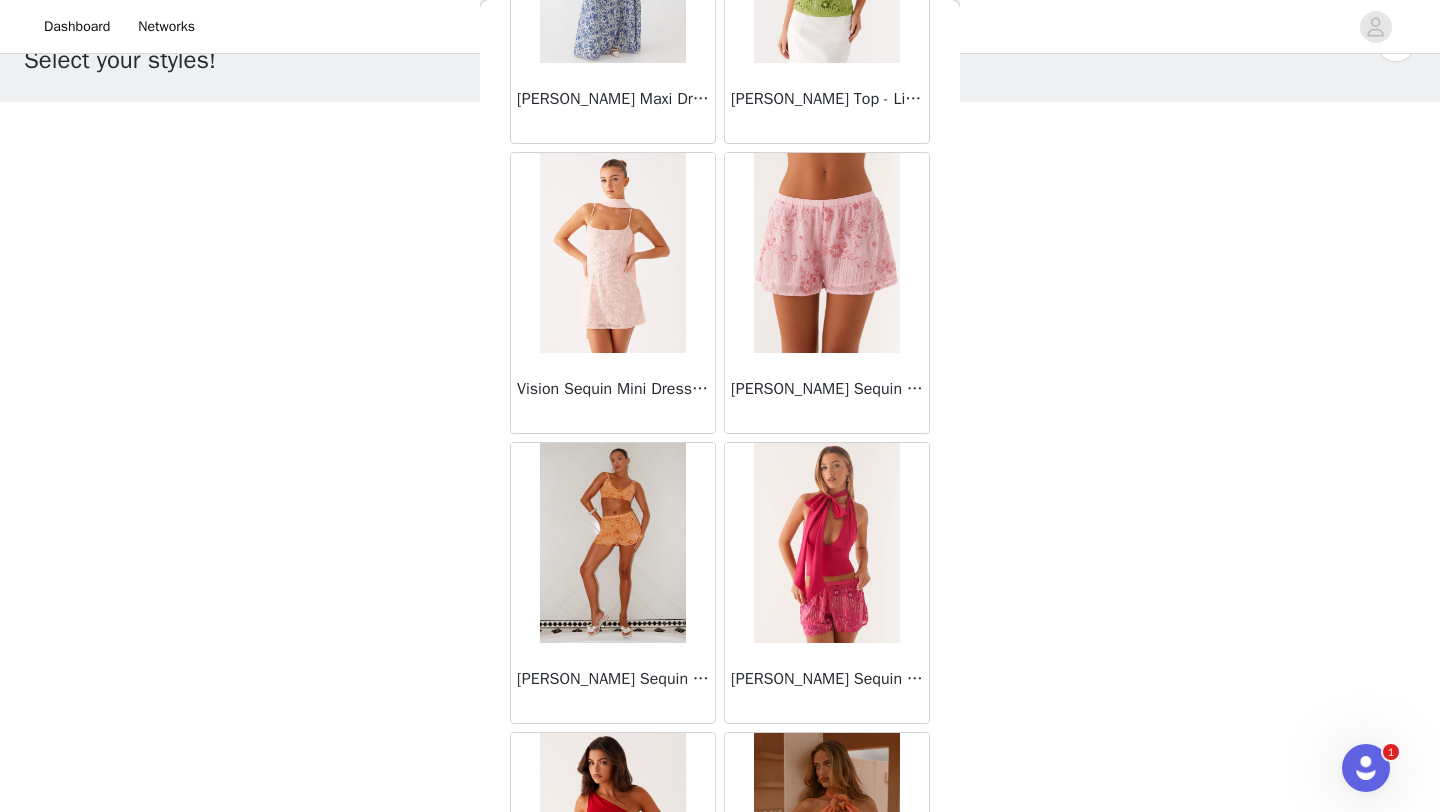 scroll, scrollTop: 80225, scrollLeft: 0, axis: vertical 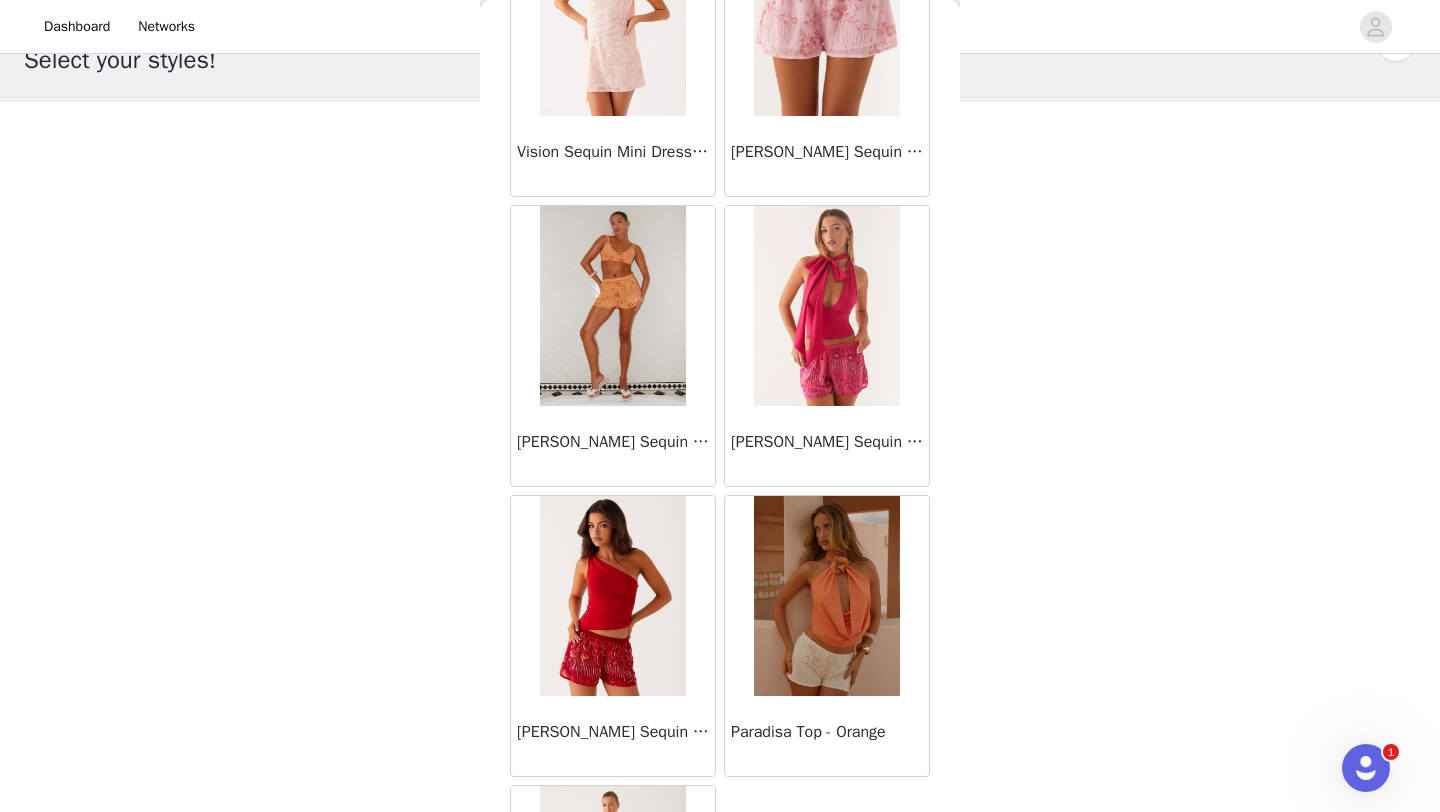 click on "[PERSON_NAME] Sequin Mini Shorts - Fuchsia" at bounding box center (827, 442) 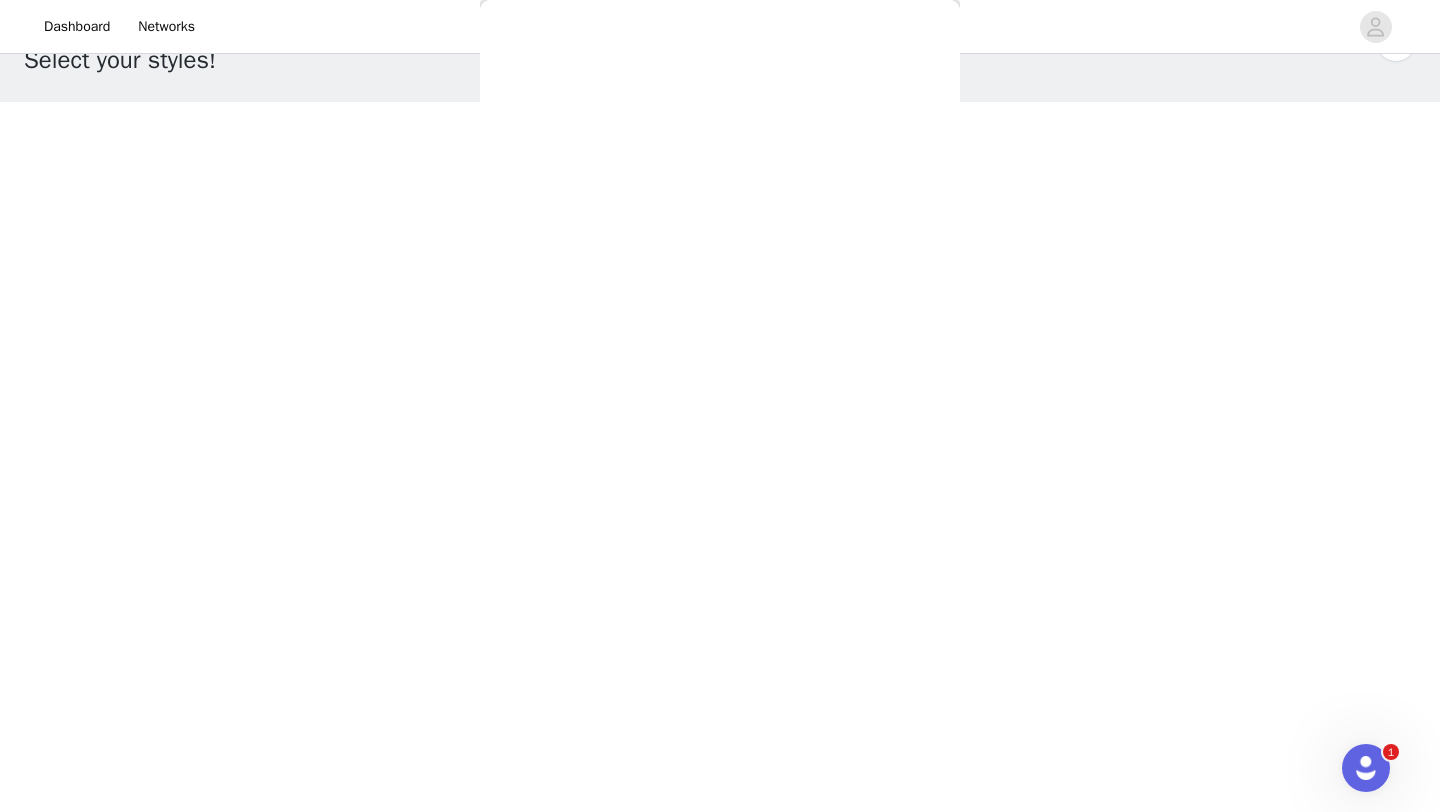 scroll, scrollTop: 0, scrollLeft: 0, axis: both 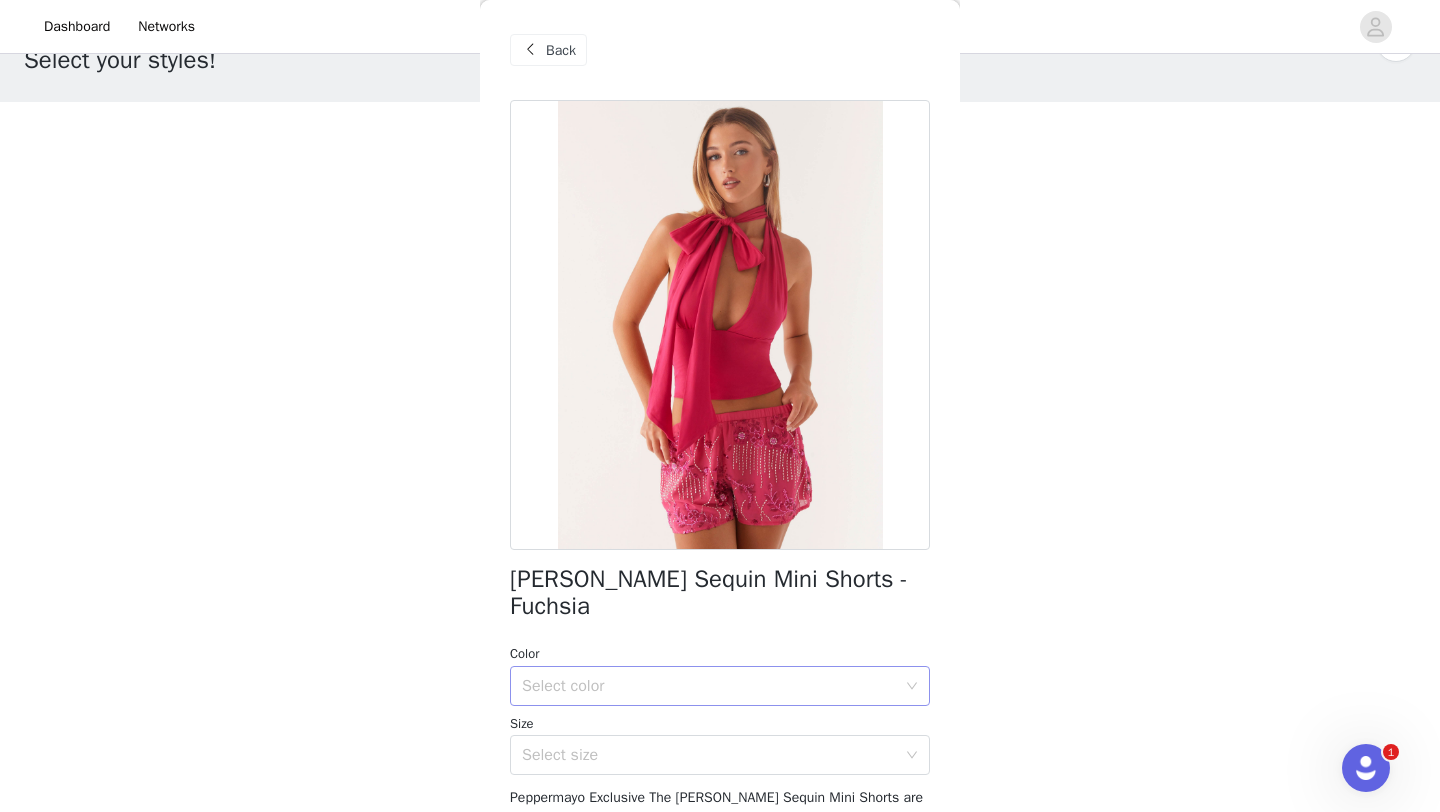 click on "Select color" at bounding box center [709, 686] 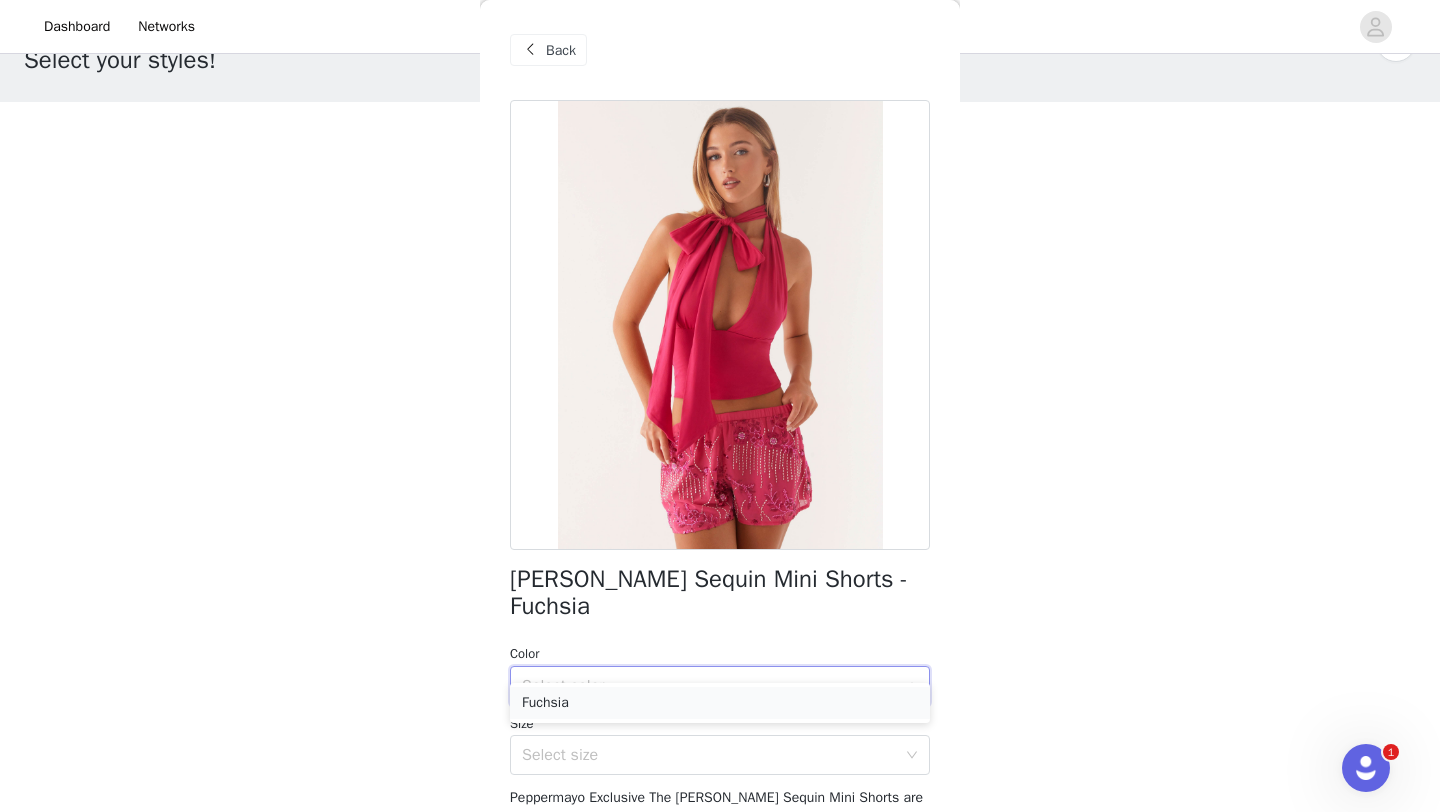 click on "Fuchsia" at bounding box center [720, 703] 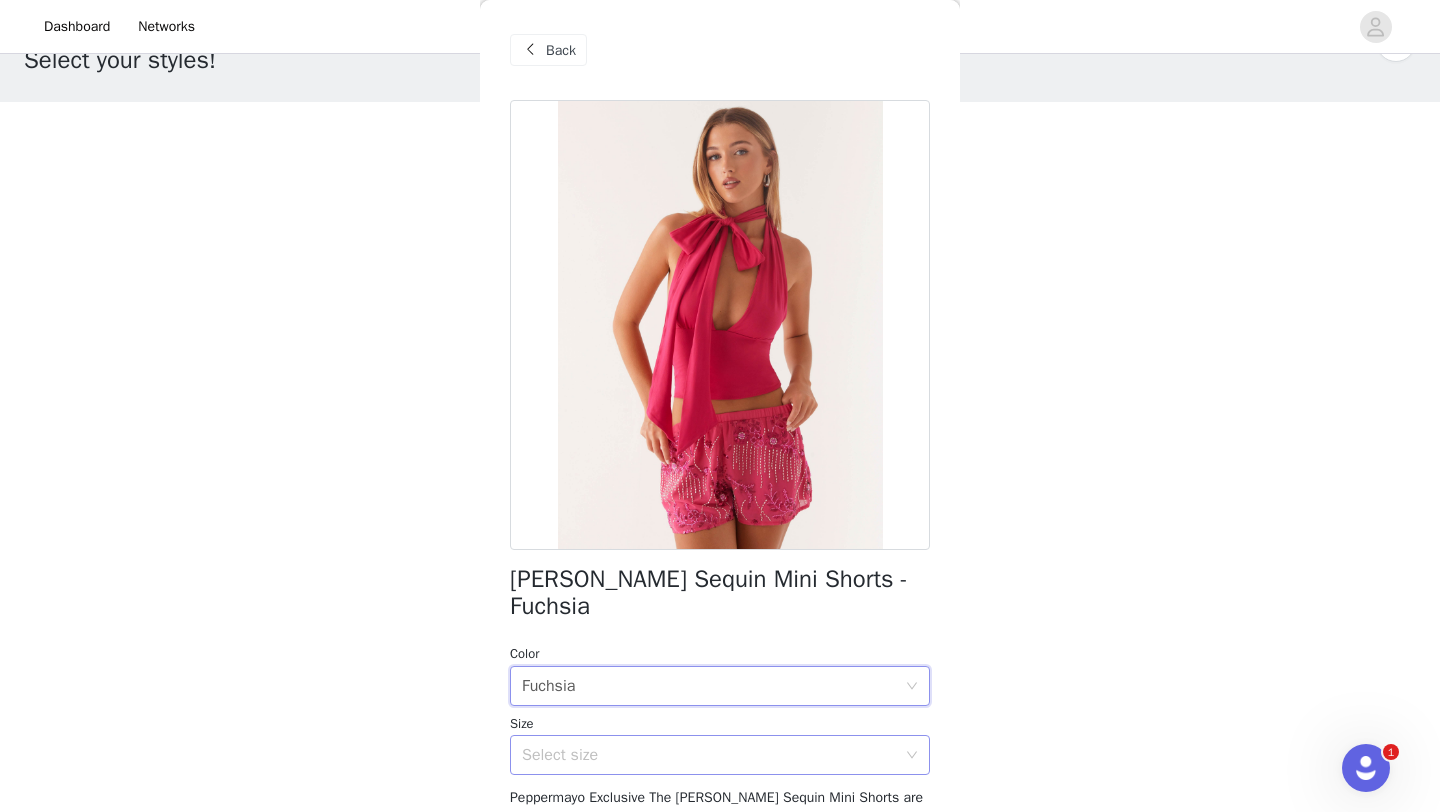 click on "Select size" at bounding box center [709, 755] 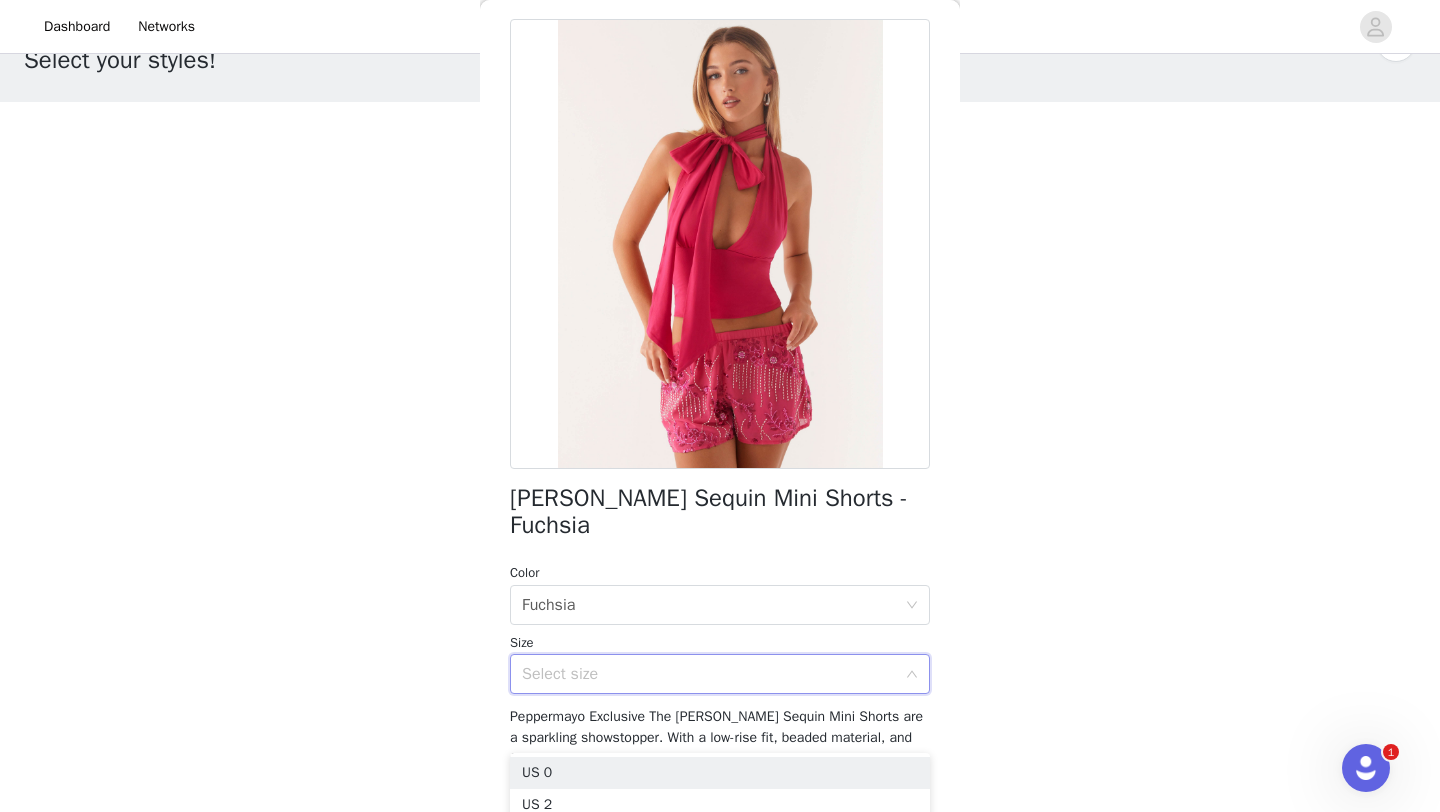 scroll, scrollTop: 263, scrollLeft: 0, axis: vertical 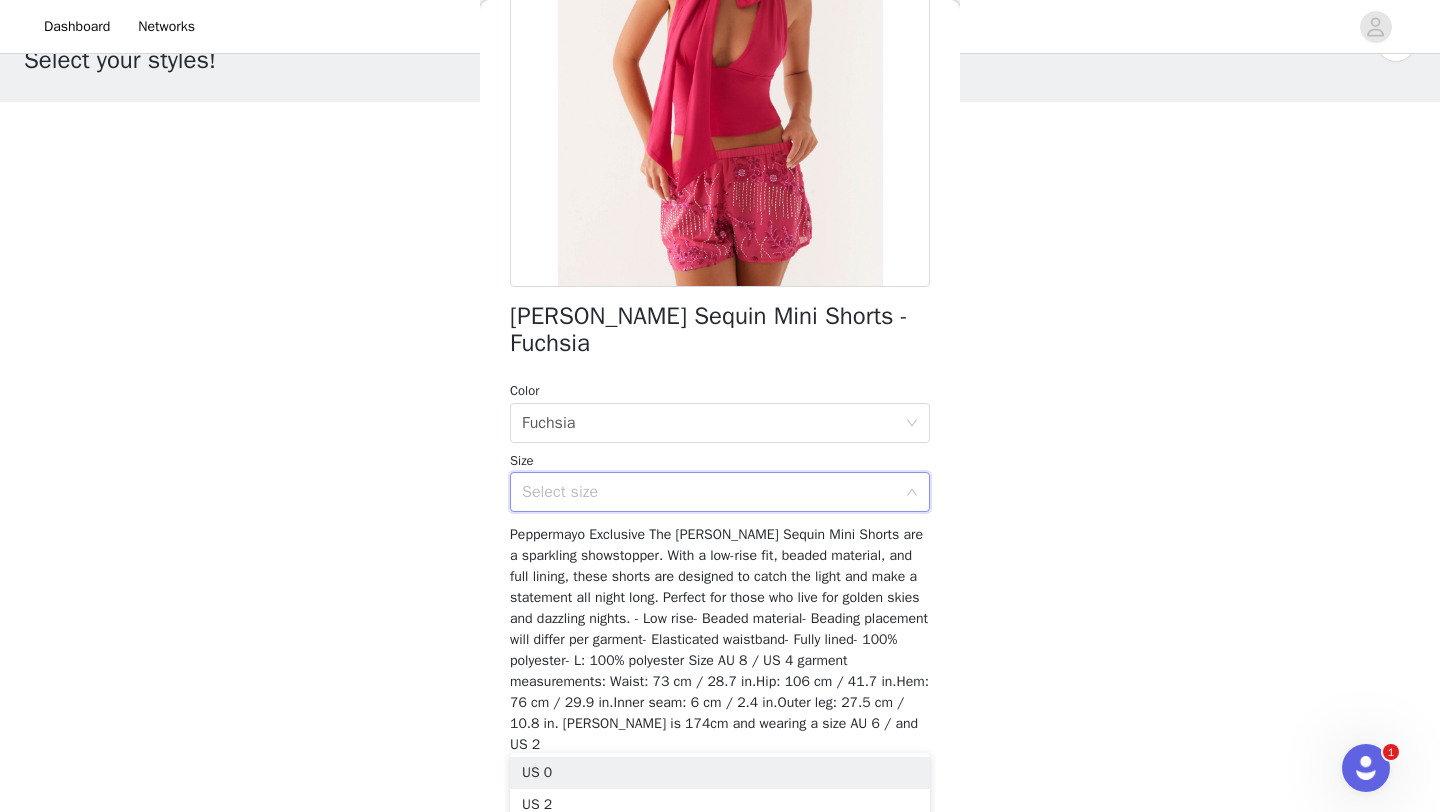 click on "Select size" at bounding box center [709, 492] 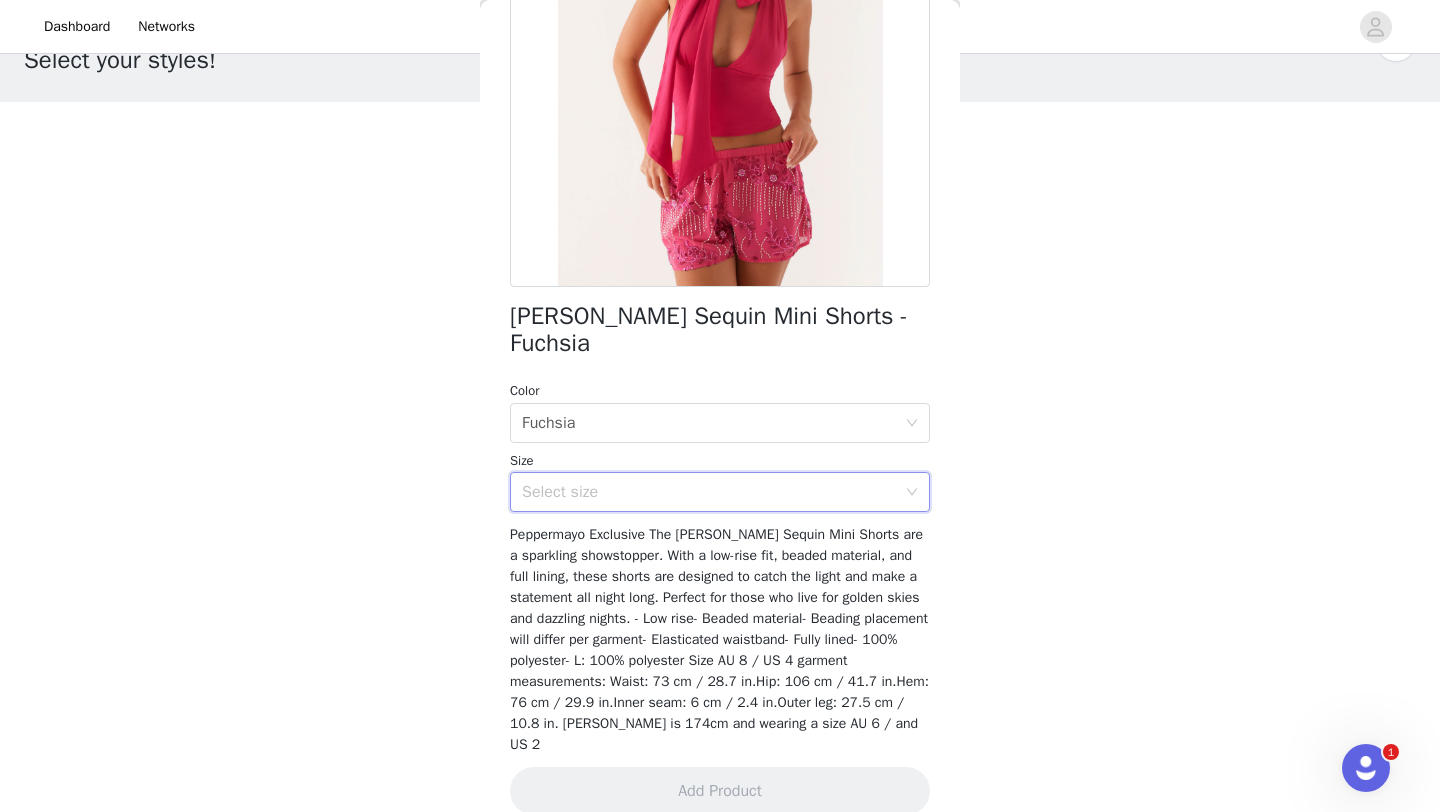 click on "Select size" at bounding box center [709, 492] 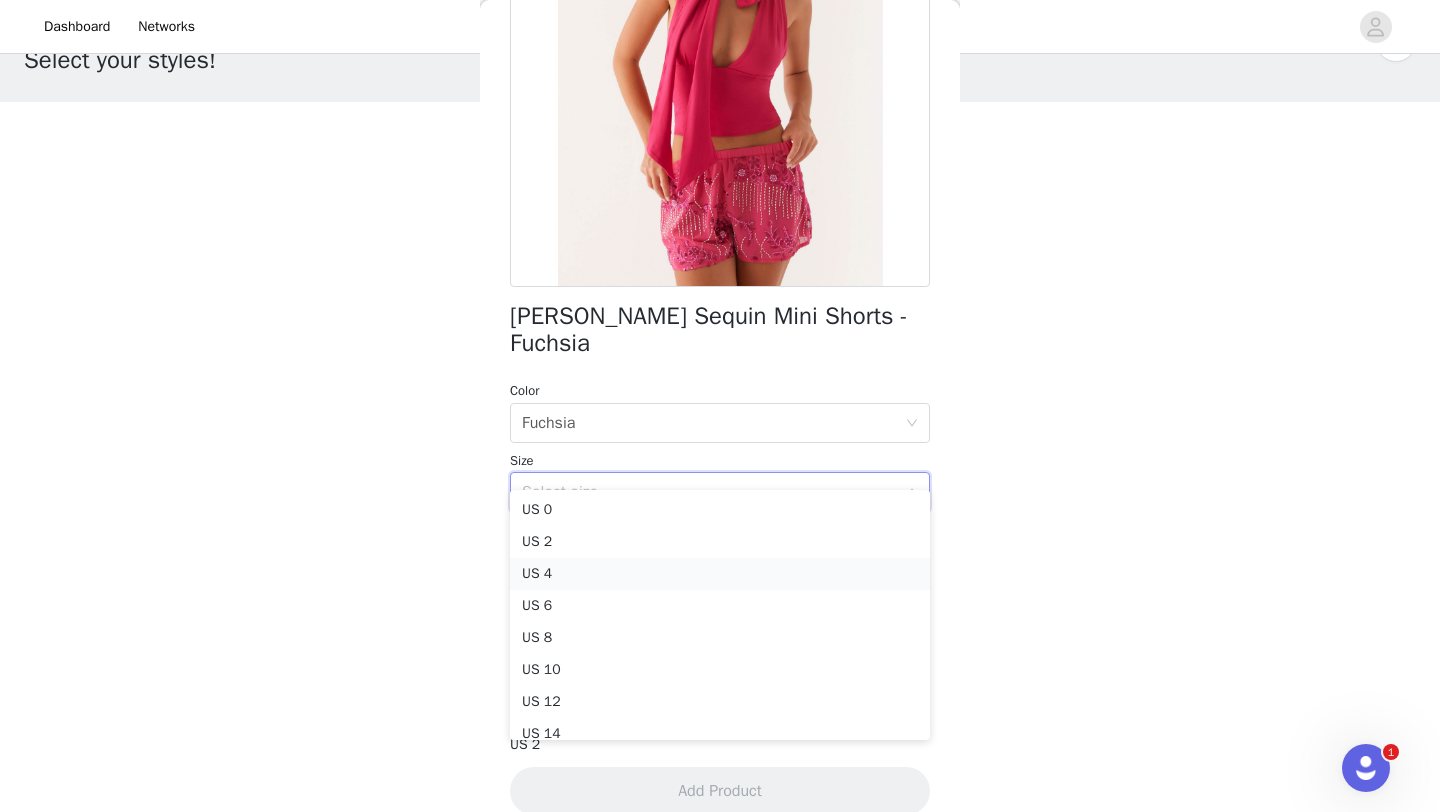 click on "US 4" at bounding box center (720, 574) 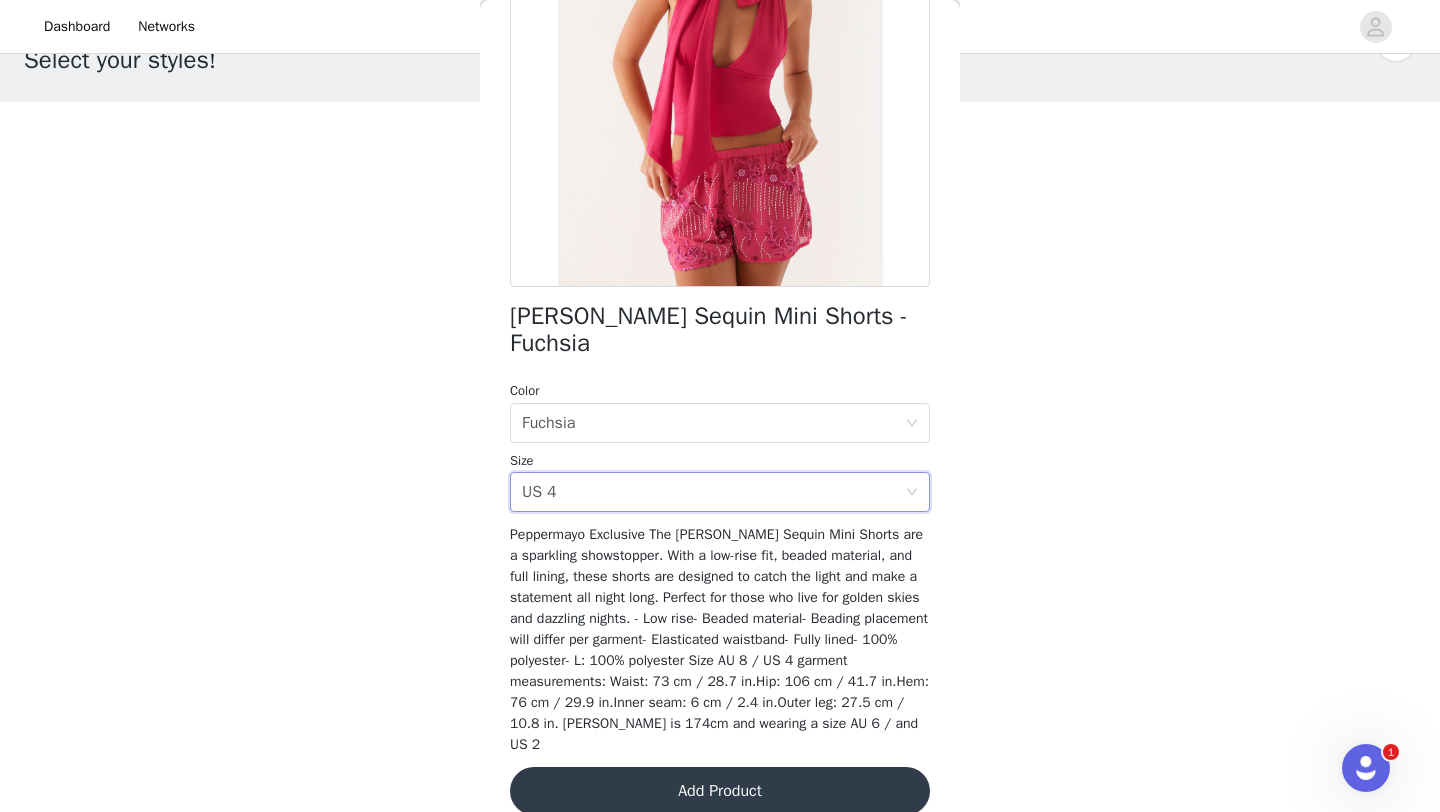 click on "Add Product" at bounding box center (720, 791) 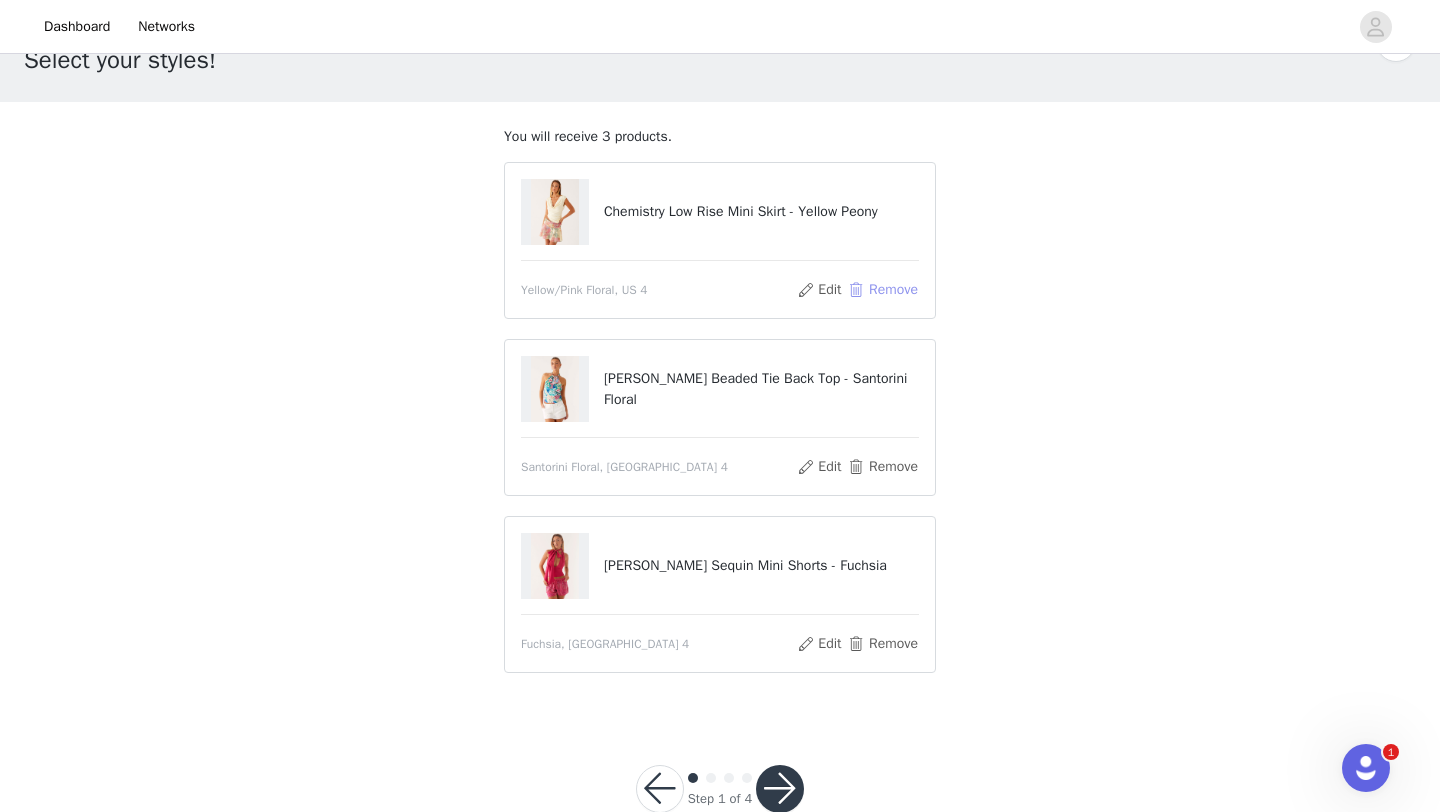 click on "Remove" at bounding box center (883, 290) 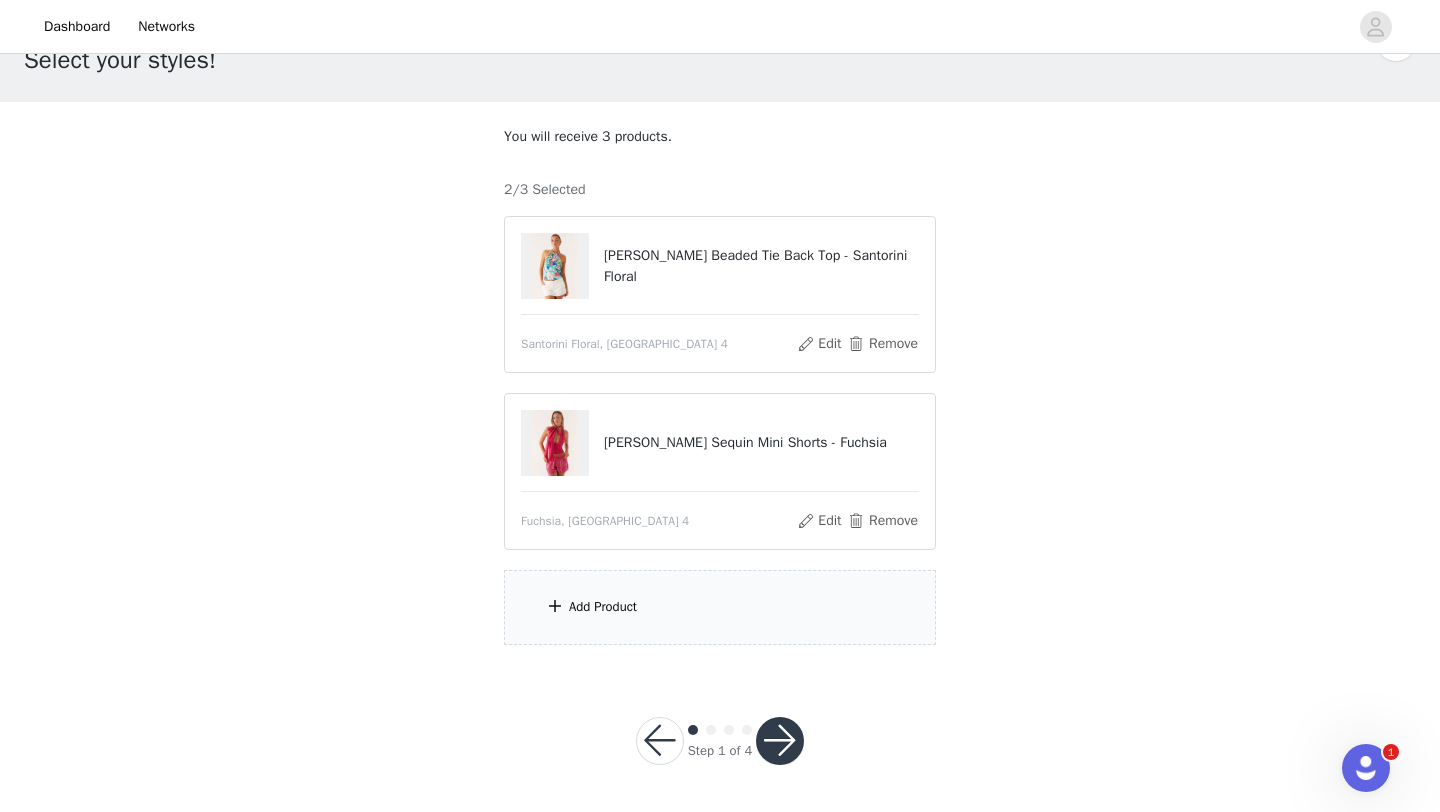 click on "Add Product" at bounding box center [720, 607] 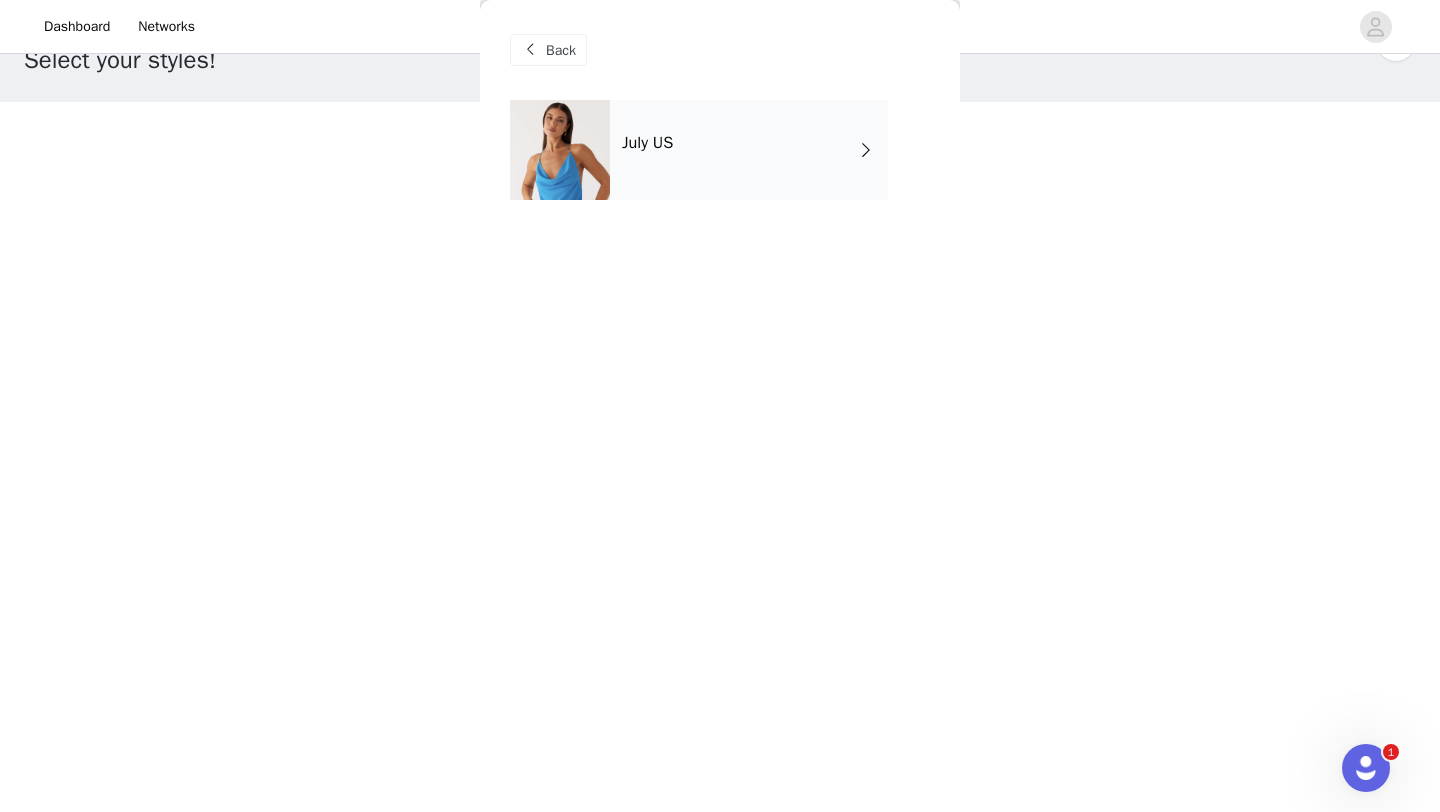click on "July US" at bounding box center (749, 150) 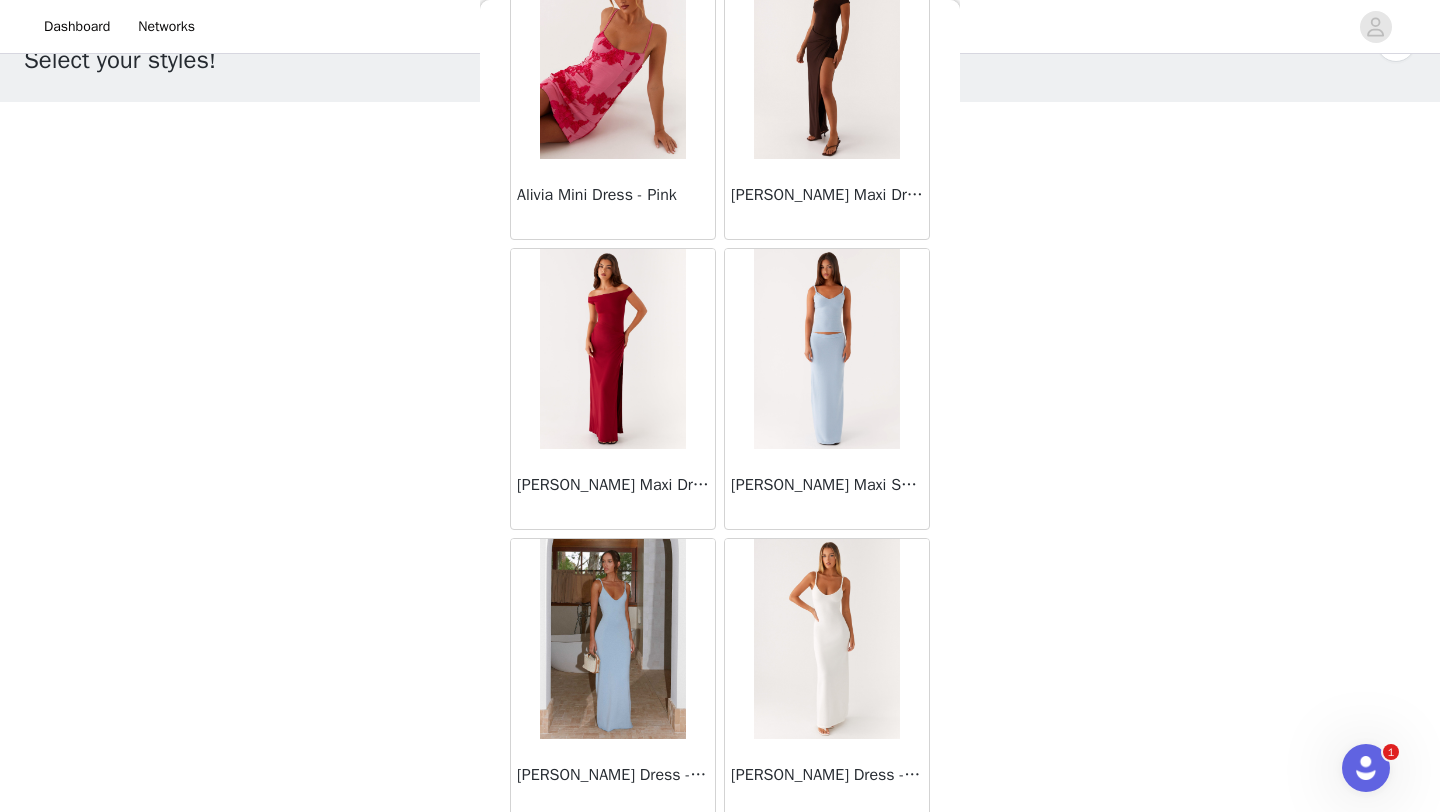 scroll, scrollTop: 2248, scrollLeft: 0, axis: vertical 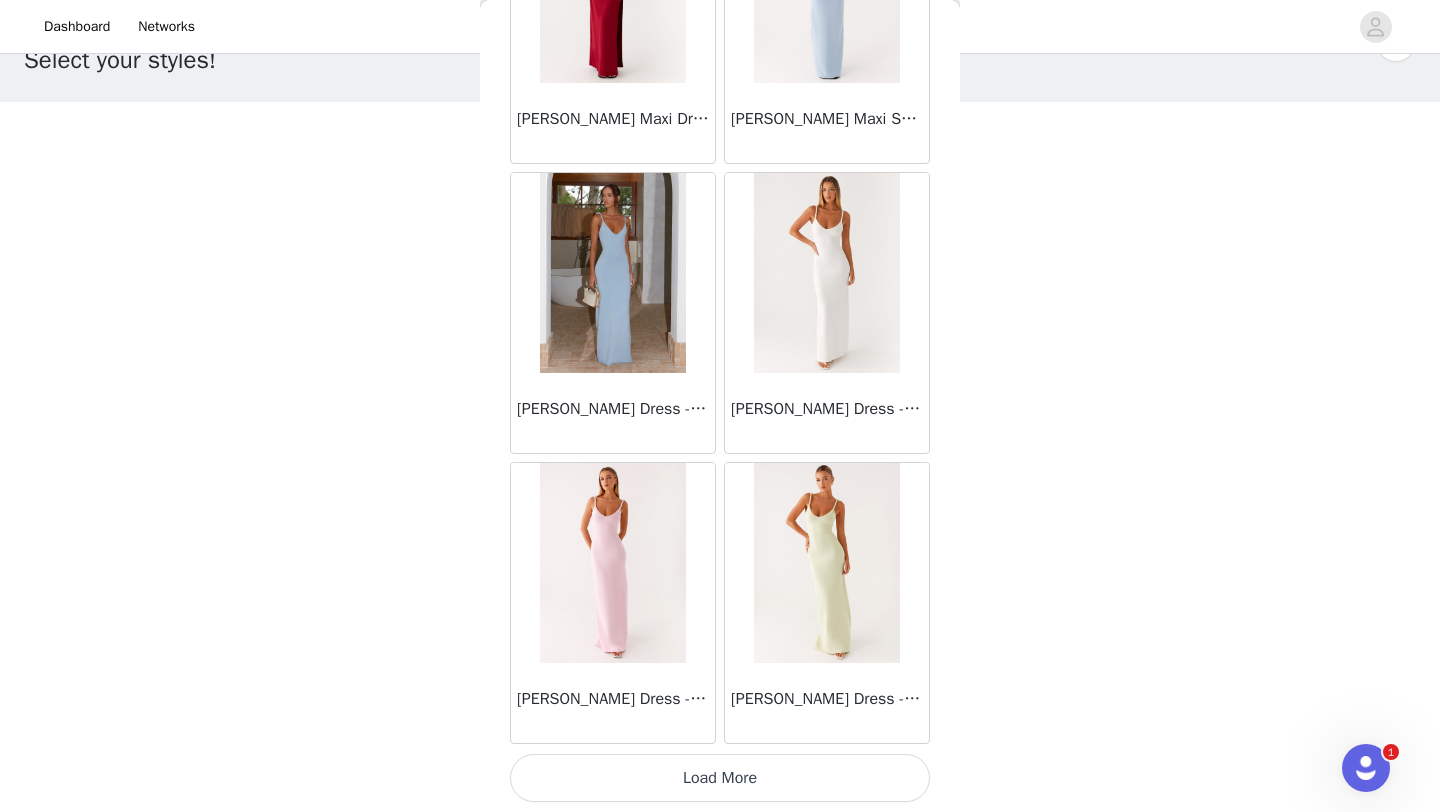 click on "Load More" at bounding box center (720, 778) 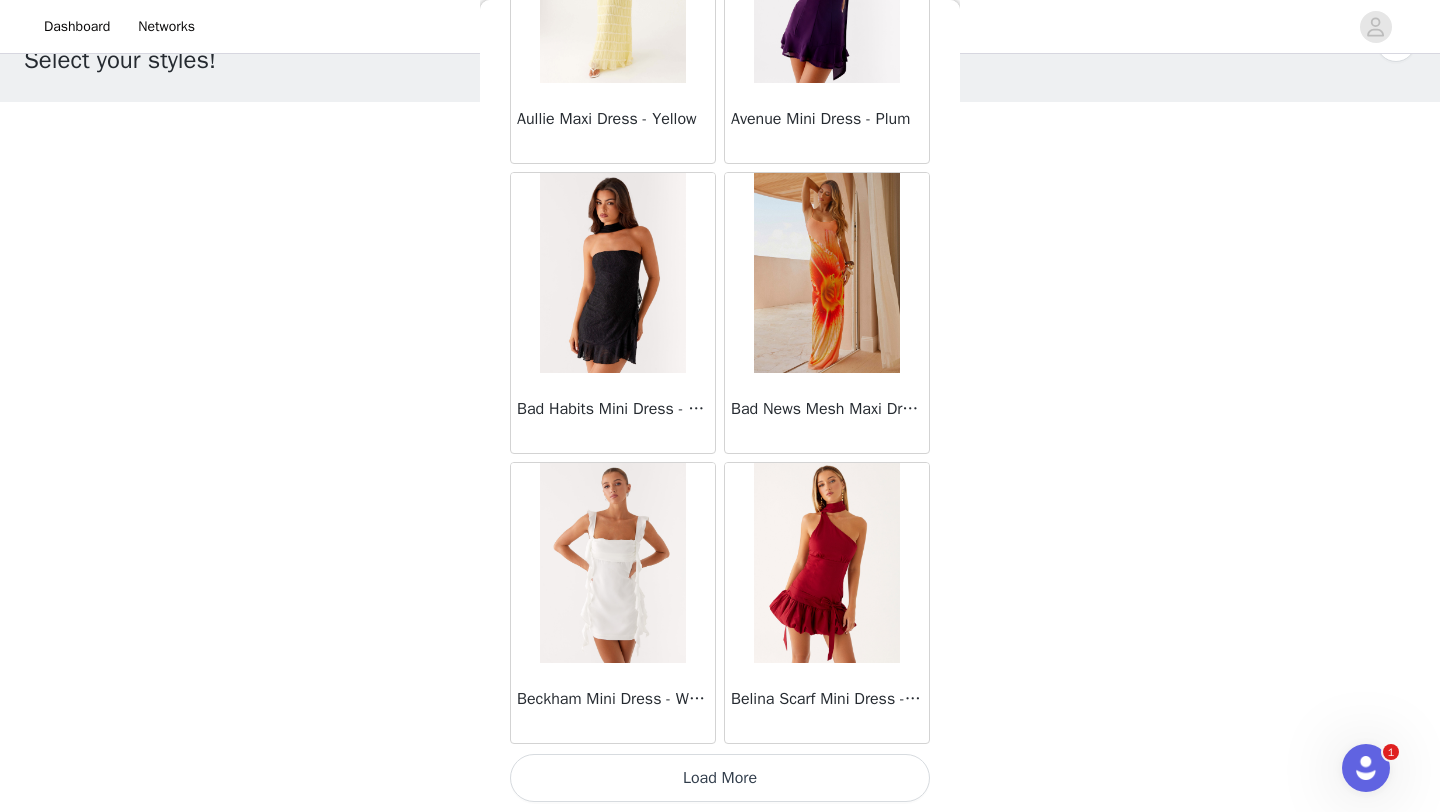 click on "Load More" at bounding box center [720, 778] 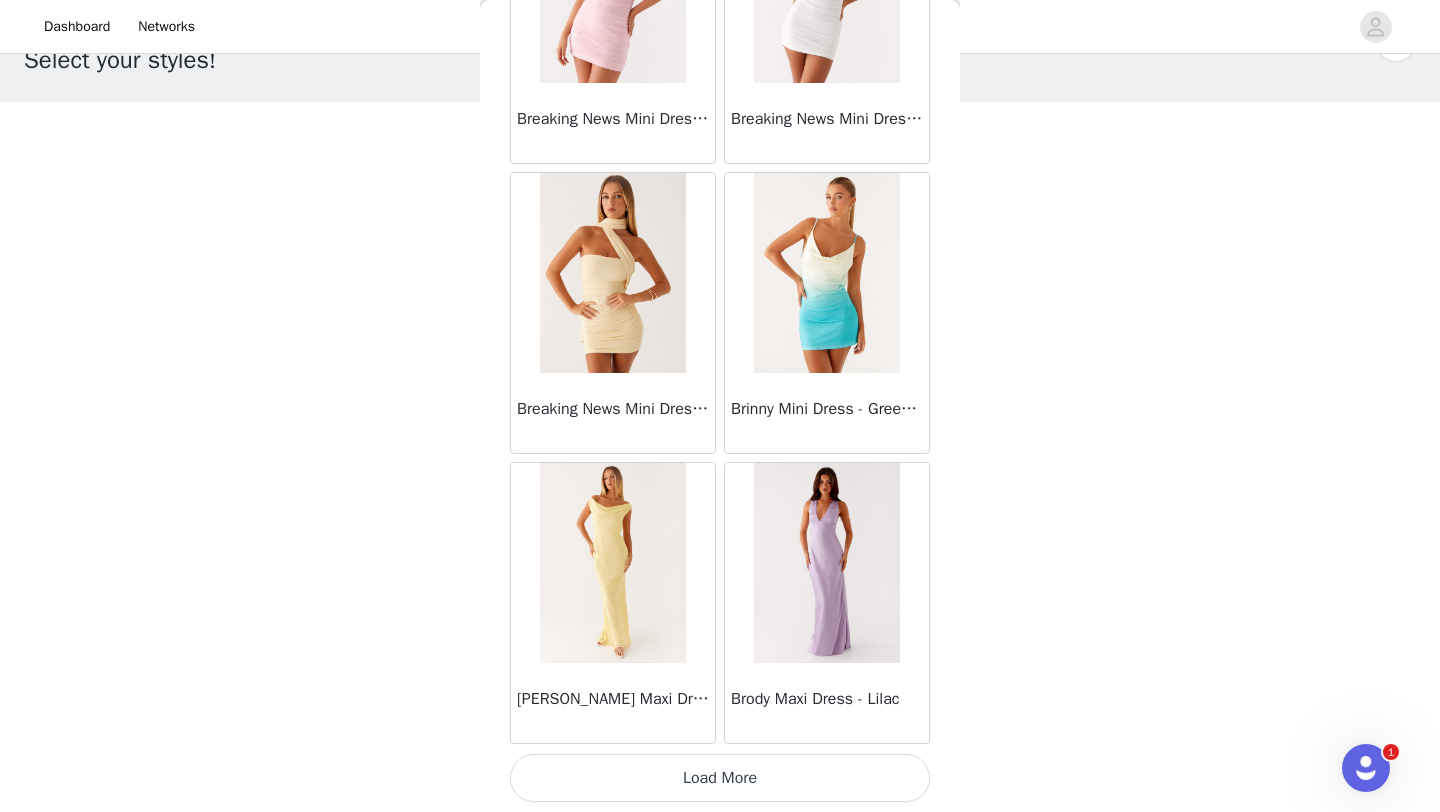 click on "Load More" at bounding box center [720, 778] 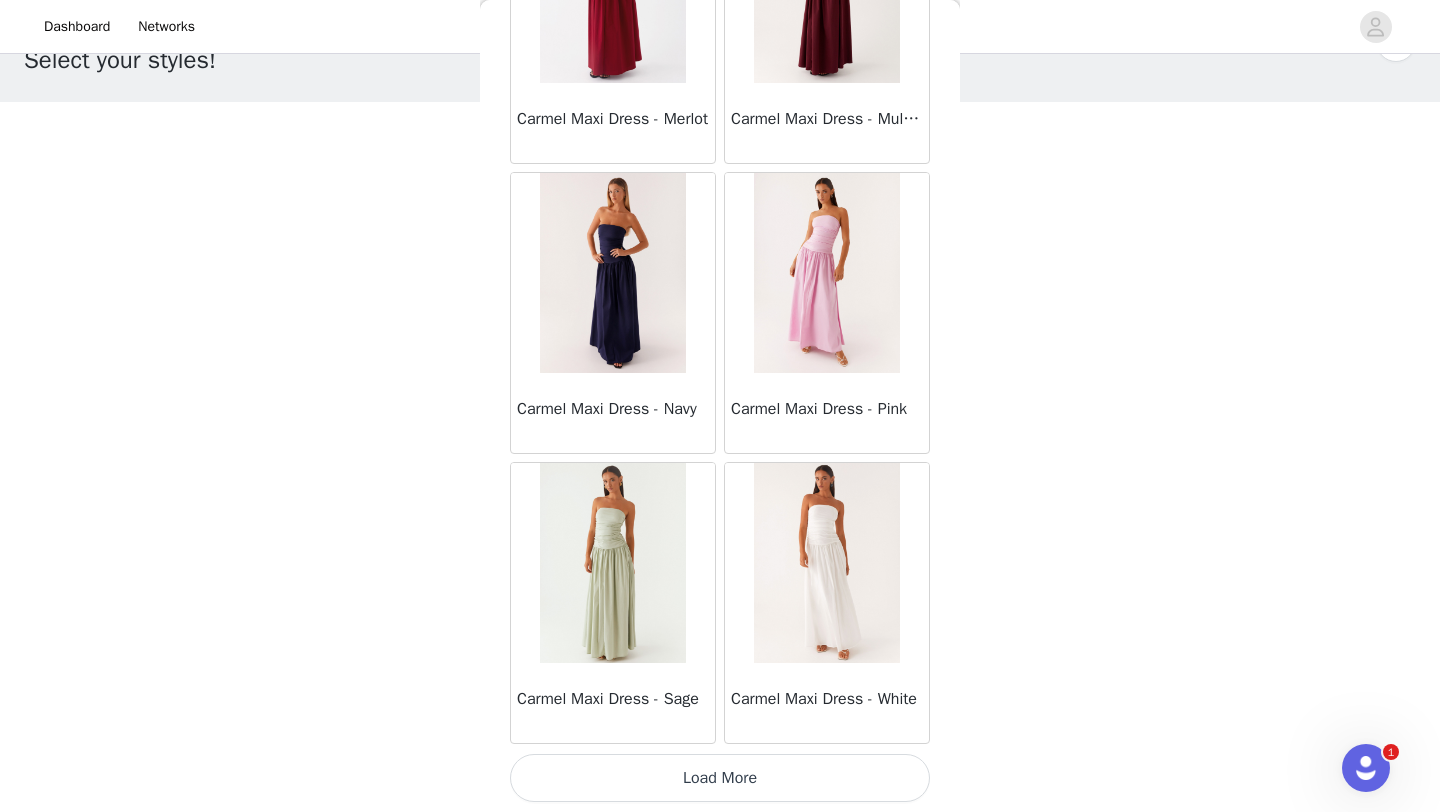 click on "Load More" at bounding box center [720, 778] 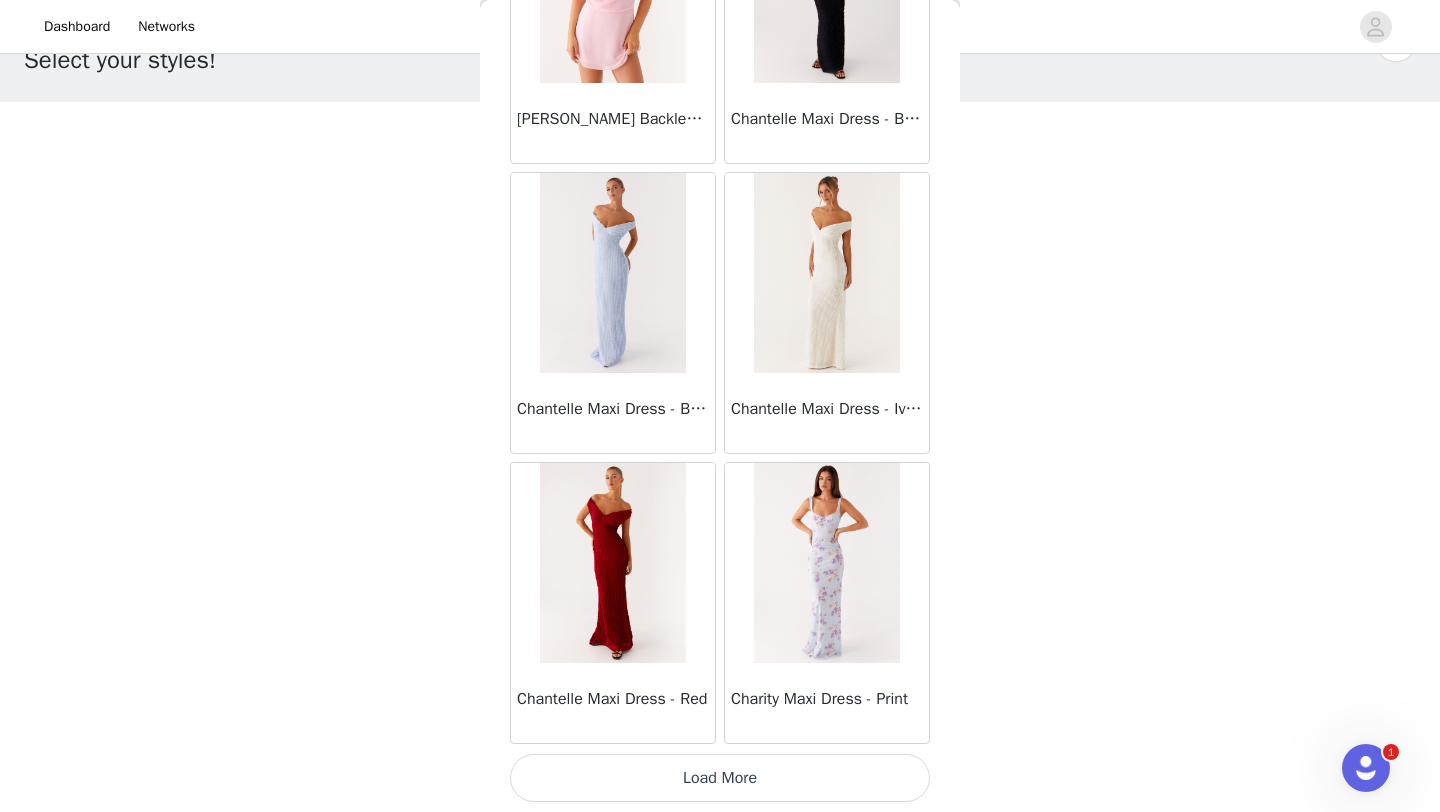 click on "Load More" at bounding box center (720, 778) 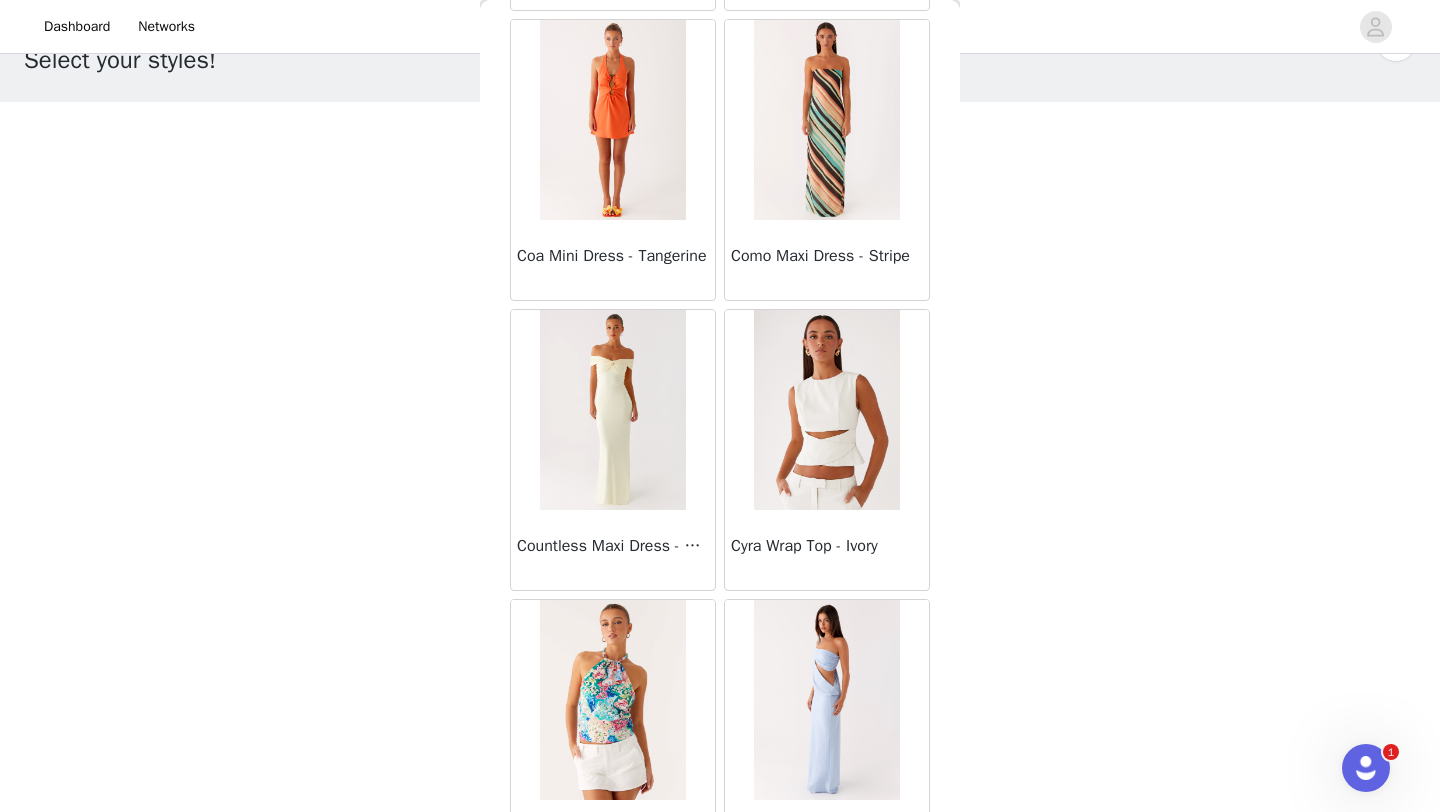 scroll, scrollTop: 16748, scrollLeft: 0, axis: vertical 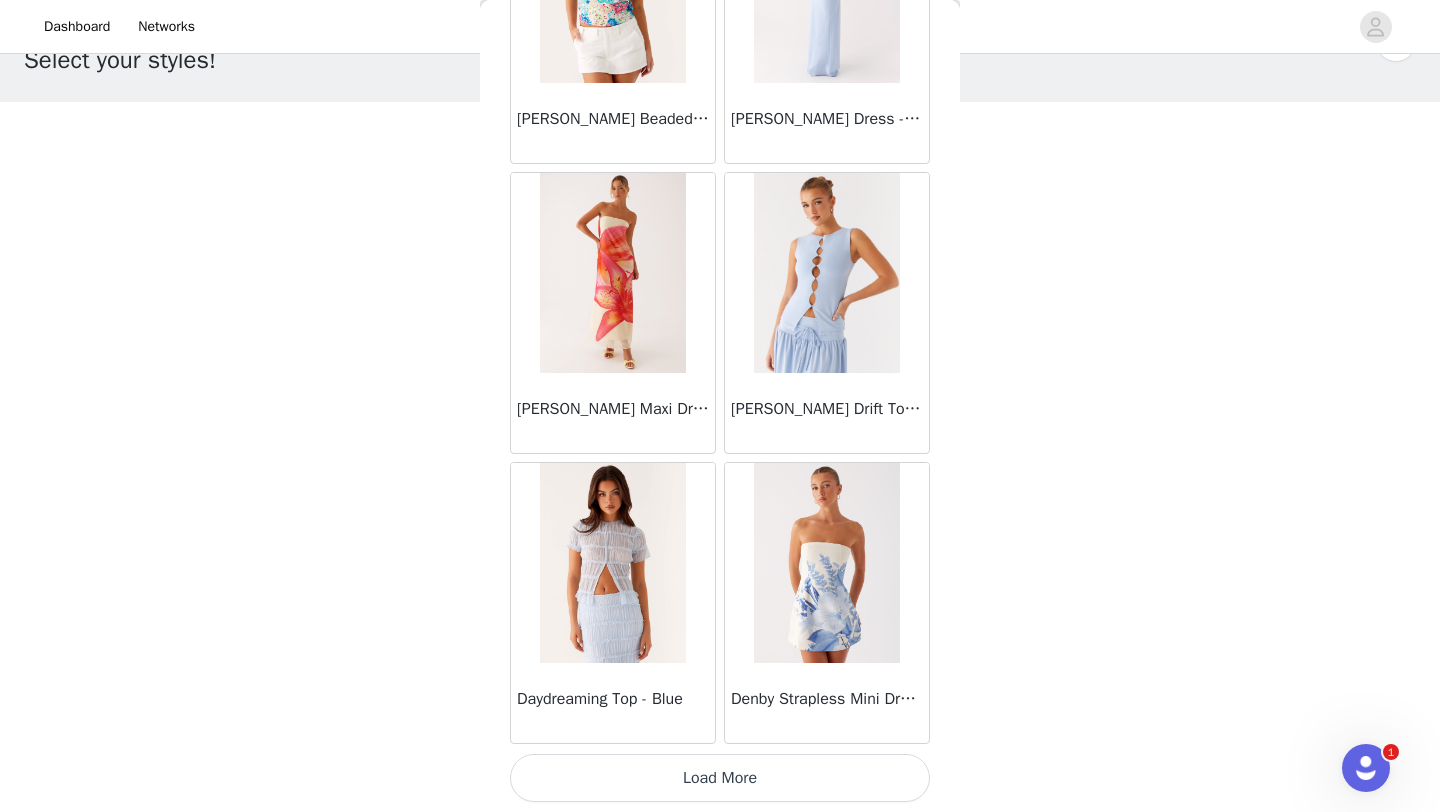 click on "Load More" at bounding box center [720, 778] 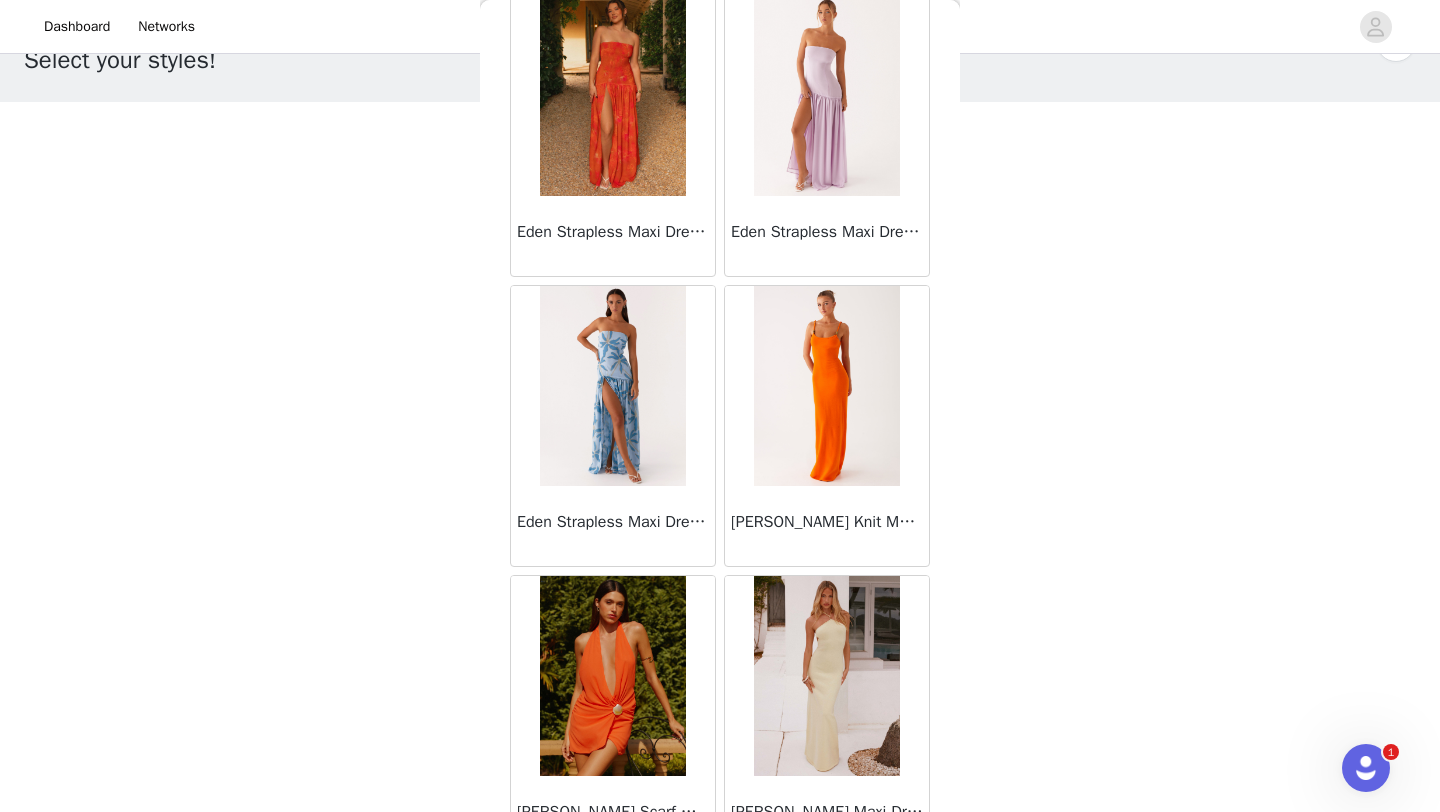 scroll, scrollTop: 19648, scrollLeft: 0, axis: vertical 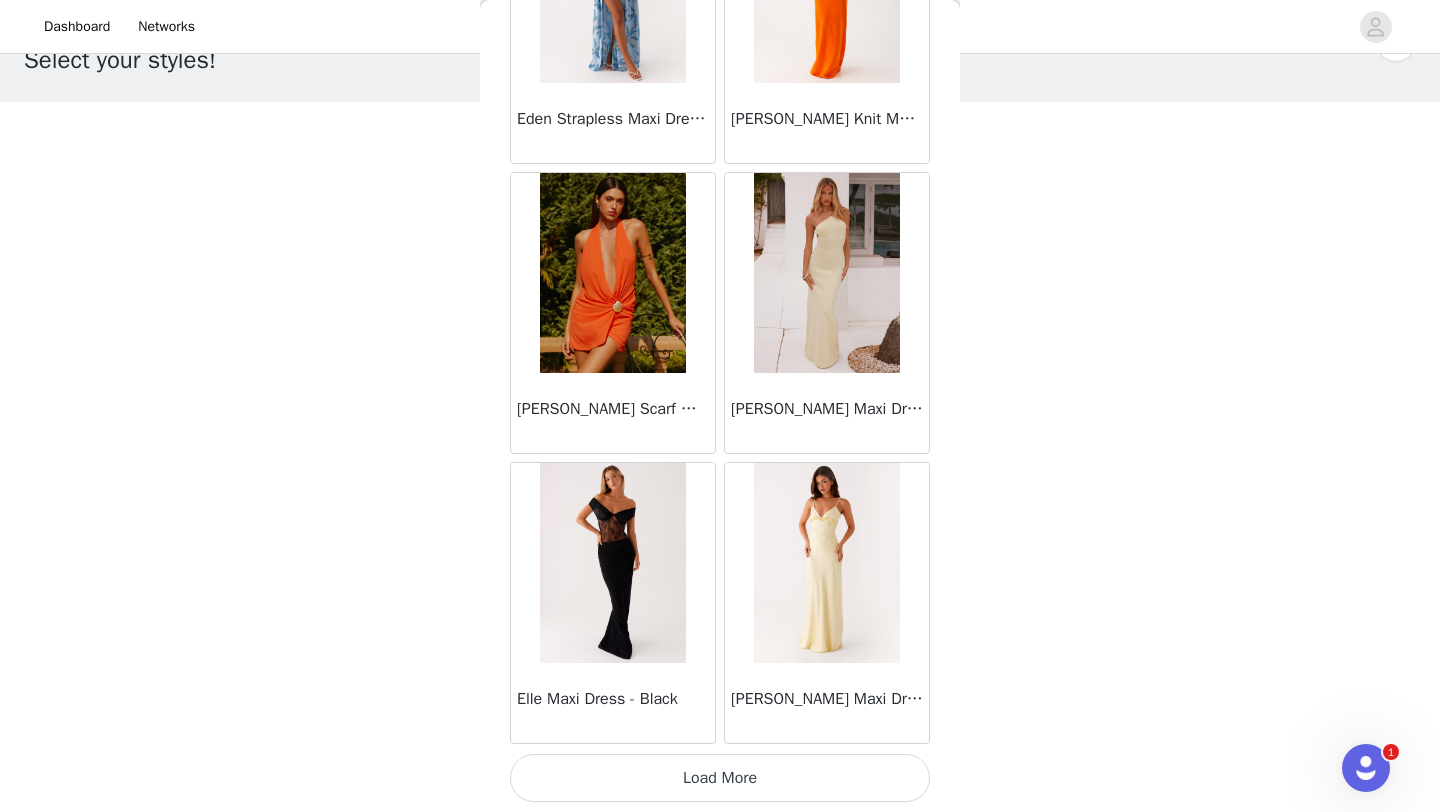 click on "Load More" at bounding box center [720, 778] 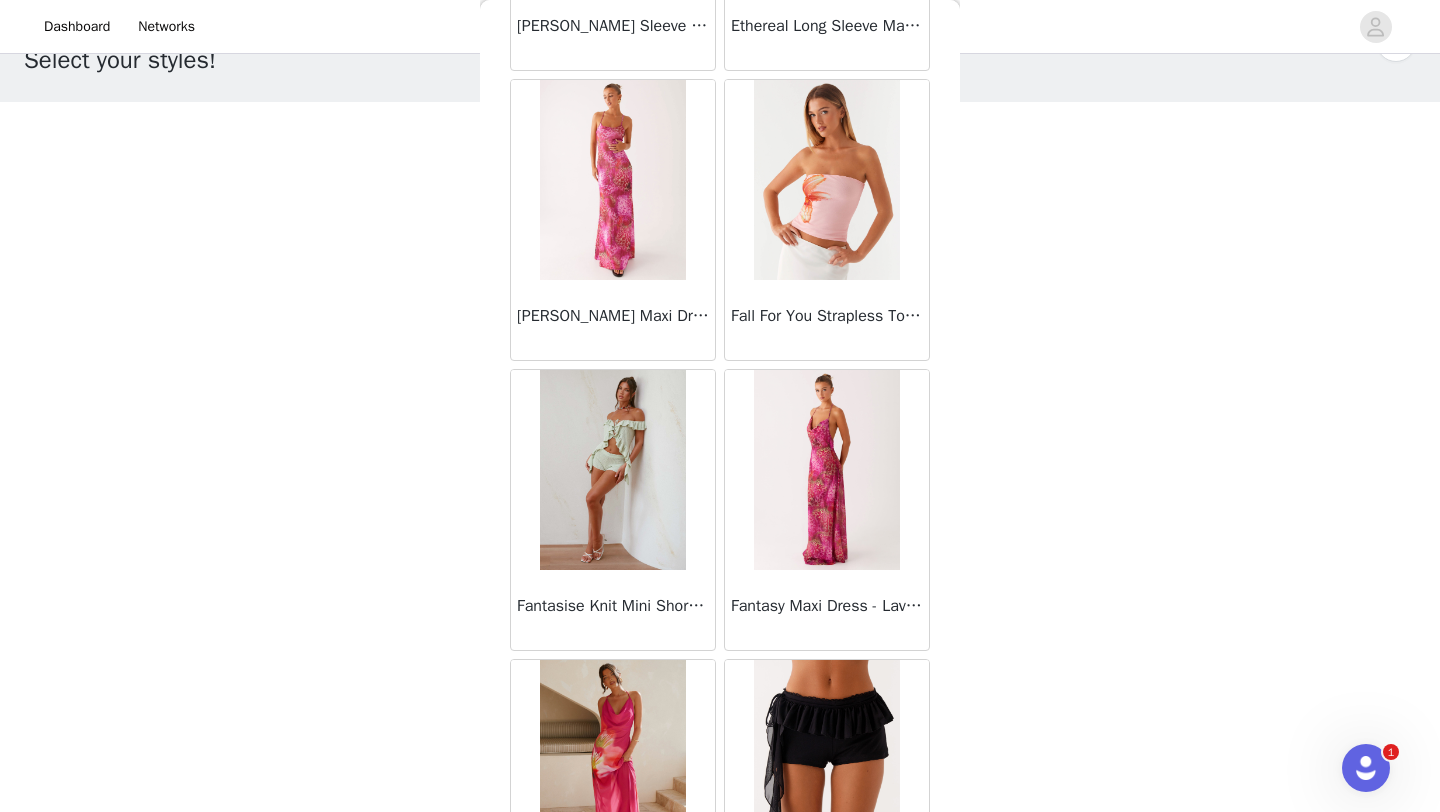 scroll, scrollTop: 22548, scrollLeft: 0, axis: vertical 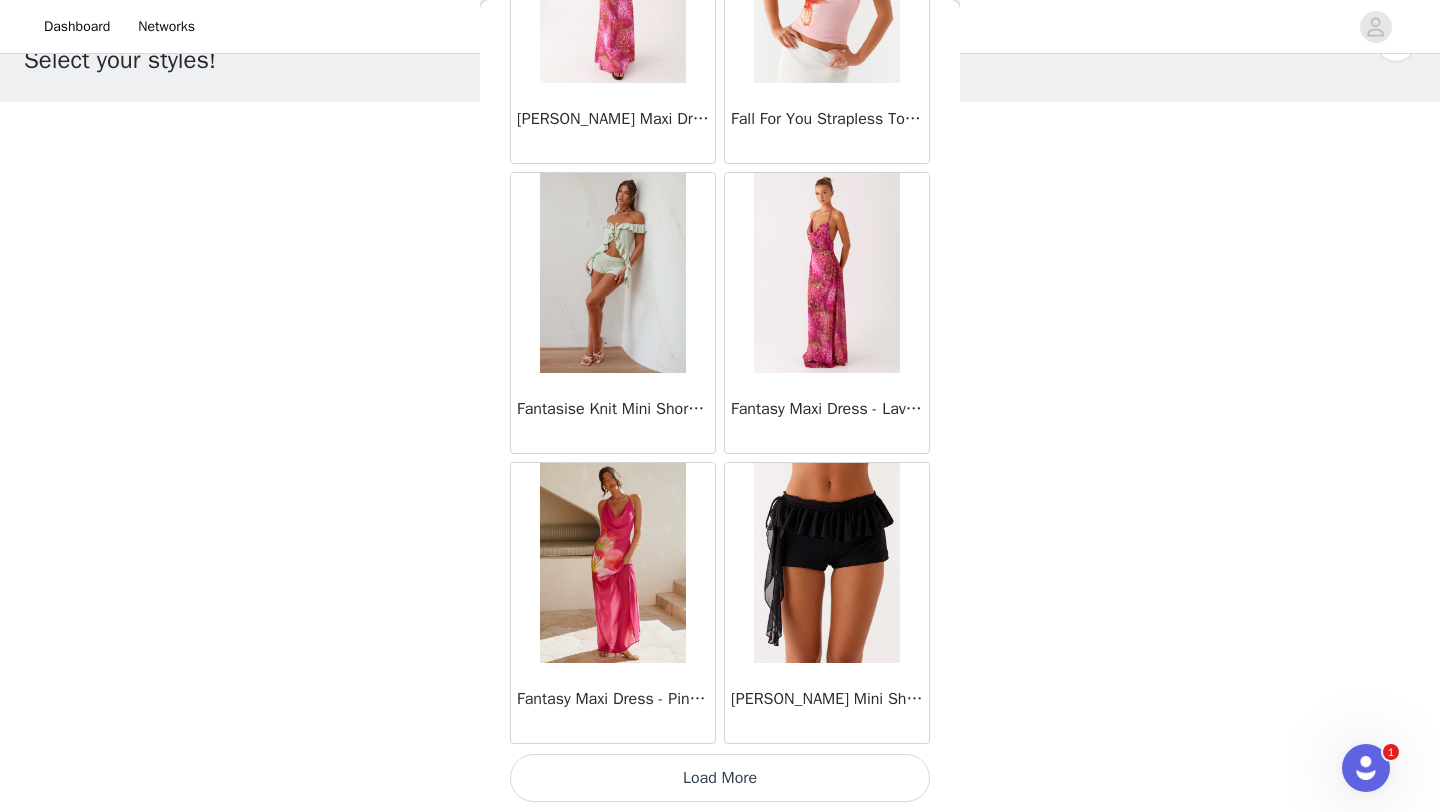 click on "Load More" at bounding box center (720, 778) 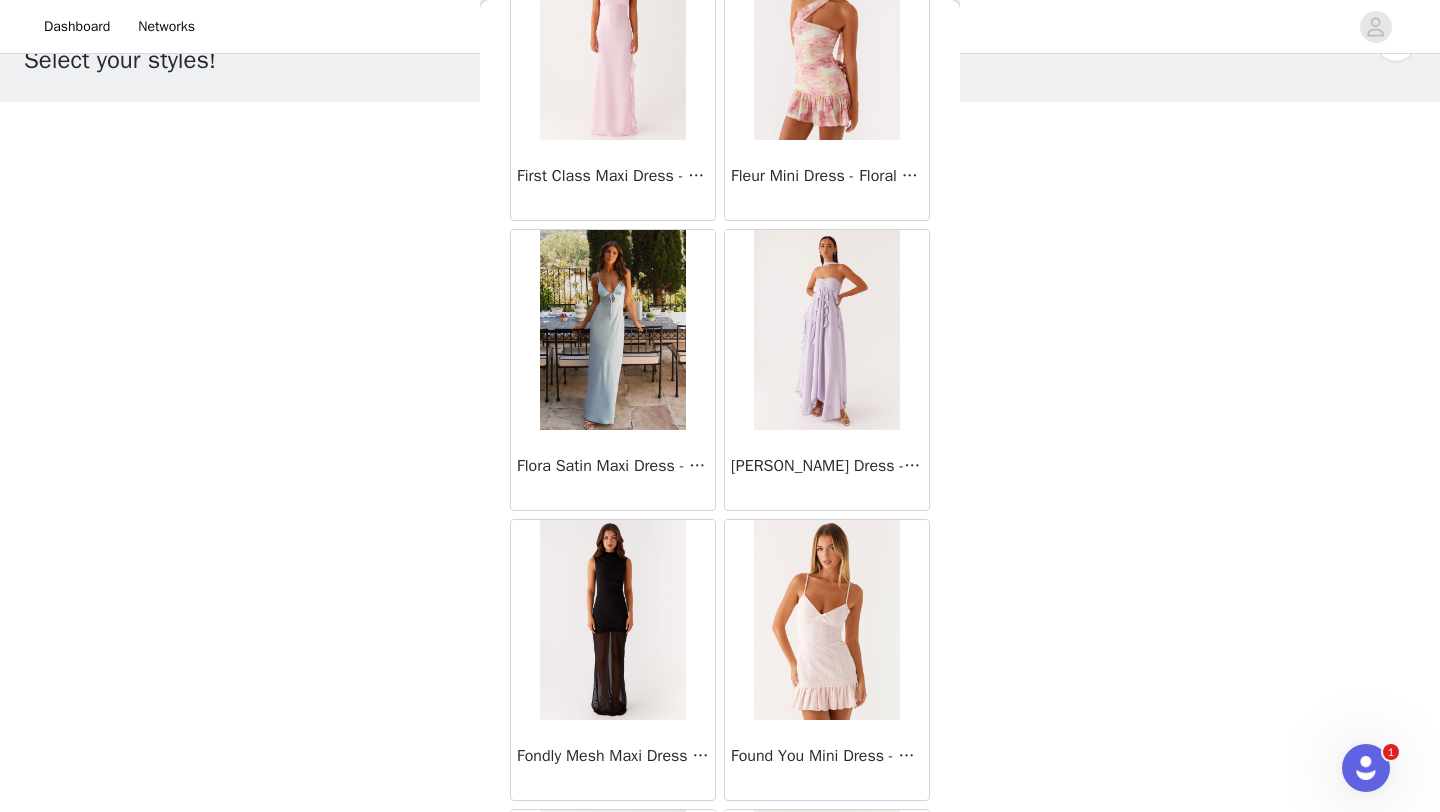 scroll, scrollTop: 25448, scrollLeft: 0, axis: vertical 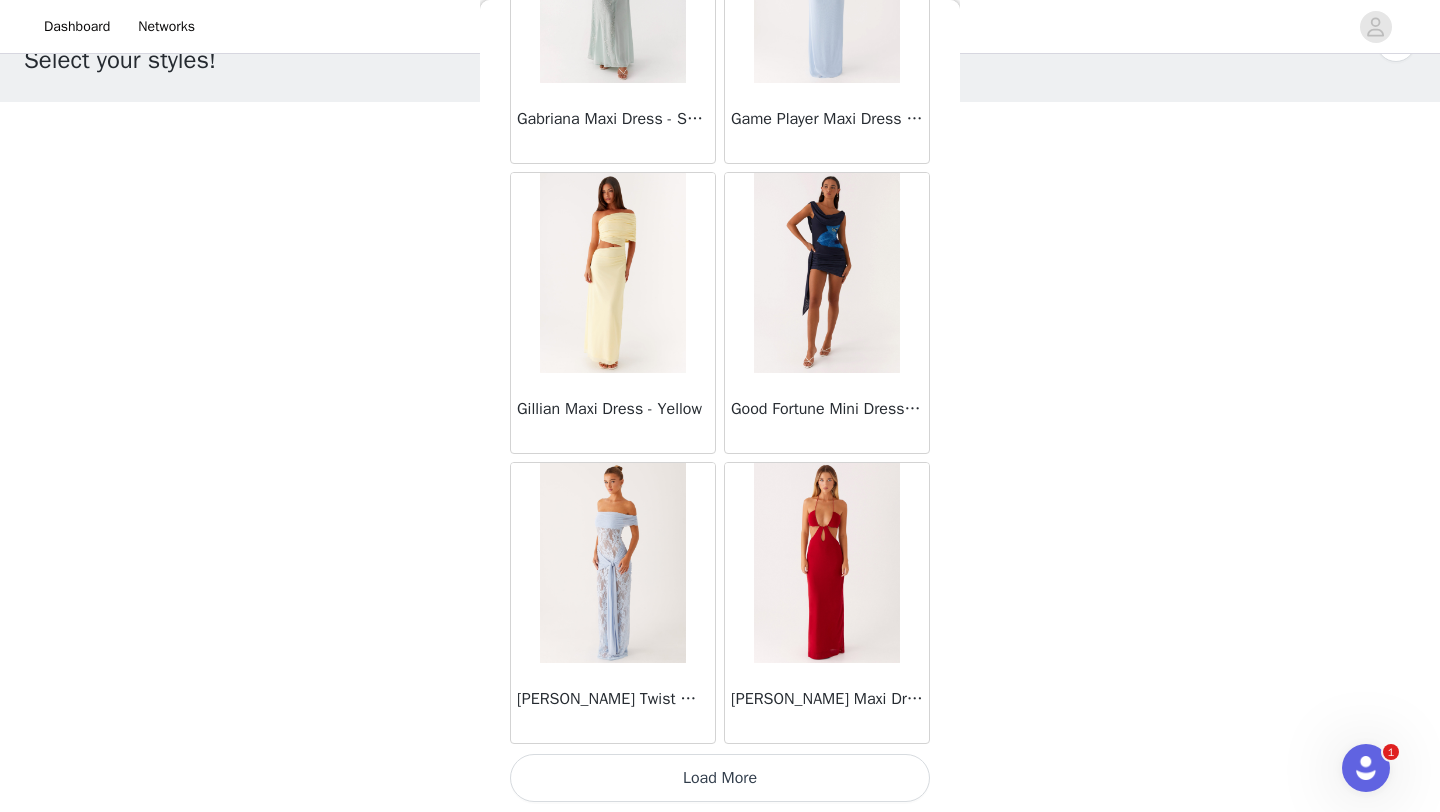 click on "Load More" at bounding box center (720, 778) 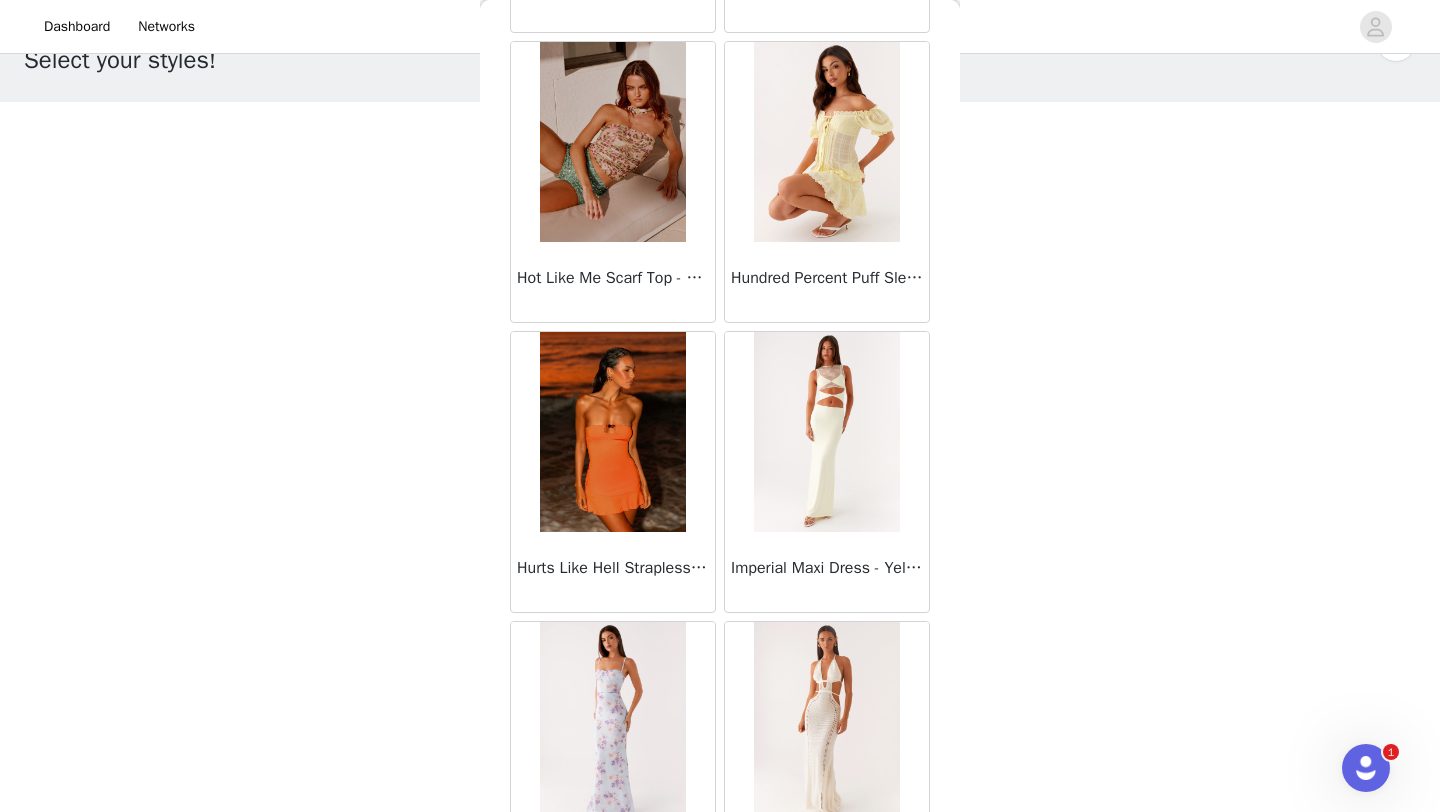 scroll, scrollTop: 28348, scrollLeft: 0, axis: vertical 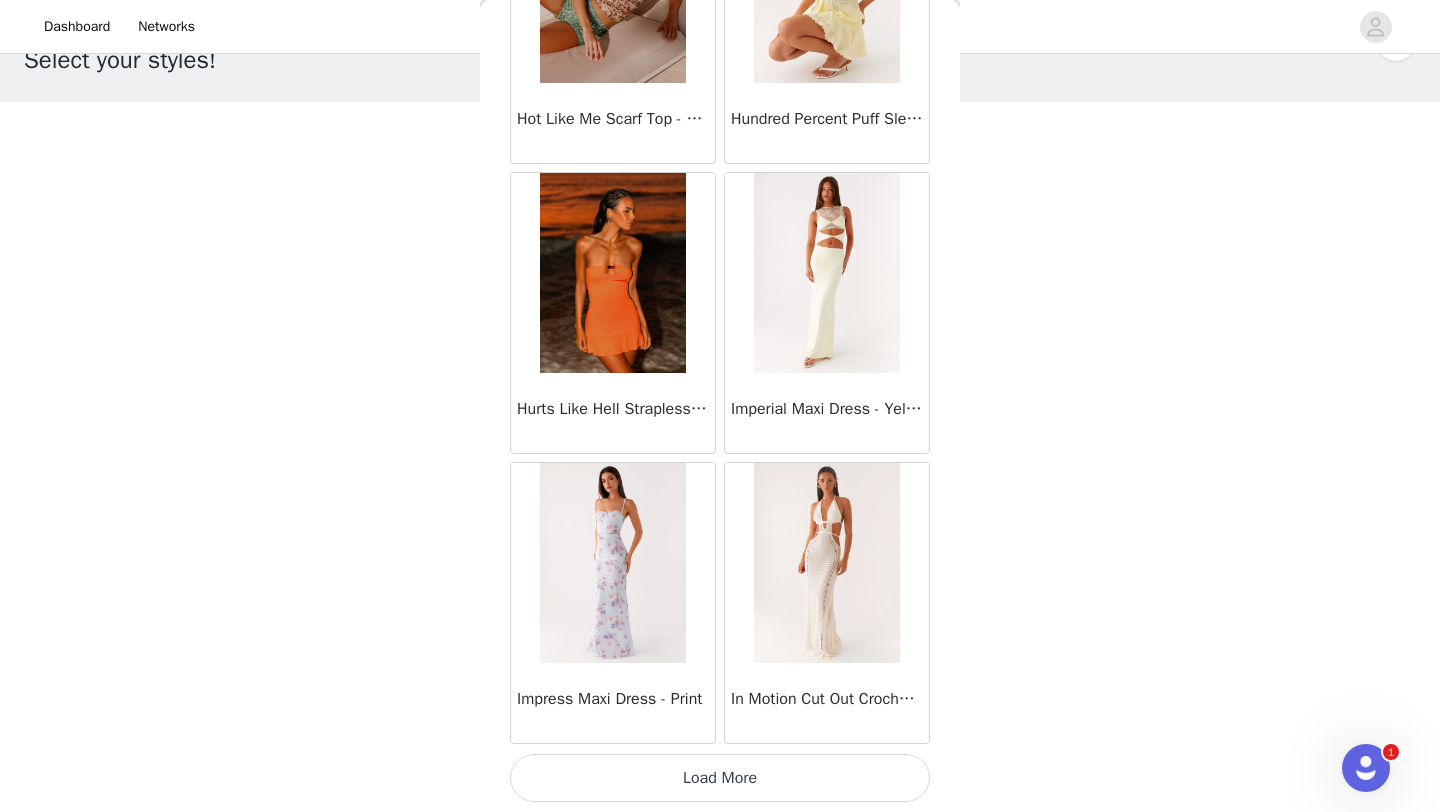 click on "Load More" at bounding box center (720, 778) 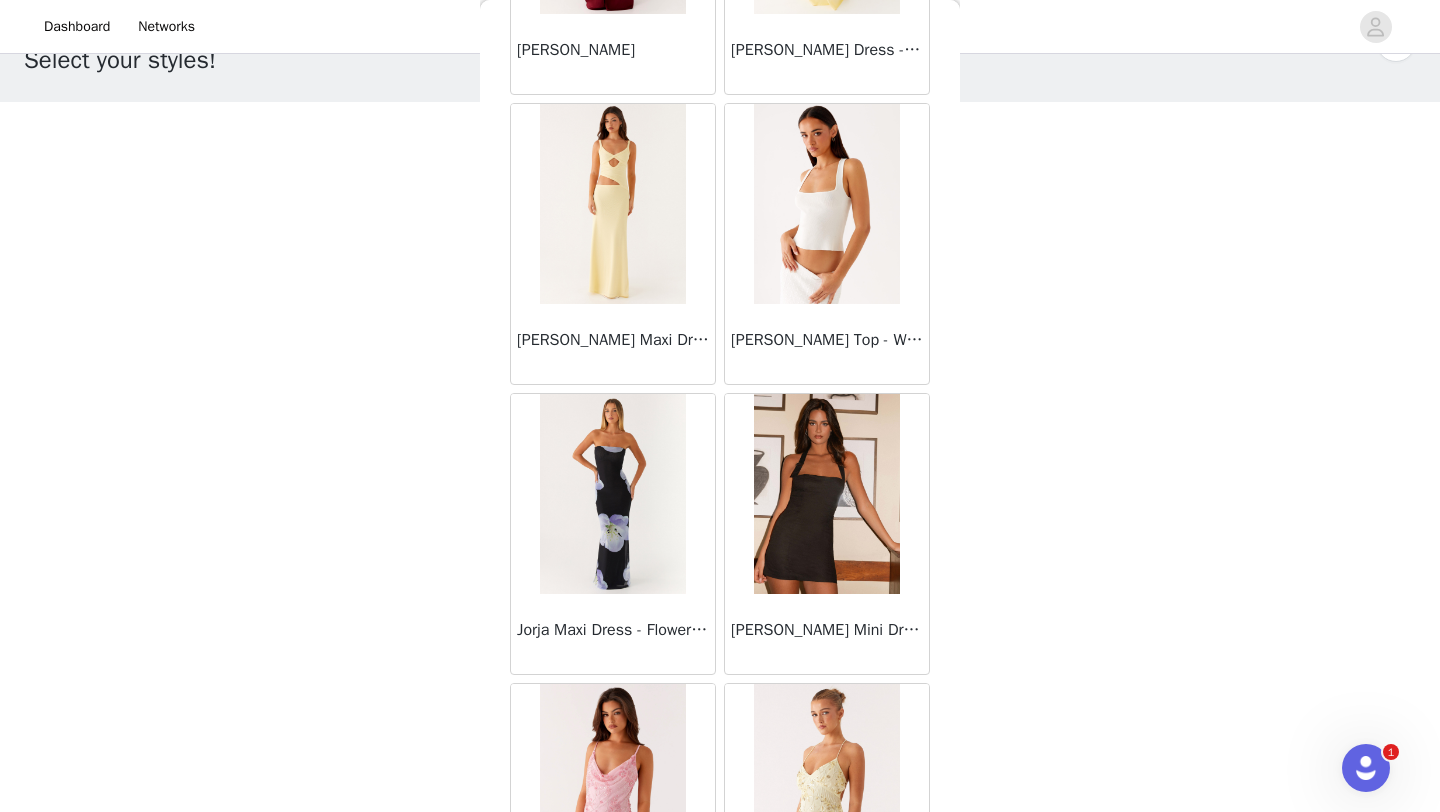 scroll, scrollTop: 31248, scrollLeft: 0, axis: vertical 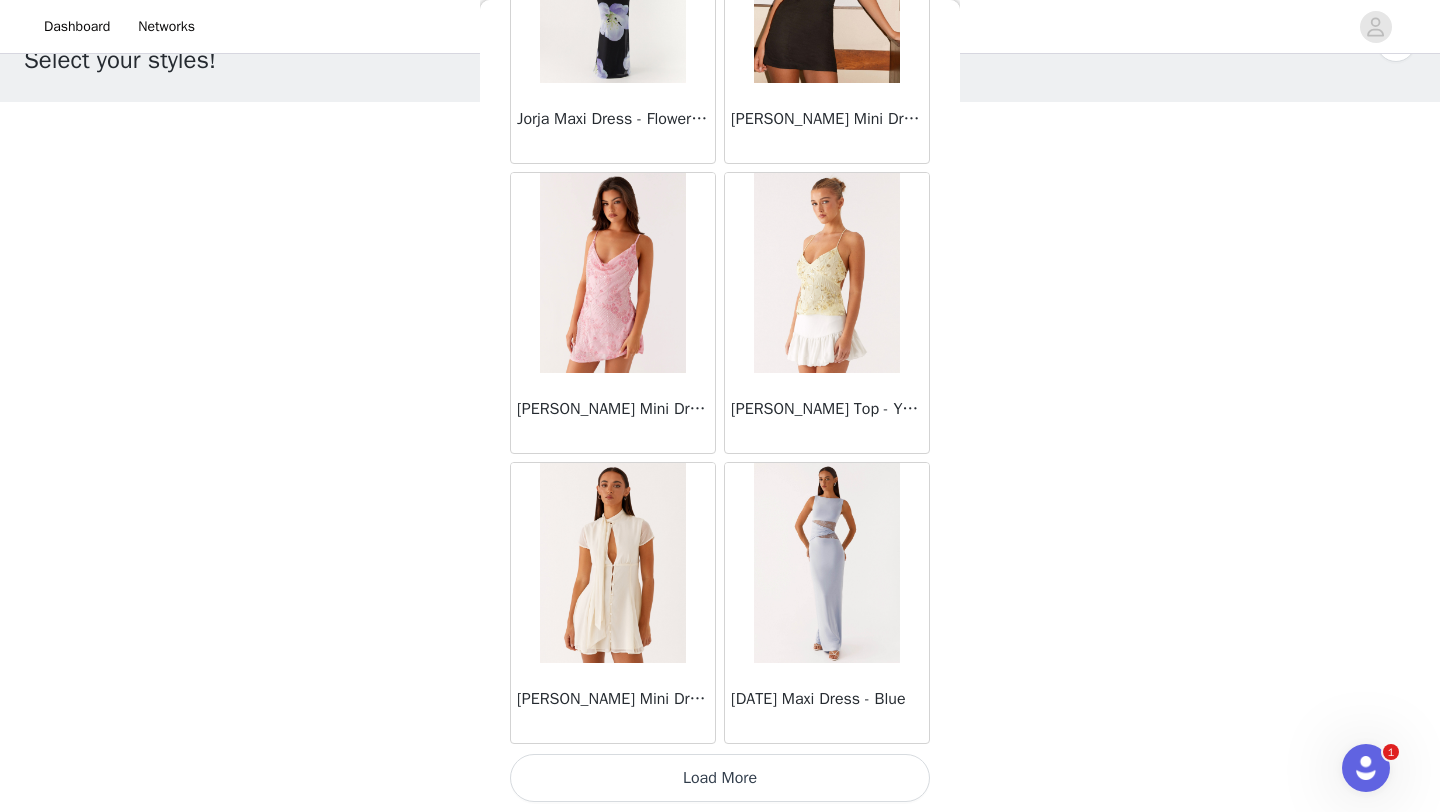 click on "Load More" at bounding box center (720, 778) 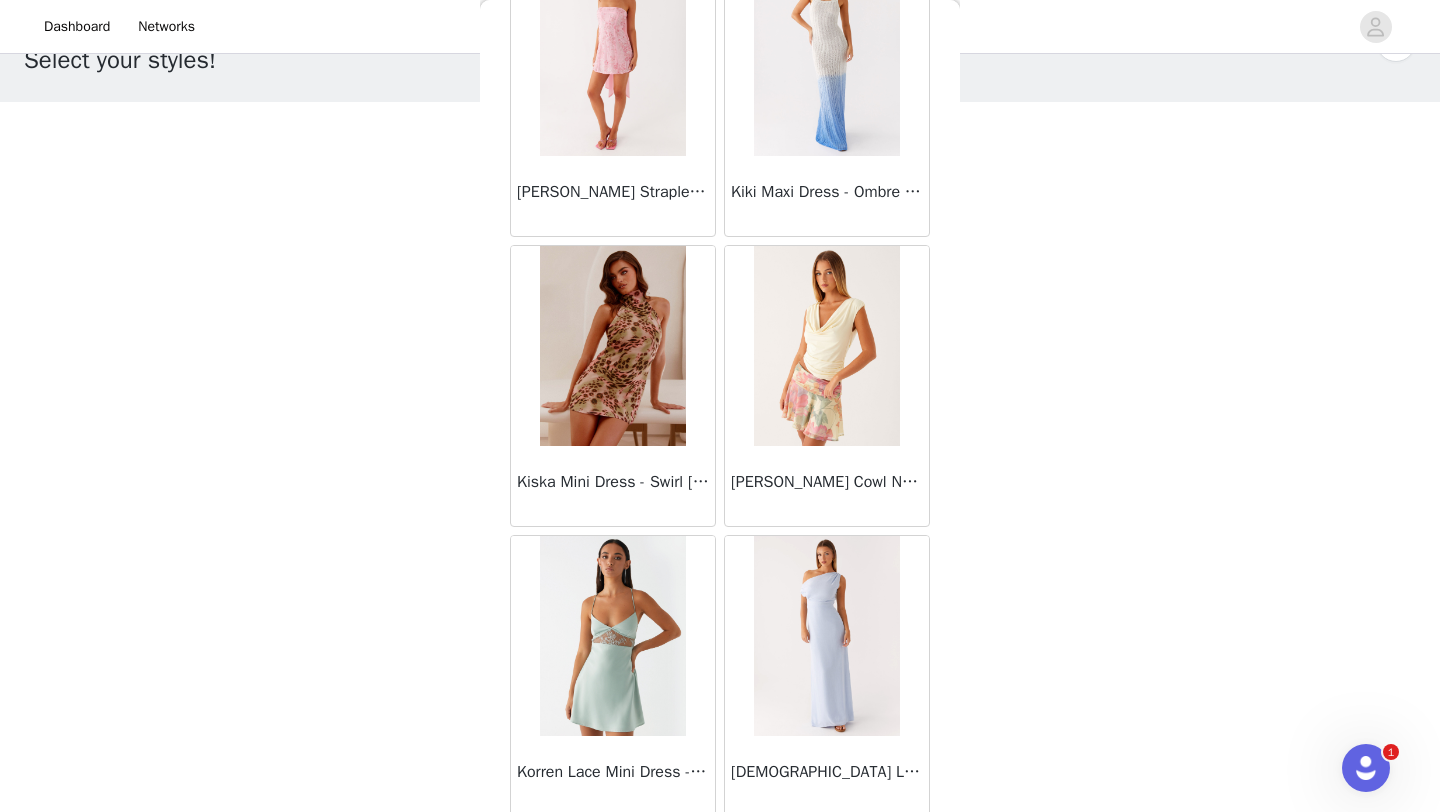 scroll, scrollTop: 34148, scrollLeft: 0, axis: vertical 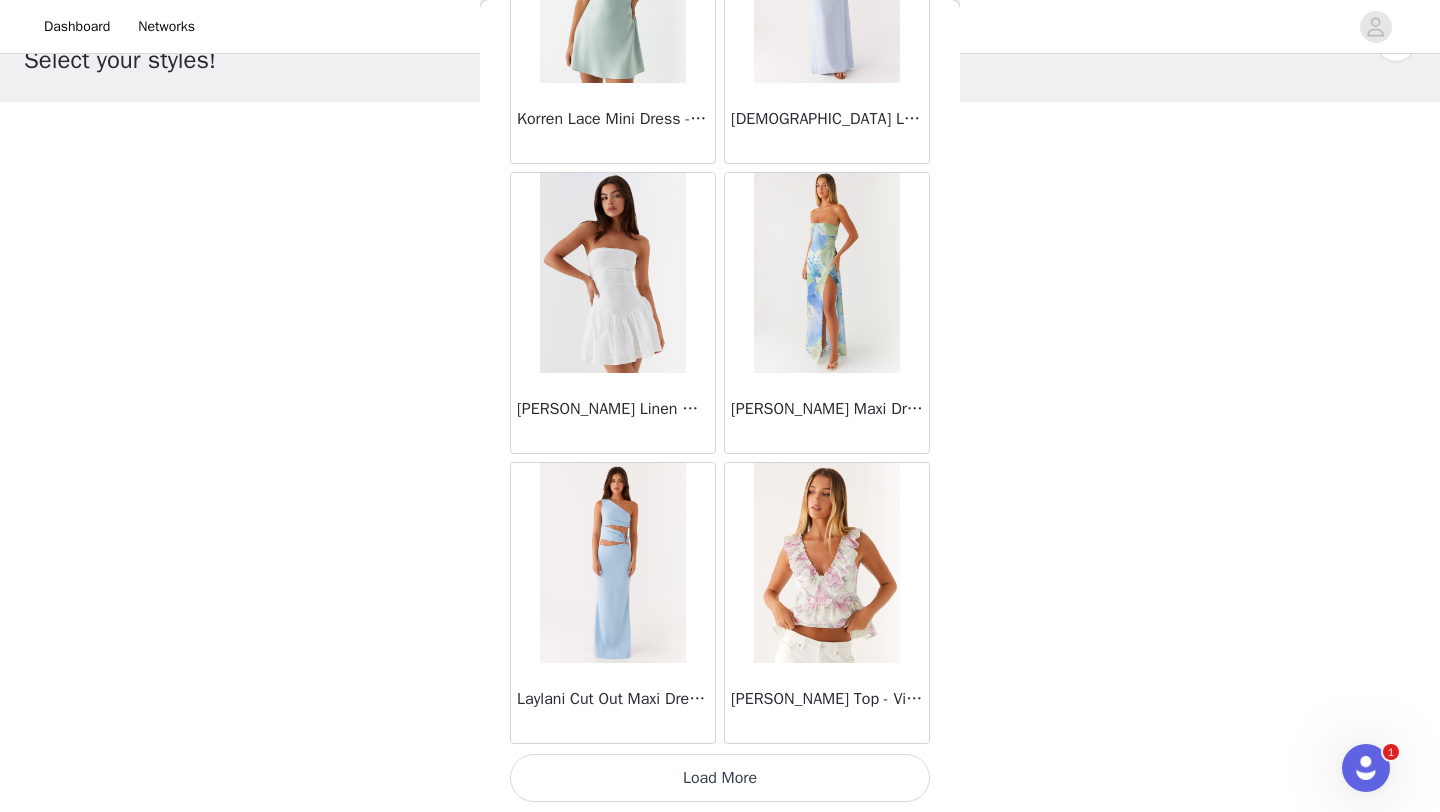 click on "Load More" at bounding box center (720, 778) 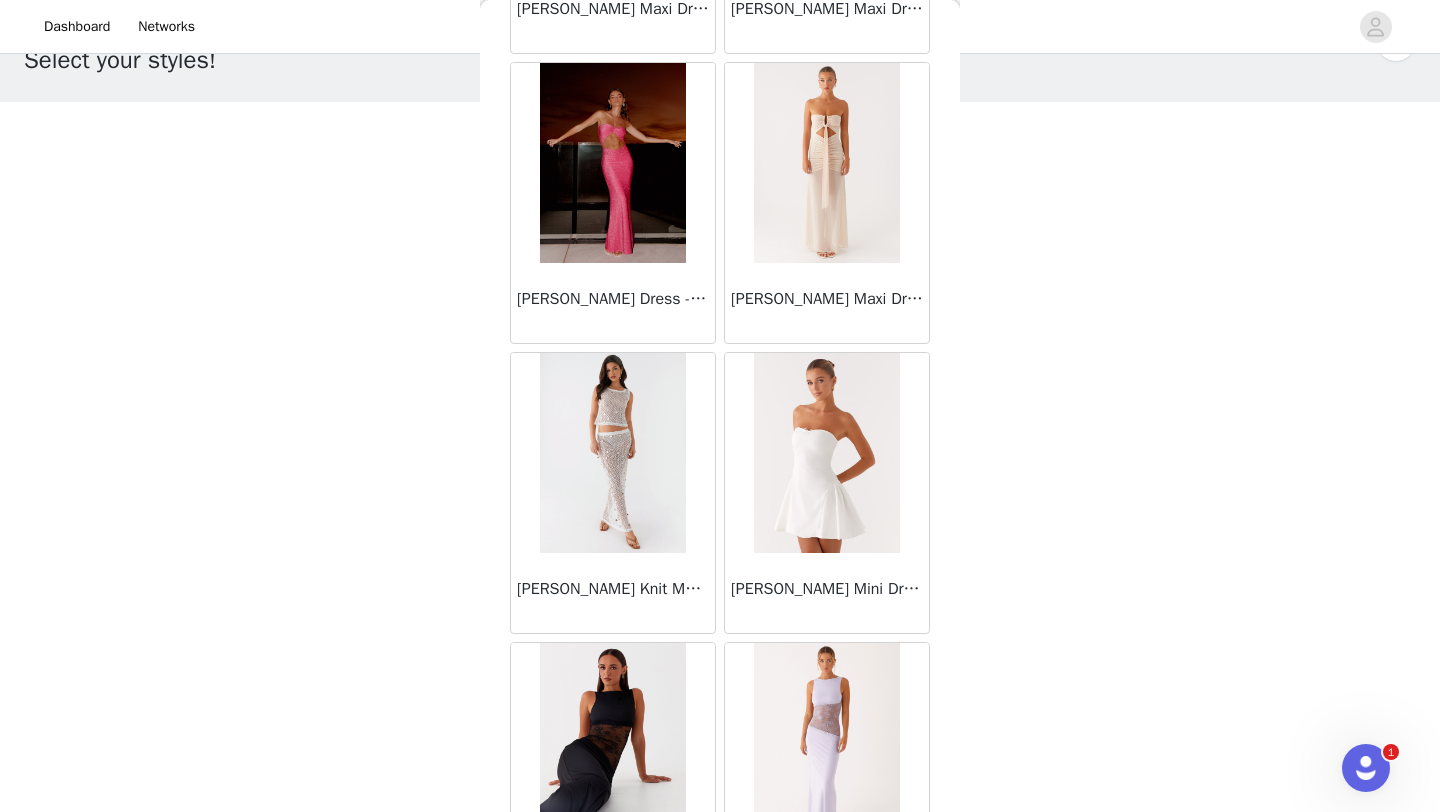 scroll, scrollTop: 37048, scrollLeft: 0, axis: vertical 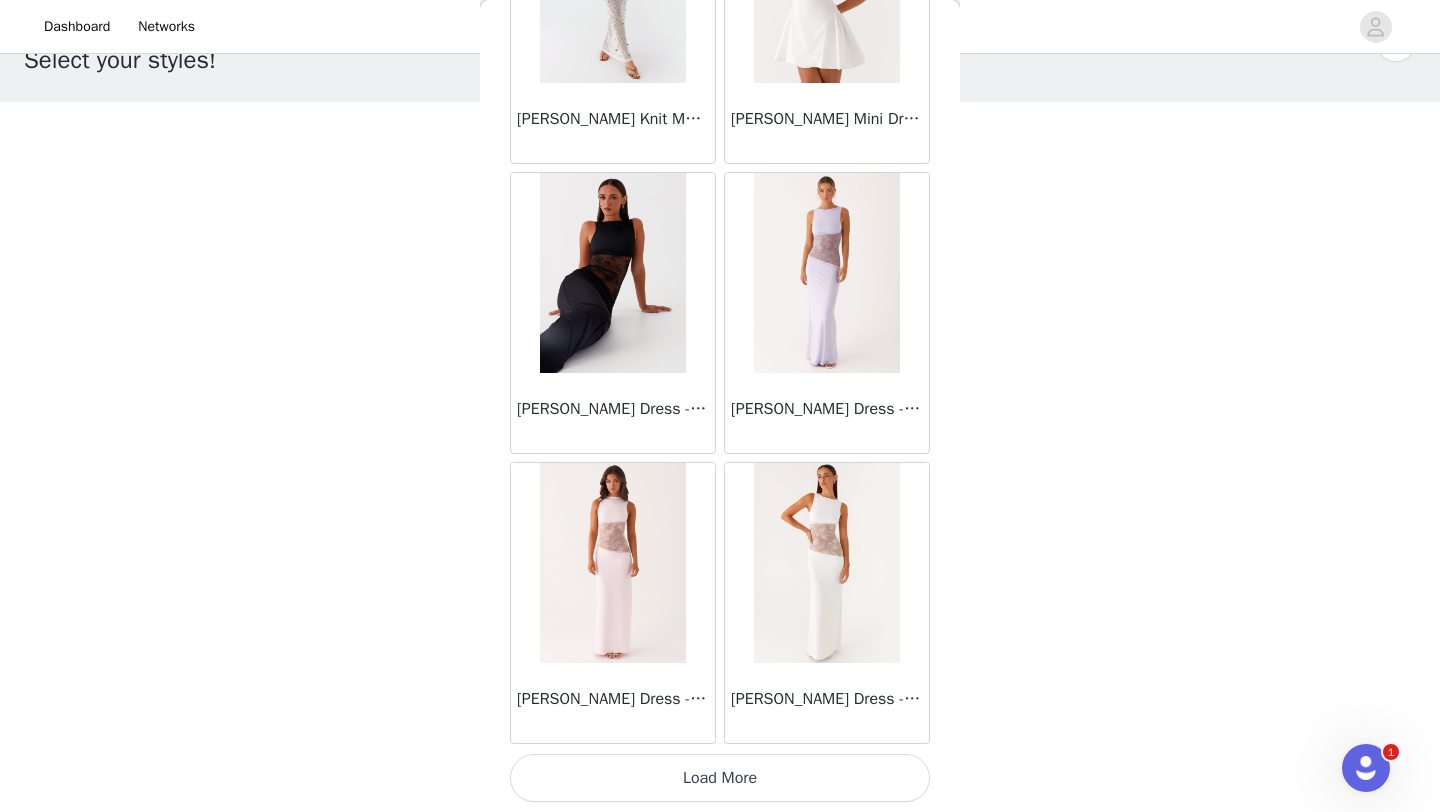 click on "Load More" at bounding box center [720, 778] 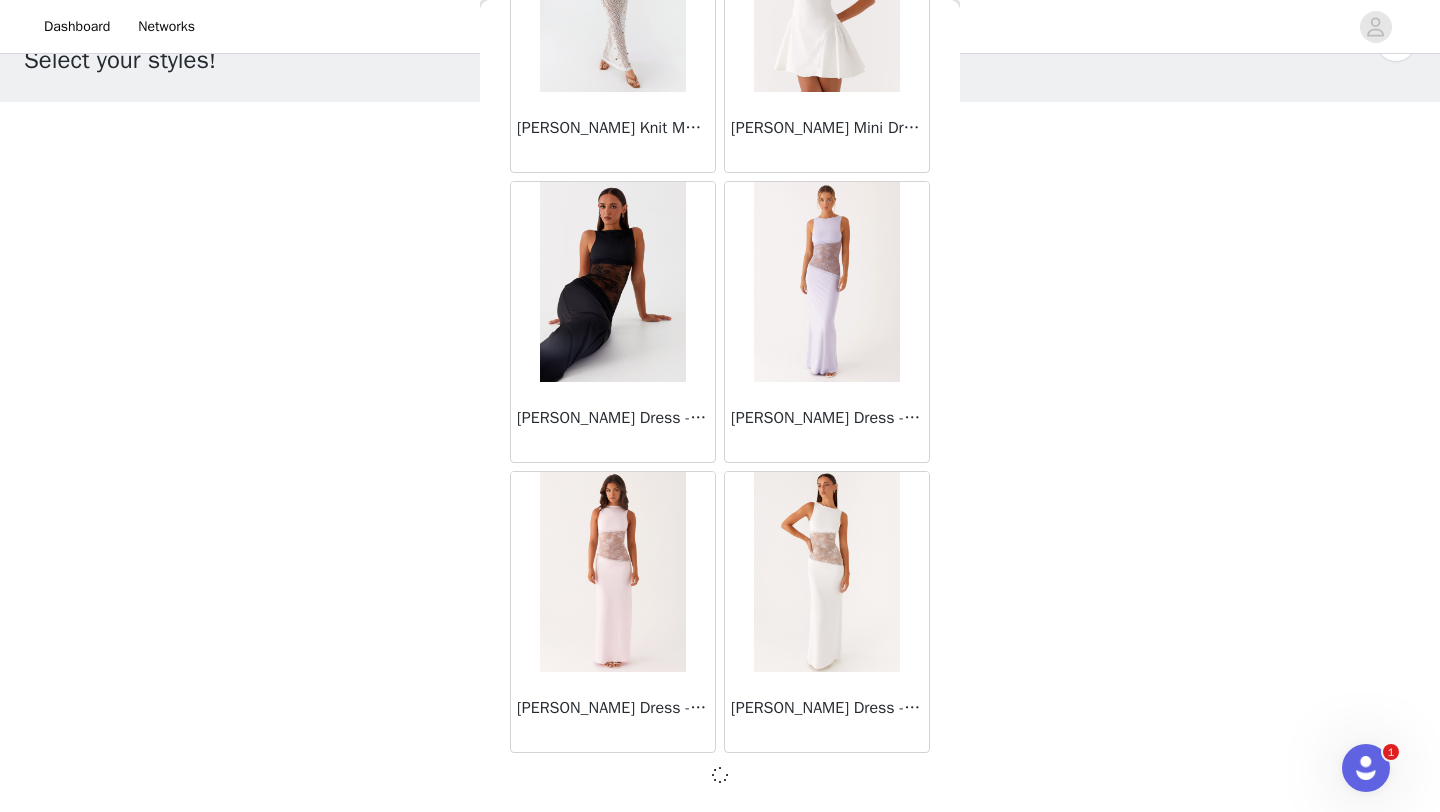 scroll, scrollTop: 37039, scrollLeft: 0, axis: vertical 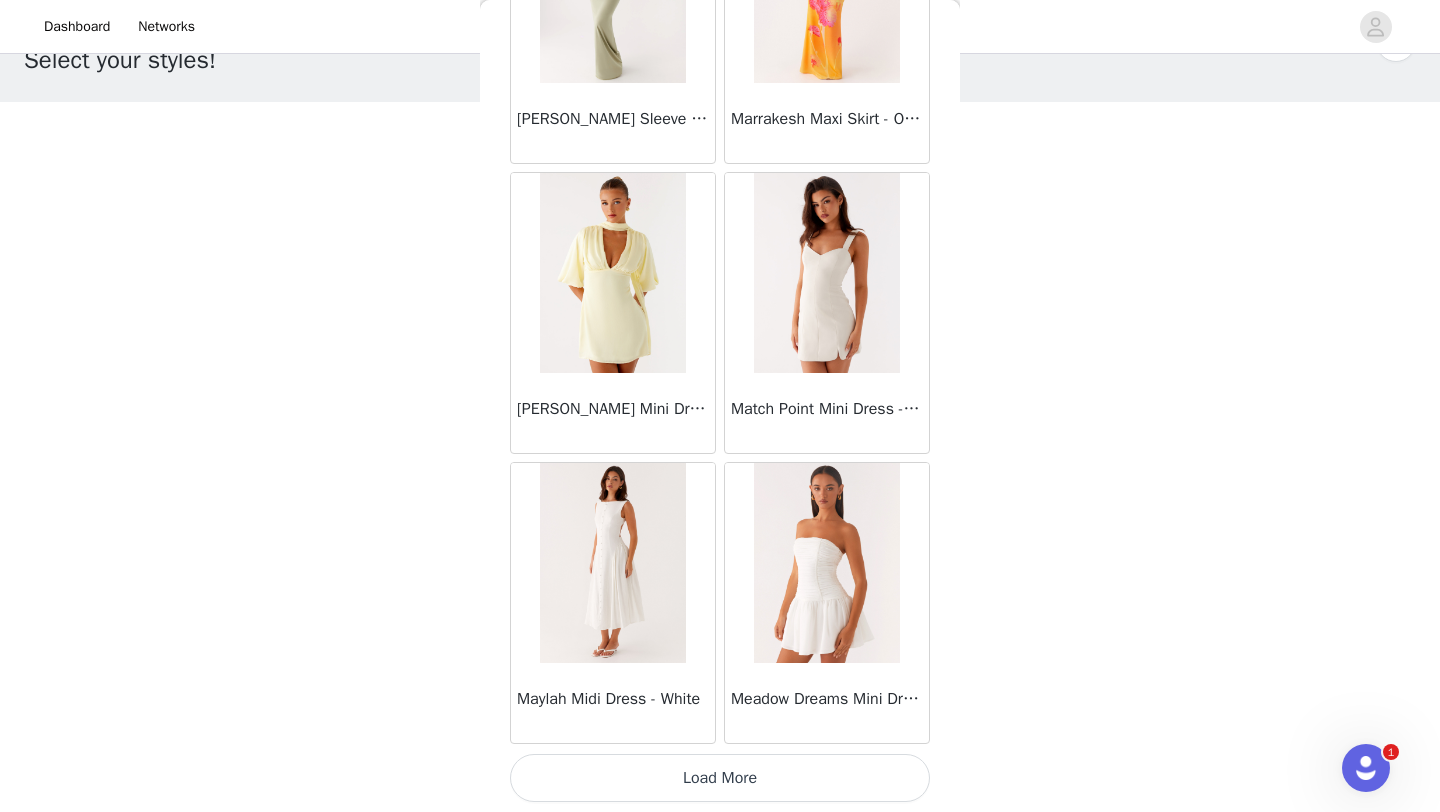 click on "Load More" at bounding box center [720, 778] 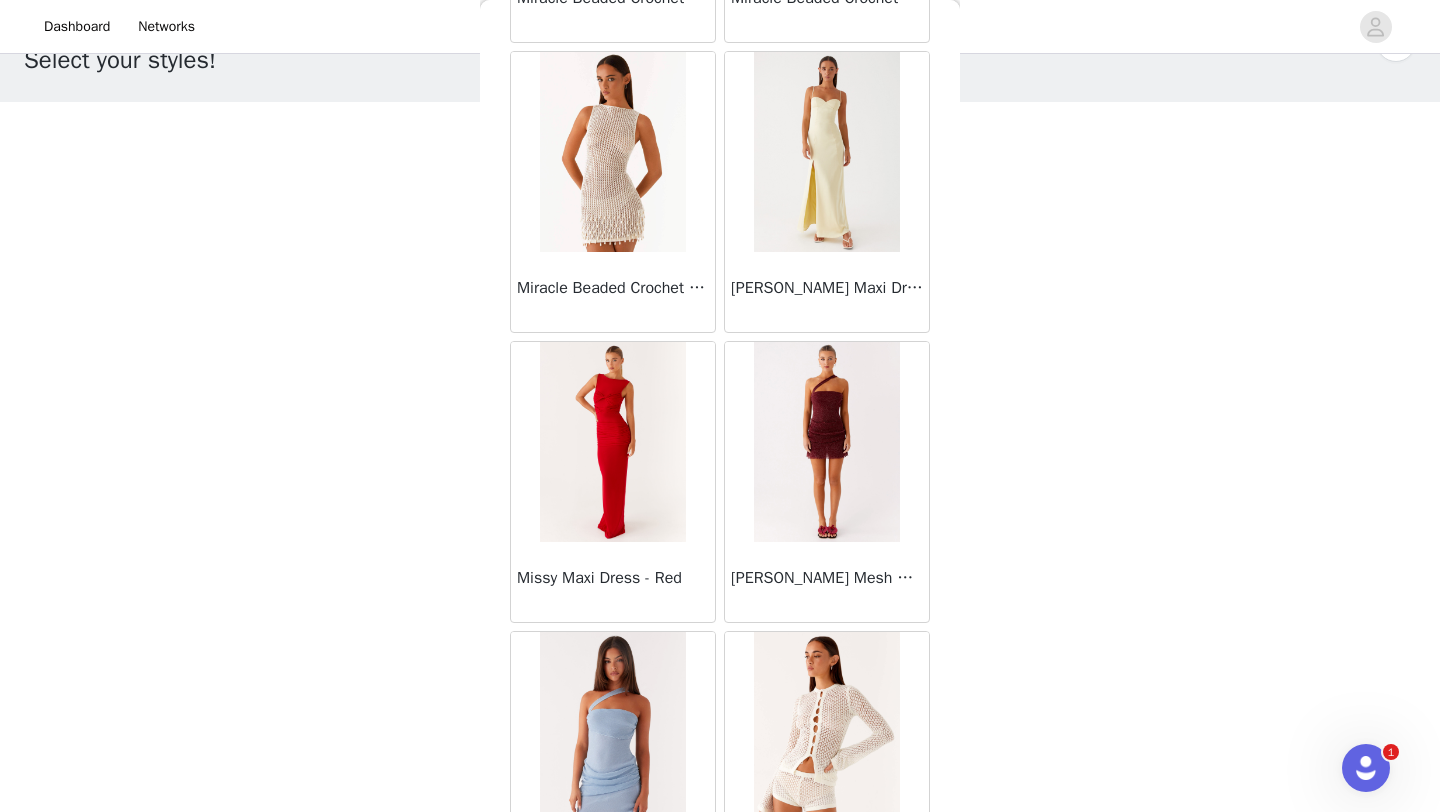 scroll, scrollTop: 42848, scrollLeft: 0, axis: vertical 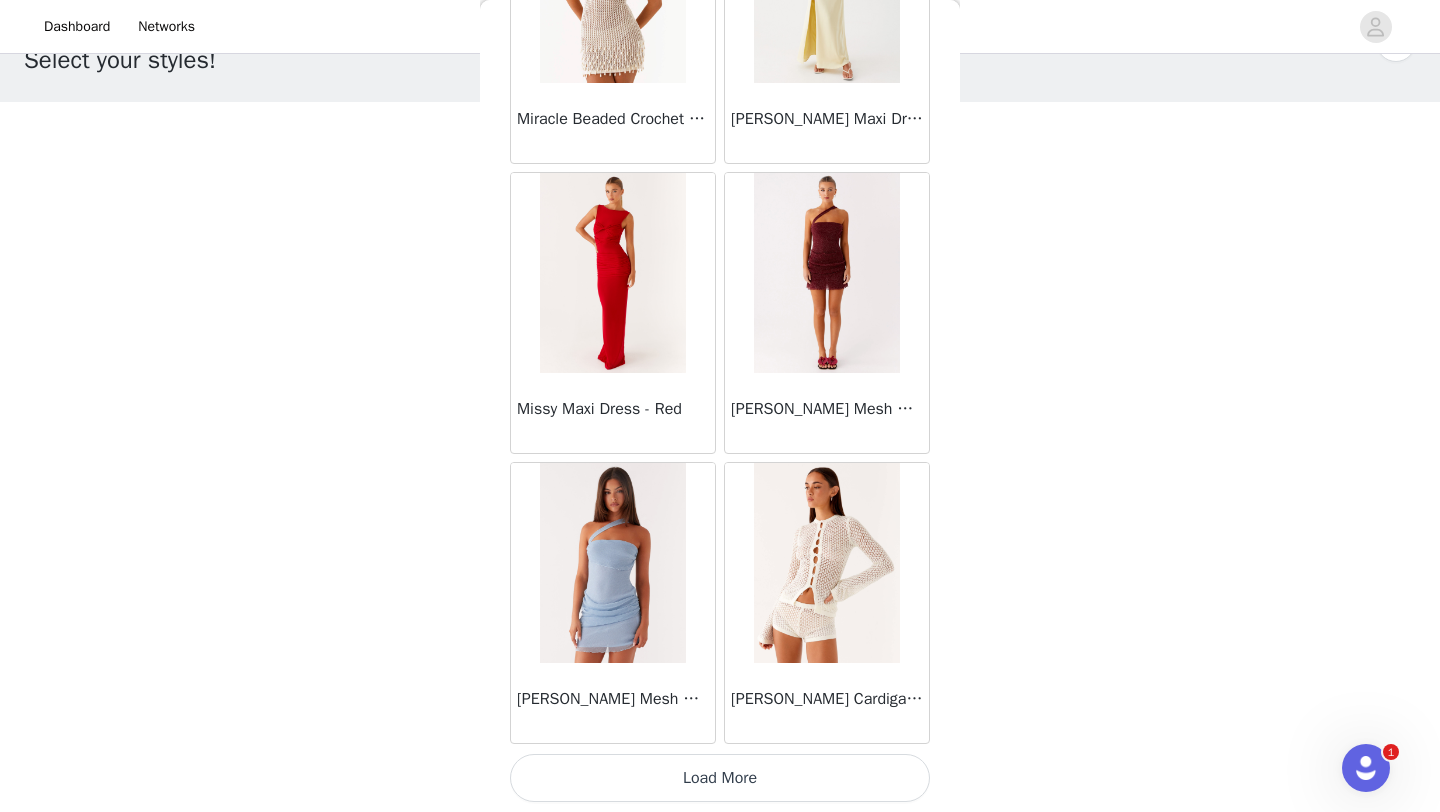 click on "Mariella Linen Maxi Skirt - Pink       Aamari Maxi Dress - Red       Abby Mini Dress - Floral Print       Adrina Ruffle Mini Dress - Pink Floral Print       Aiva Mini Dress - Yellow Floral       Alberta Maxi Dress - Mulberry       Alden Mini Dress - Floral Print       [PERSON_NAME] Maxi Dress - Multi       Aliah Knit Shorts - Yellow       [PERSON_NAME] Halter Maxi Dress - Yellow       [PERSON_NAME] Halter Mini Dress - [PERSON_NAME] Halter Mini Dress - Pastel Yellow       Alivia Mini Dress - Pink       [PERSON_NAME] Maxi Dress - Chocolate       [PERSON_NAME] Maxi Dress - Maroon       [PERSON_NAME] Knit Maxi Skirt - Blue       Anastasia Maxi Dress - Blue       Anastasia Maxi Dress - Ivory       Anastasia Maxi Dress - Pink       Anastasia Maxi Dress - [PERSON_NAME] Maxi Dress - Yellow       Anastasia Mini Dress - Blue       Anetta Maxi Dress - Pale Blue       Anetta Maxi Dress - Yellow       [PERSON_NAME] Maxi Dress - Yellow       [PERSON_NAME] [PERSON_NAME] Maxi Dress - Blue       [PERSON_NAME] One Button Cardigan - Black" at bounding box center [720, -20970] 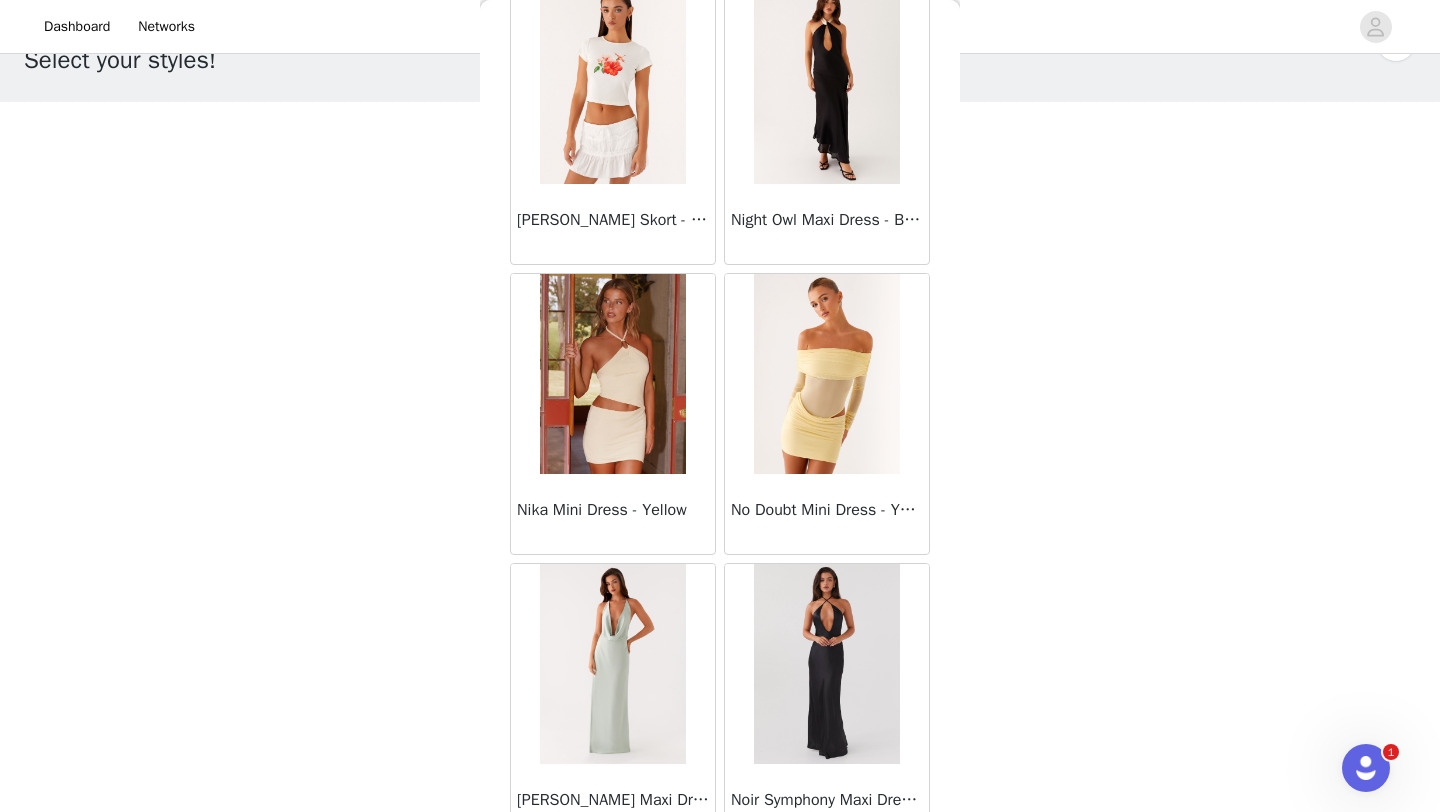 scroll, scrollTop: 45748, scrollLeft: 0, axis: vertical 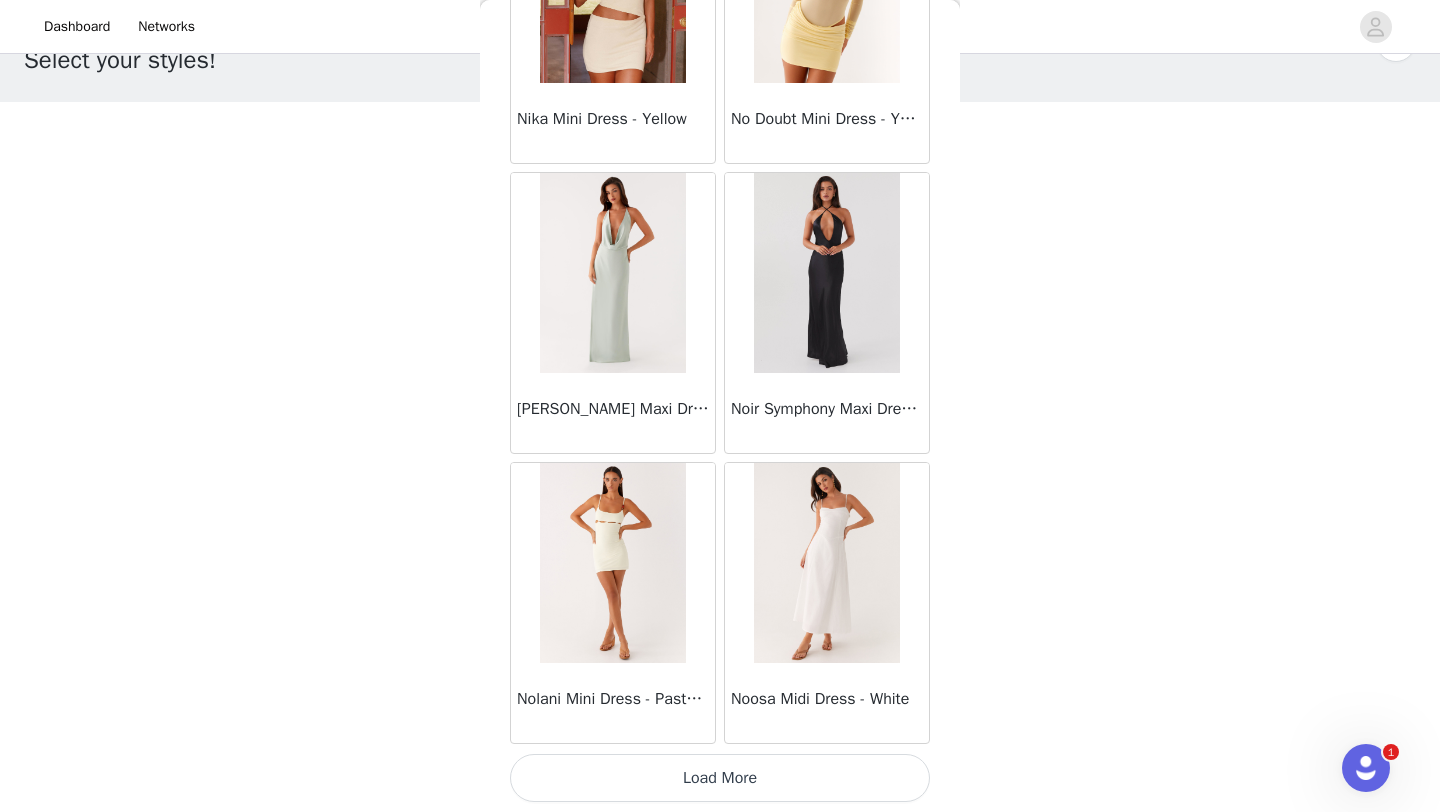 click on "Load More" at bounding box center [720, 778] 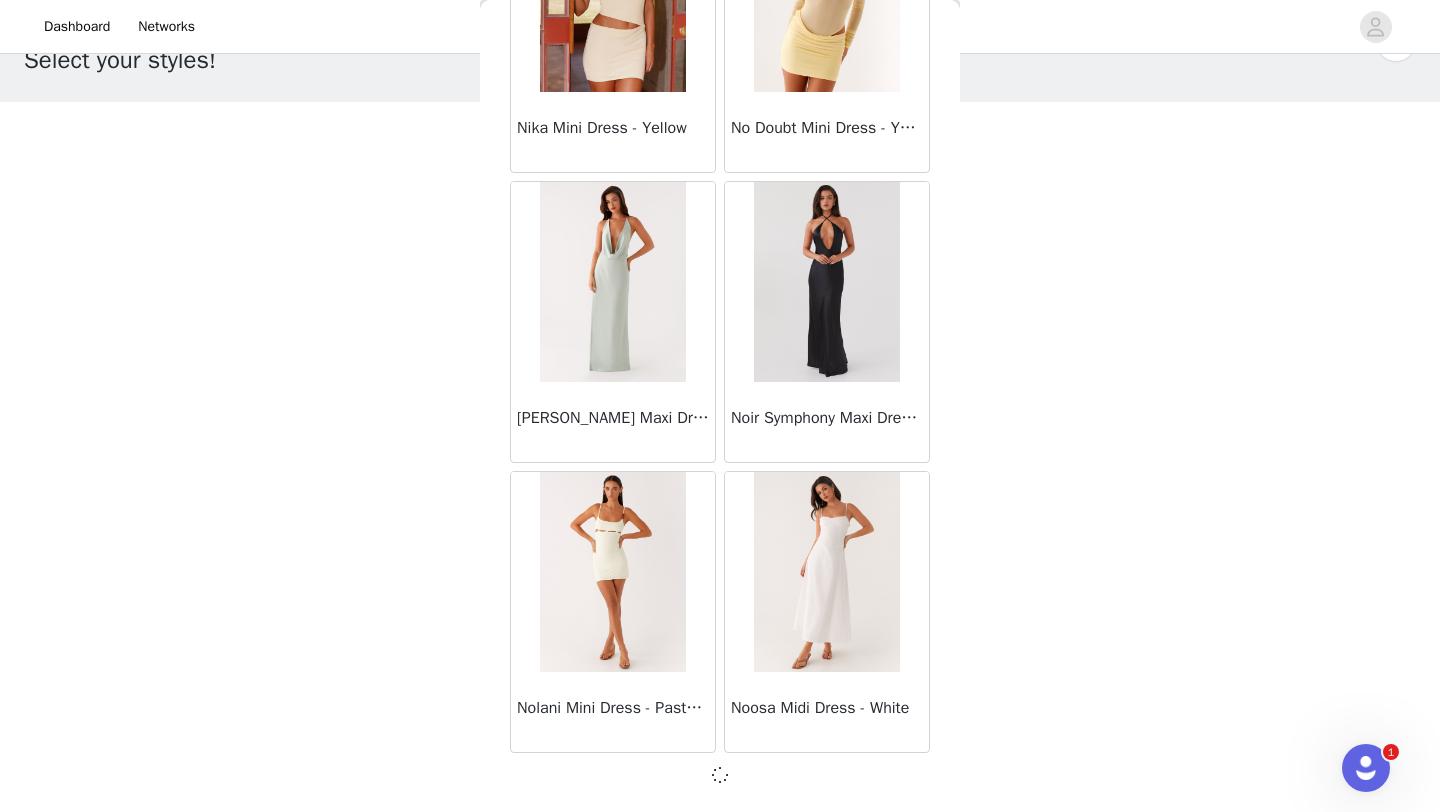 scroll, scrollTop: 45748, scrollLeft: 0, axis: vertical 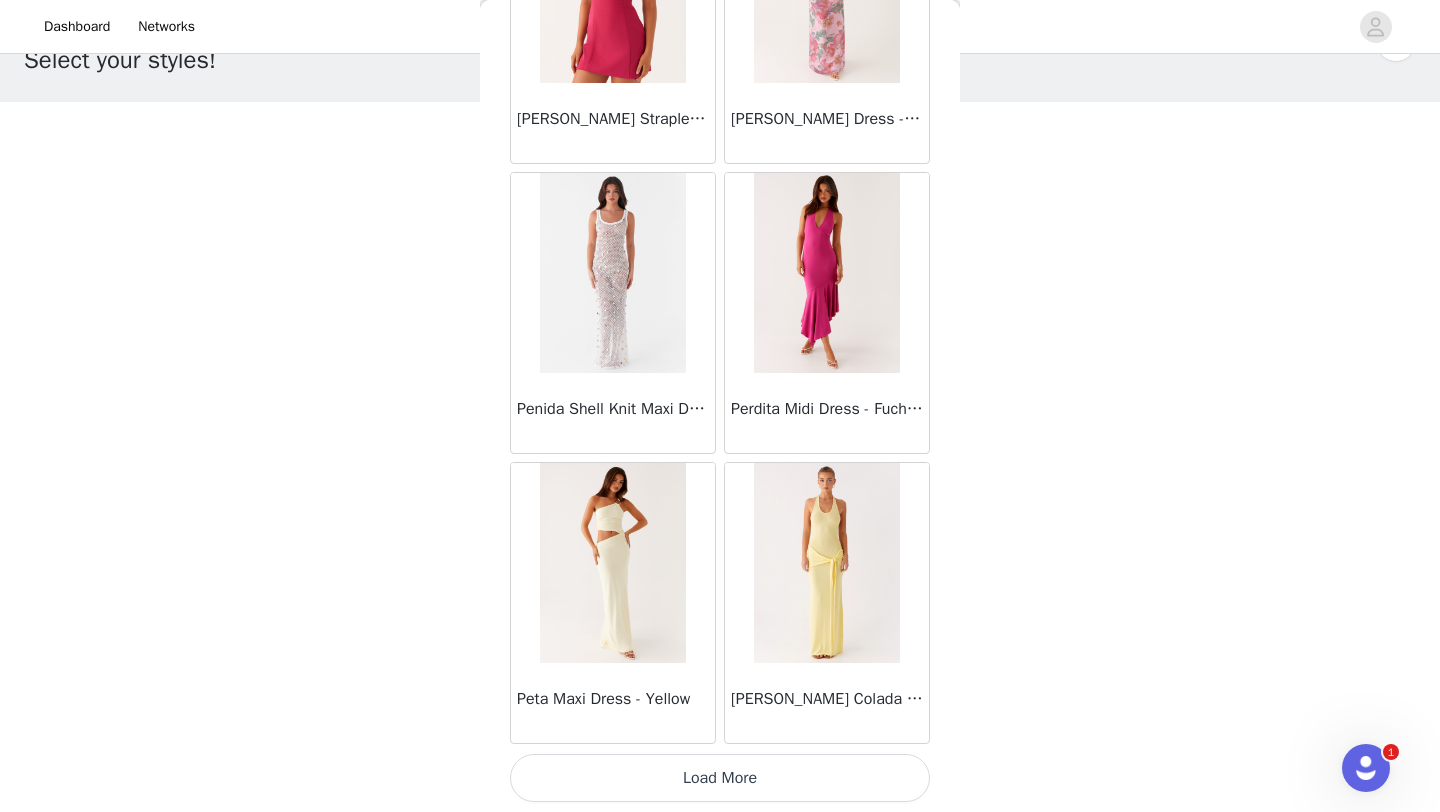 click on "Load More" at bounding box center (720, 778) 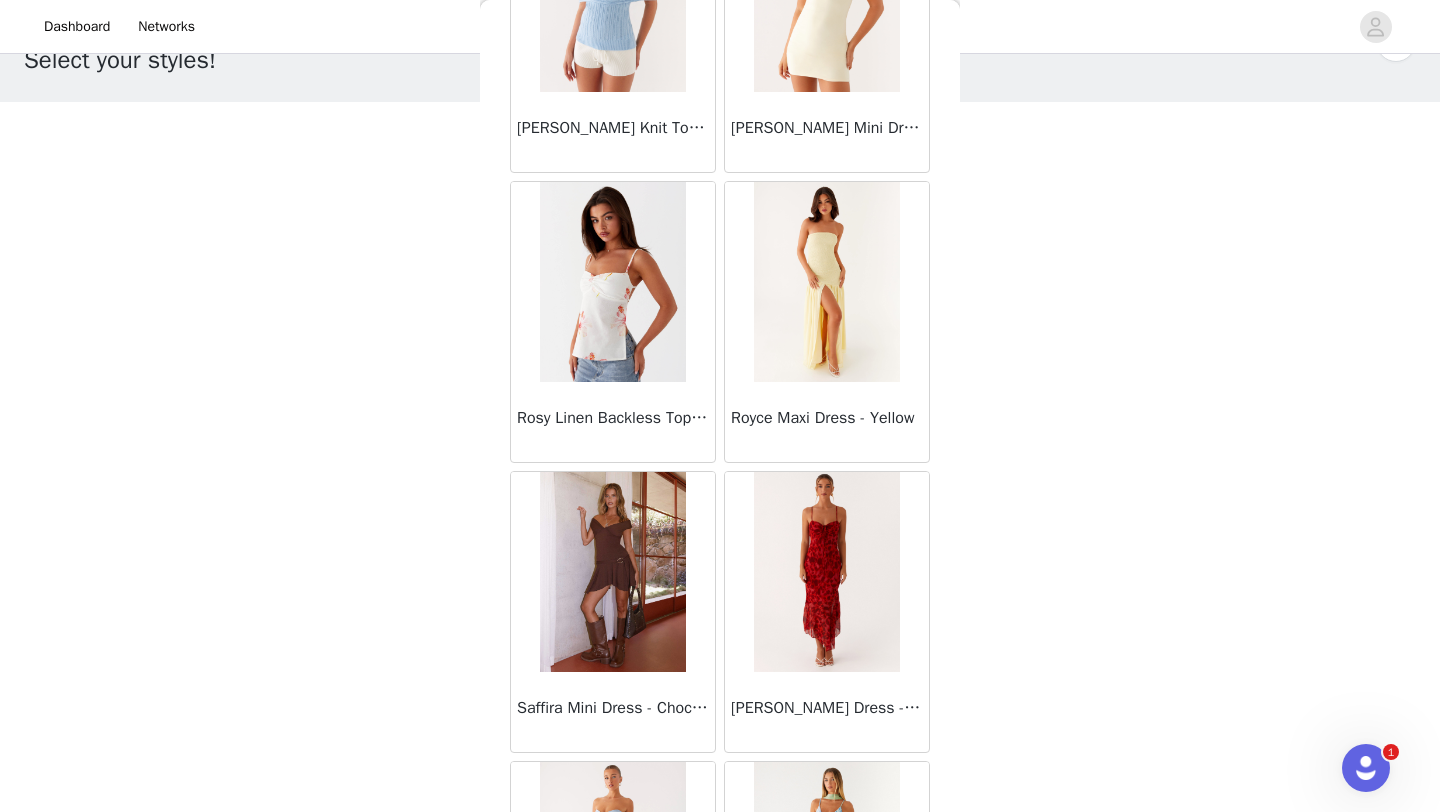 scroll, scrollTop: 51548, scrollLeft: 0, axis: vertical 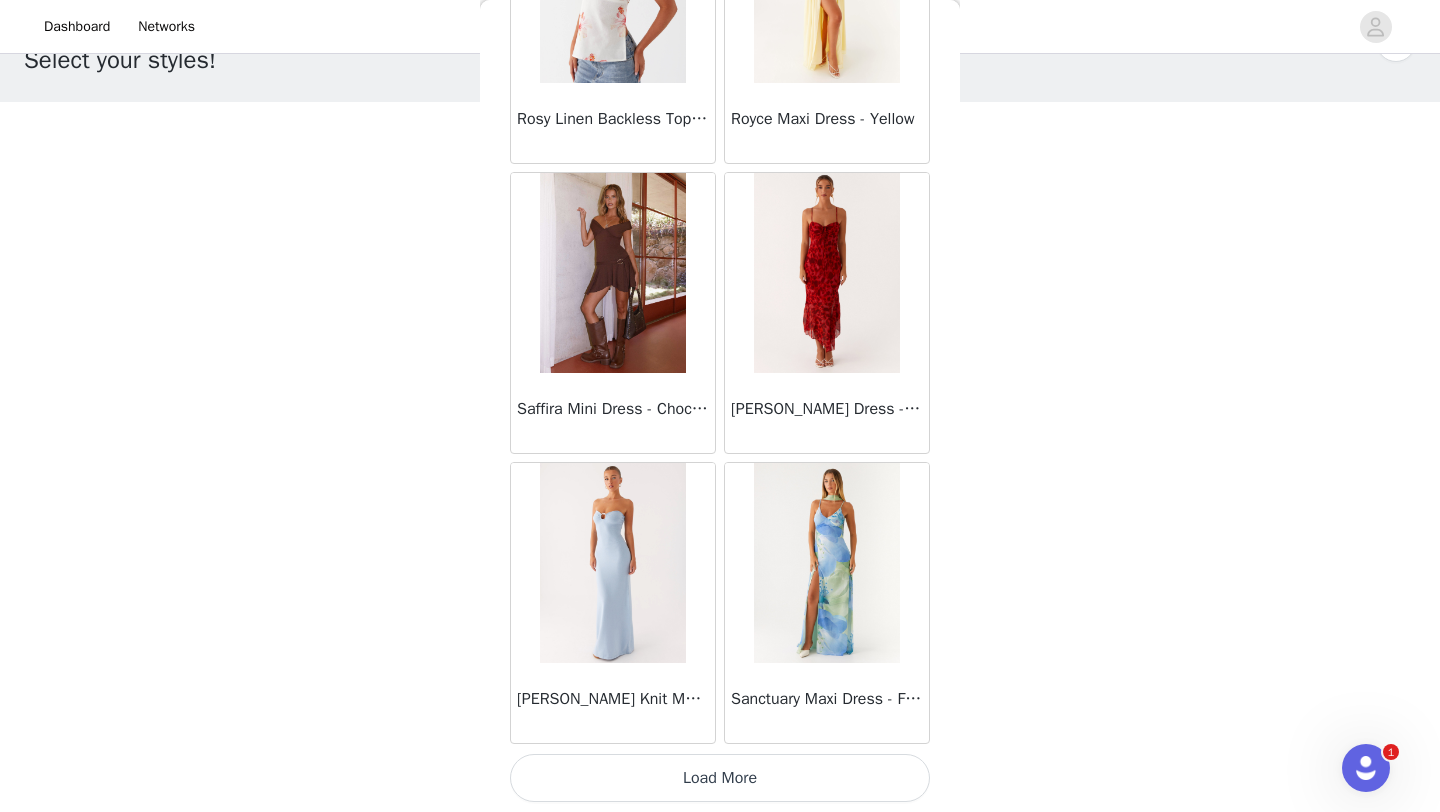 click on "Load More" at bounding box center [720, 778] 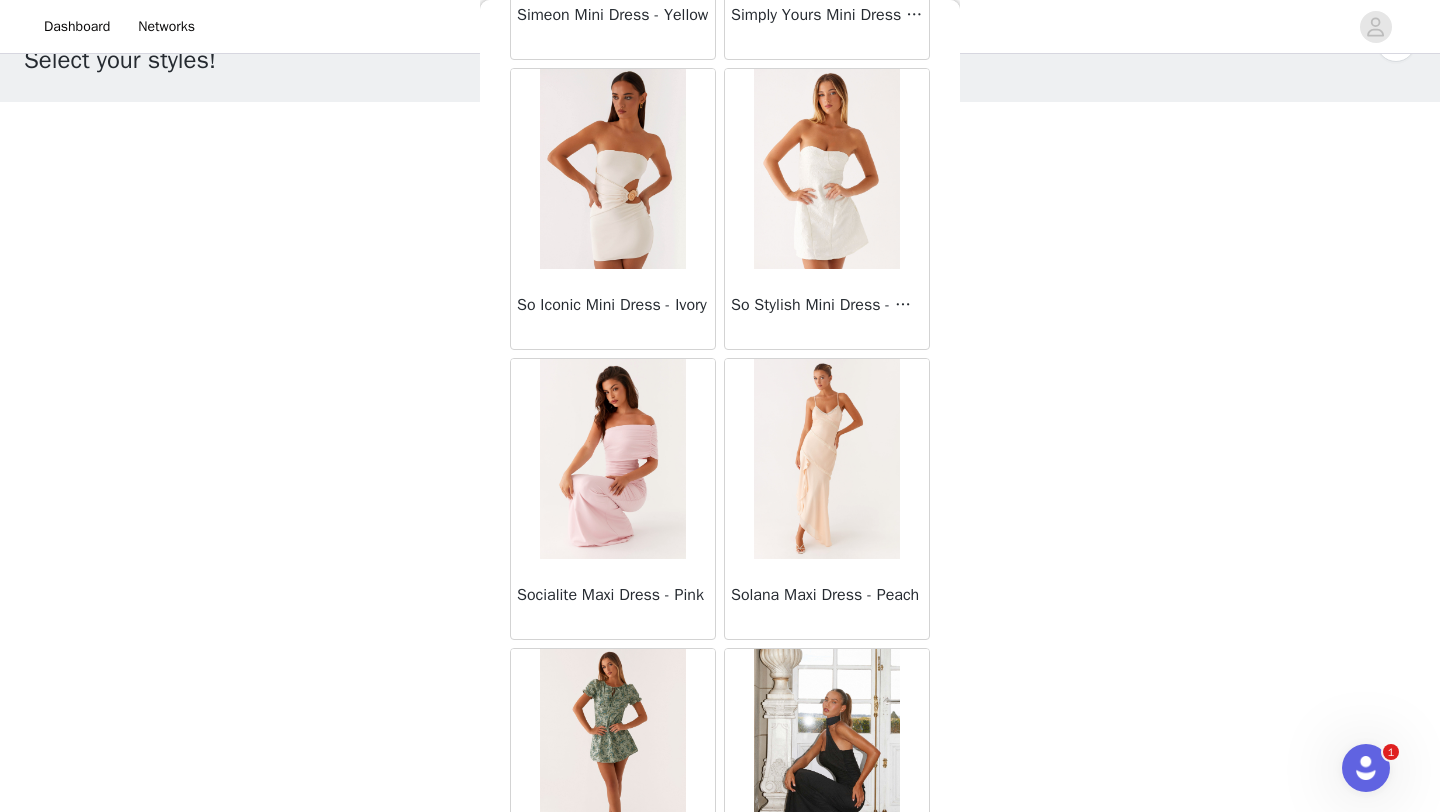 scroll, scrollTop: 54448, scrollLeft: 0, axis: vertical 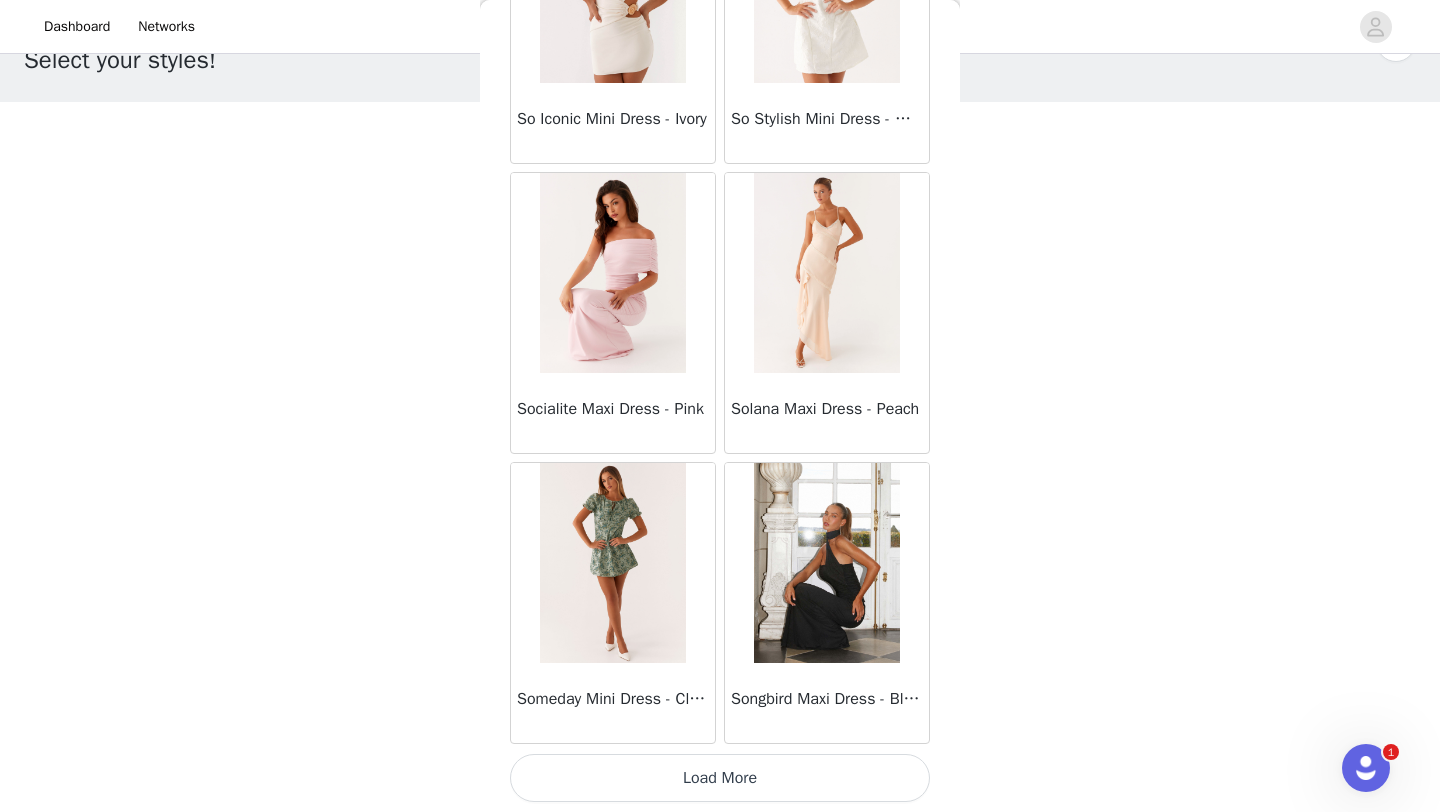 click on "Load More" at bounding box center (720, 778) 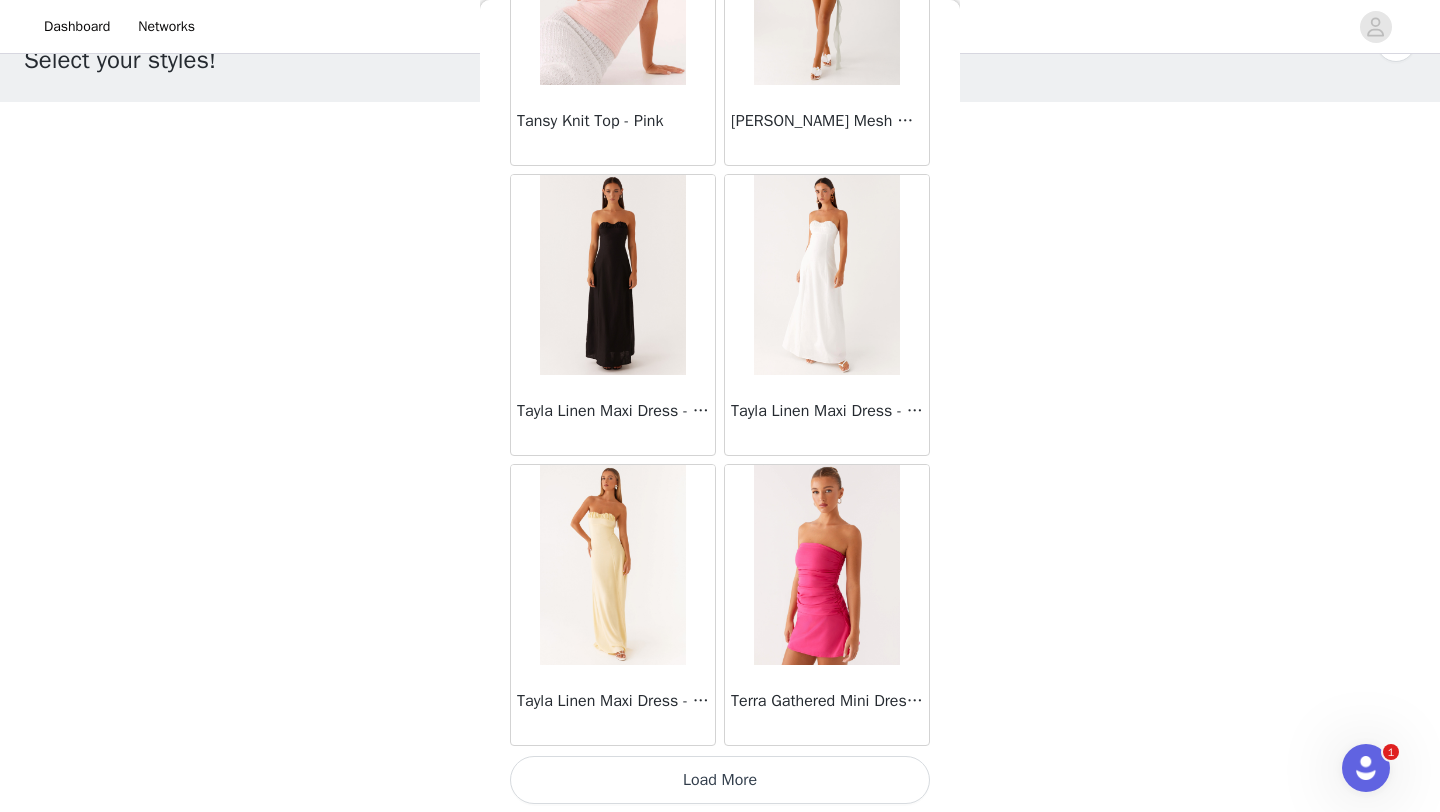 scroll, scrollTop: 57348, scrollLeft: 0, axis: vertical 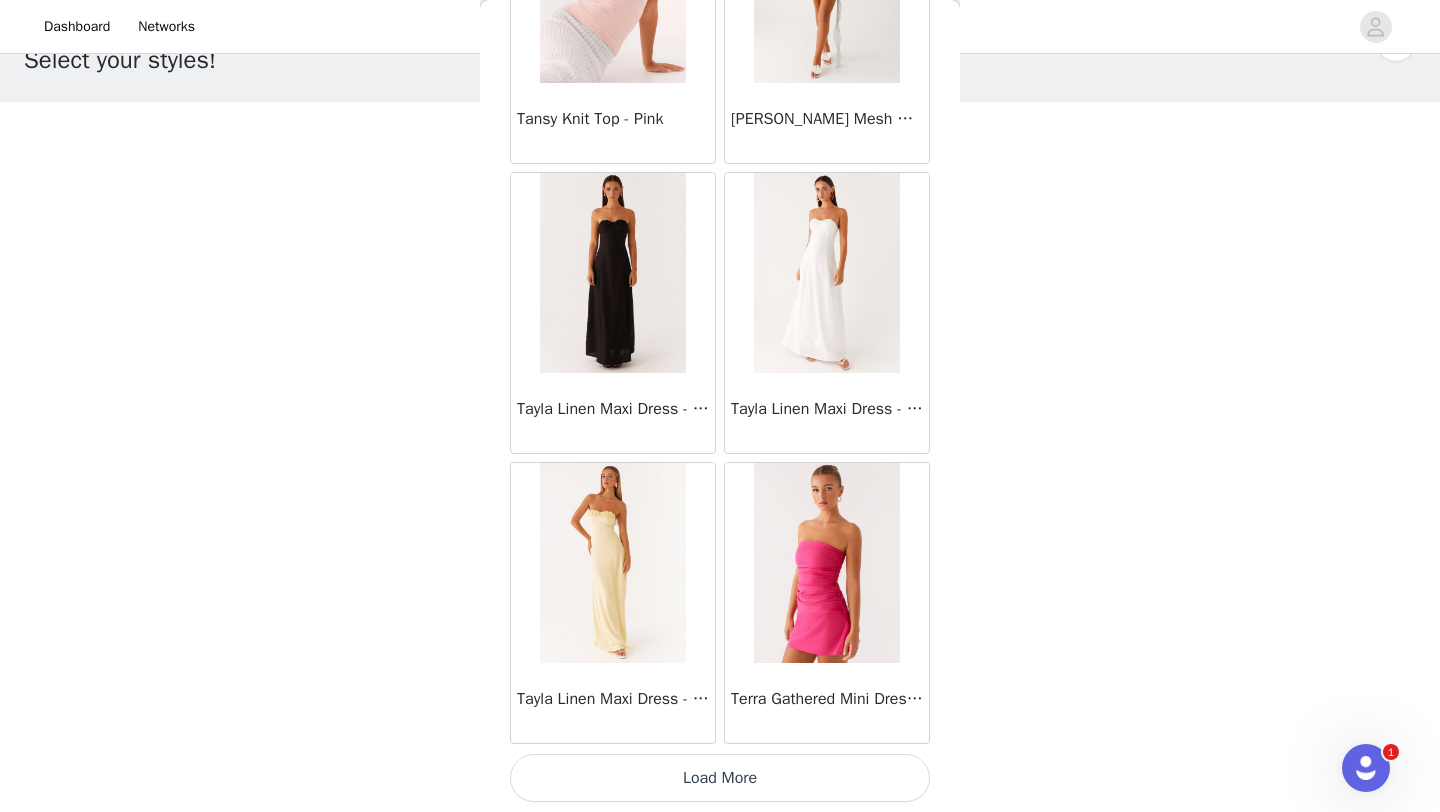 click on "Load More" at bounding box center (720, 778) 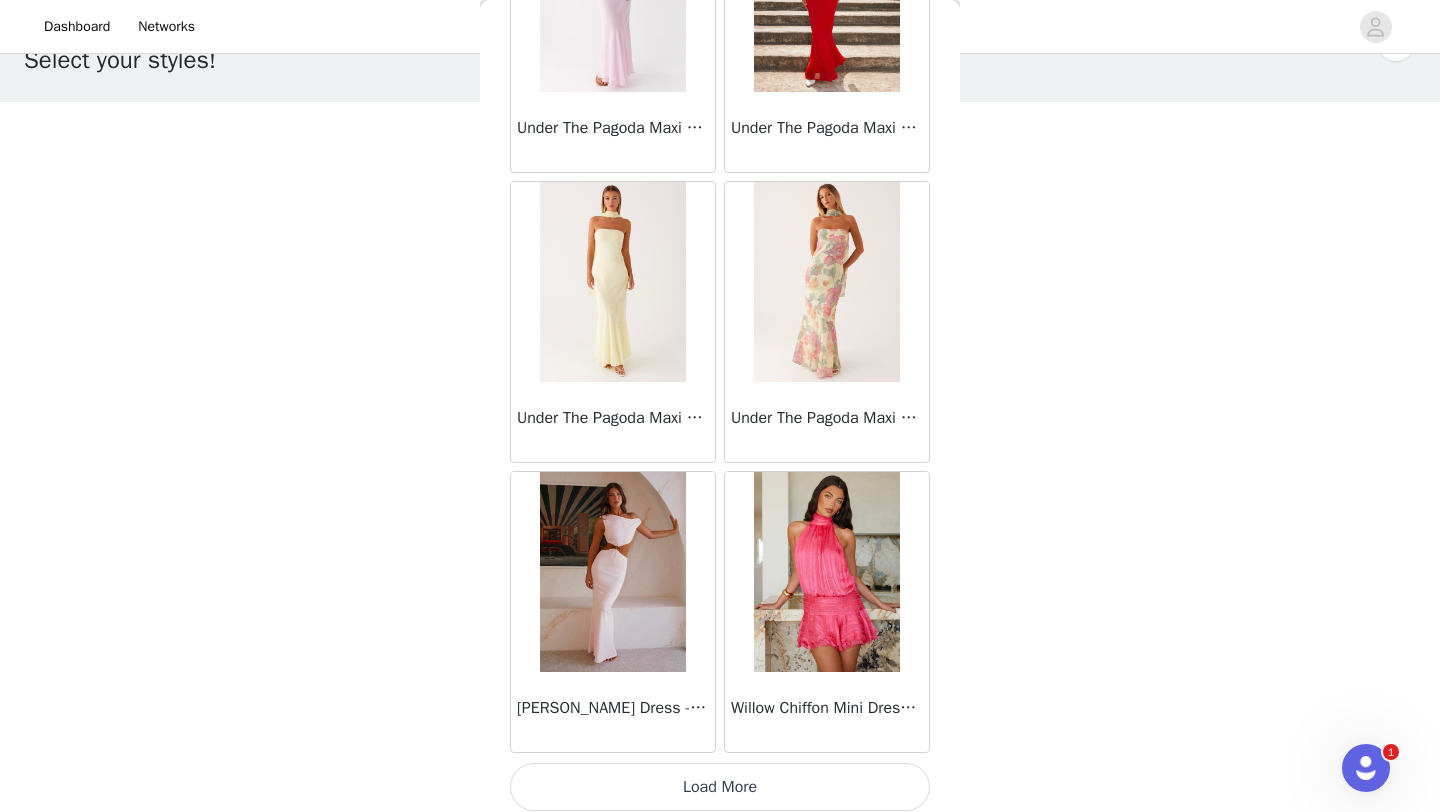 scroll, scrollTop: 60248, scrollLeft: 0, axis: vertical 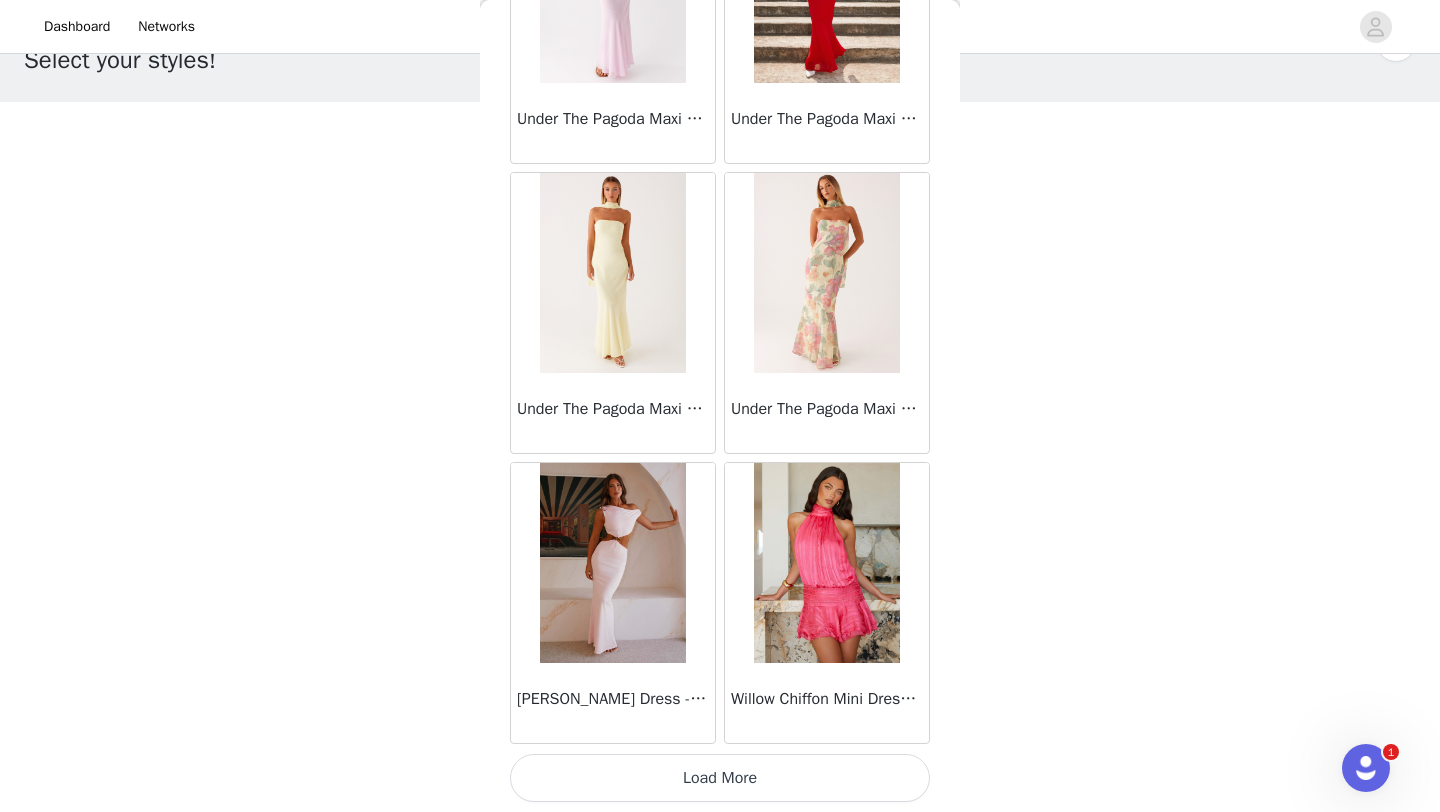 click on "Load More" at bounding box center [720, 778] 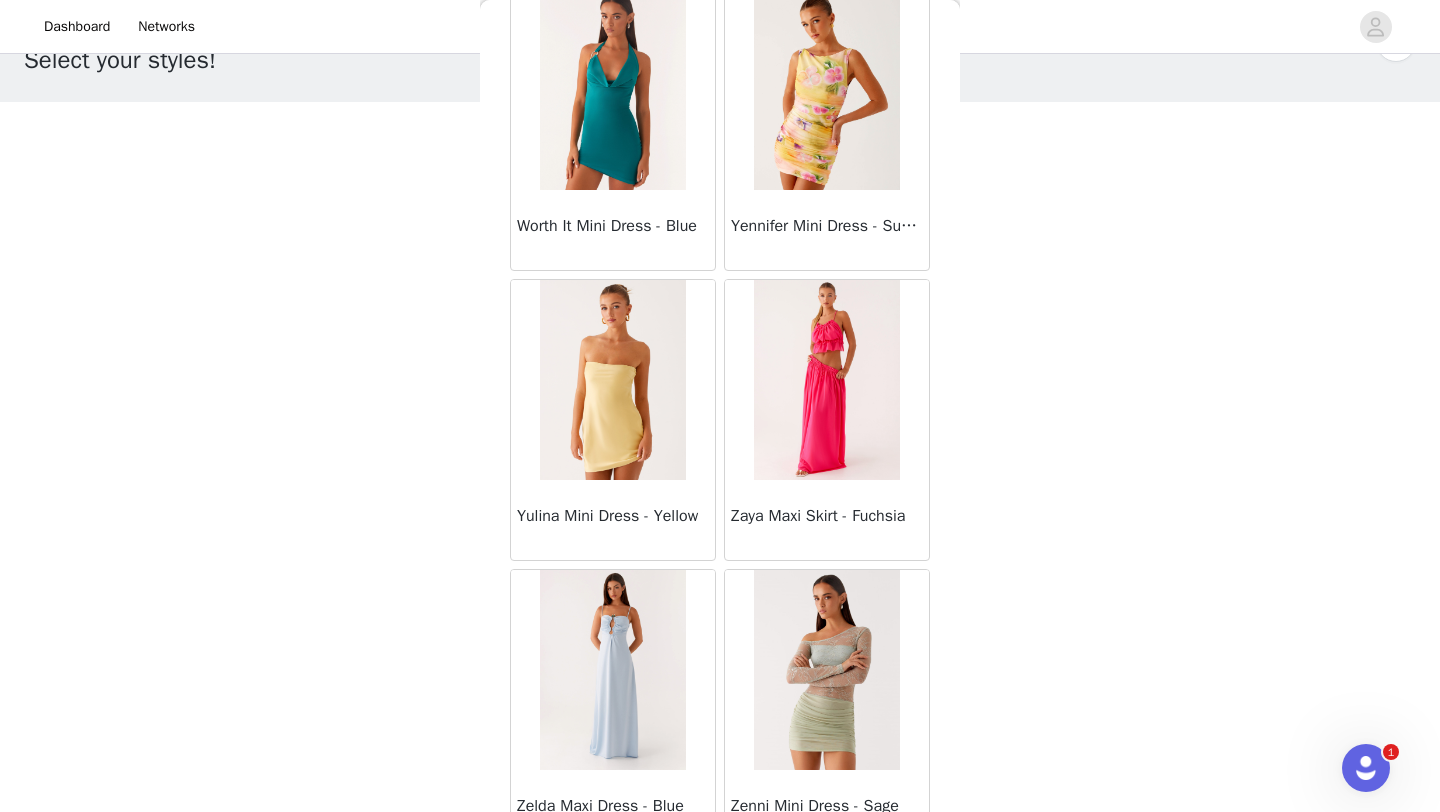 scroll, scrollTop: 61616, scrollLeft: 0, axis: vertical 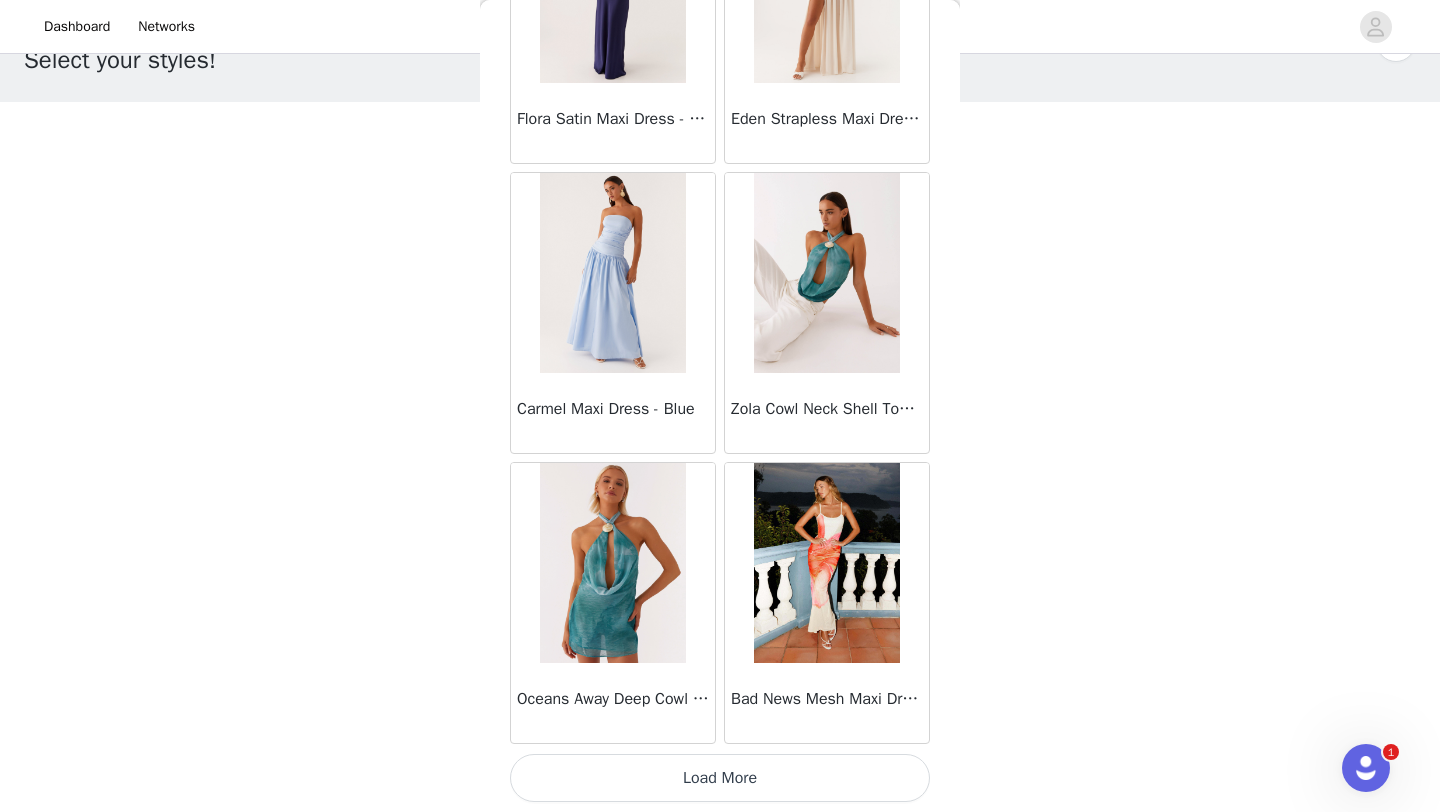 click on "Load More" at bounding box center [720, 778] 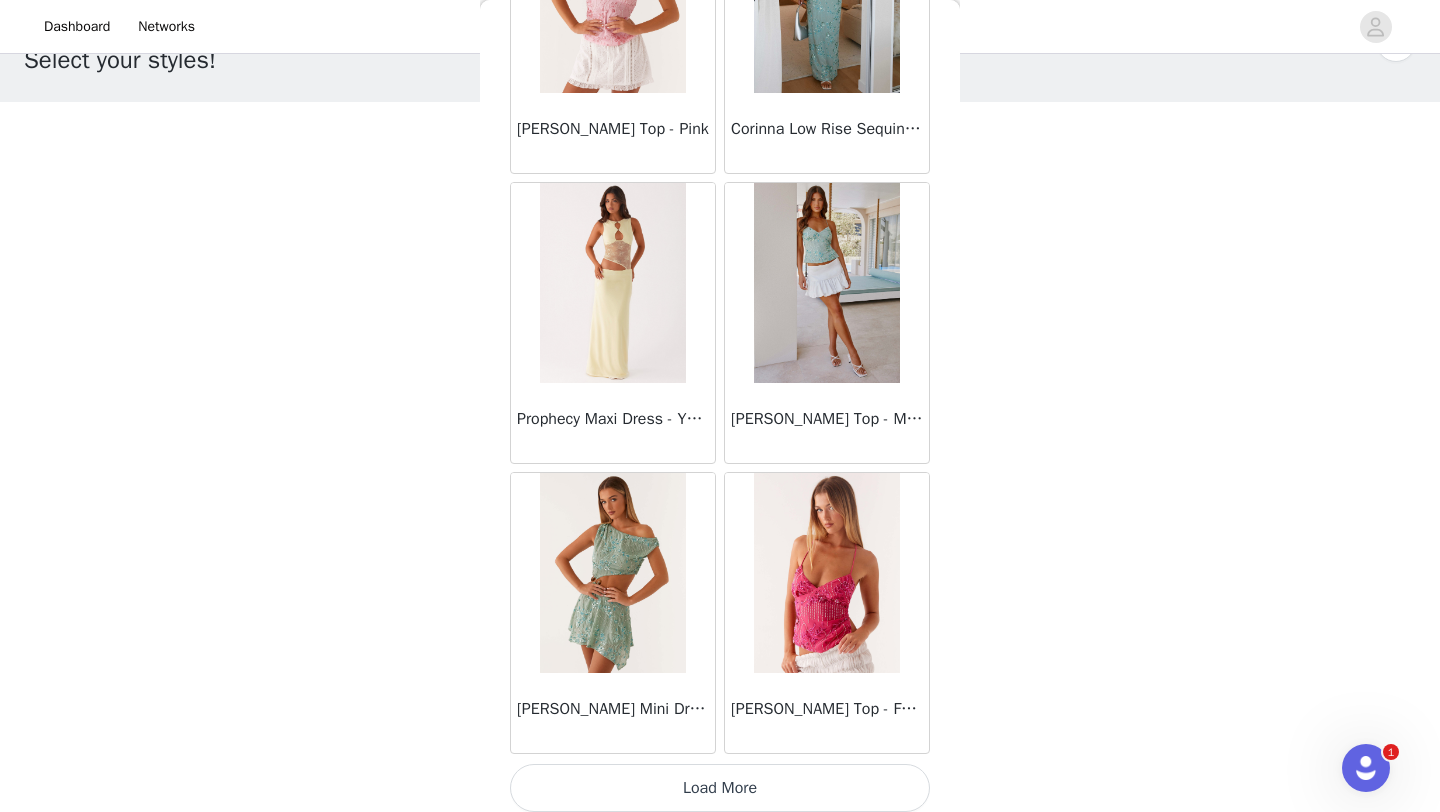 scroll, scrollTop: 66048, scrollLeft: 0, axis: vertical 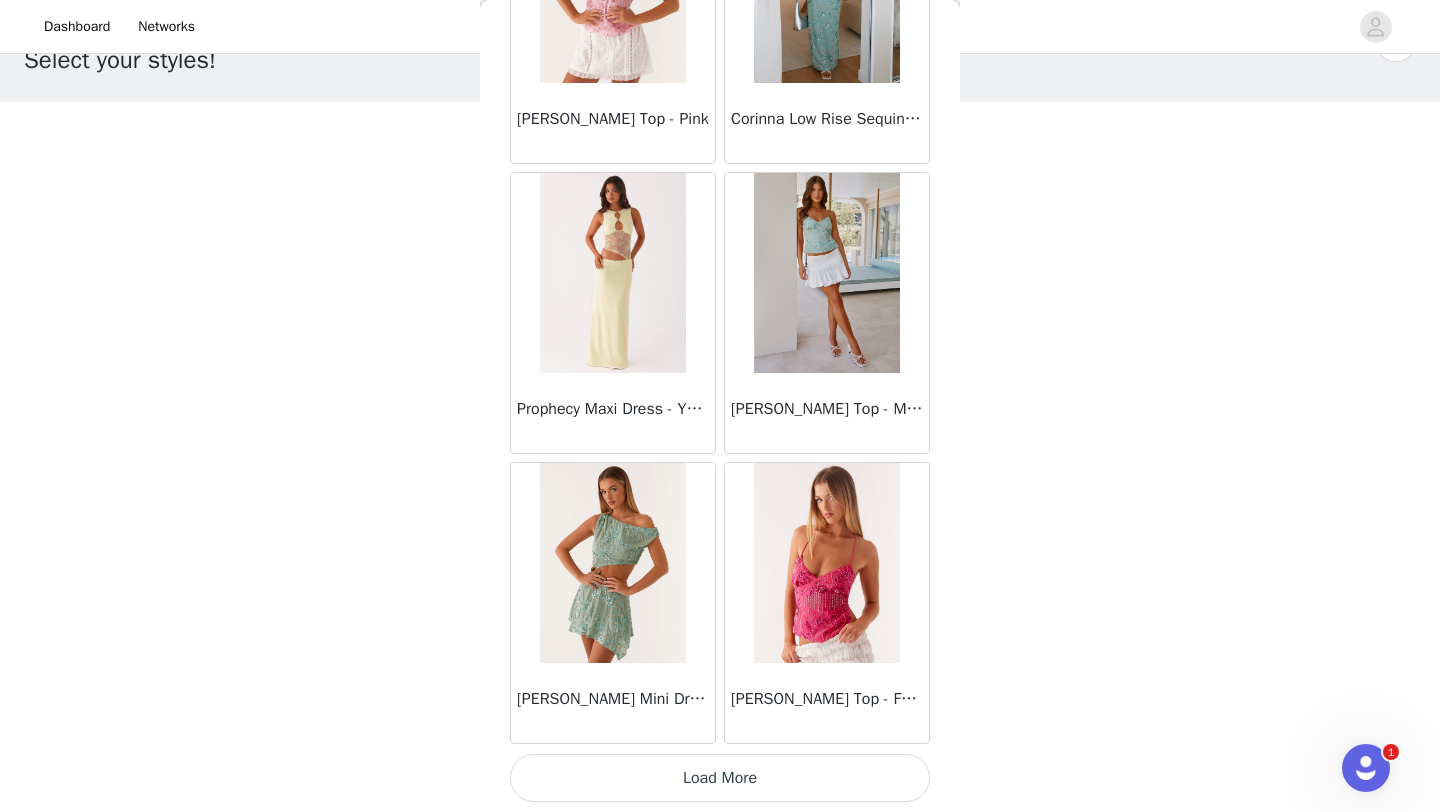 click at bounding box center [826, 563] 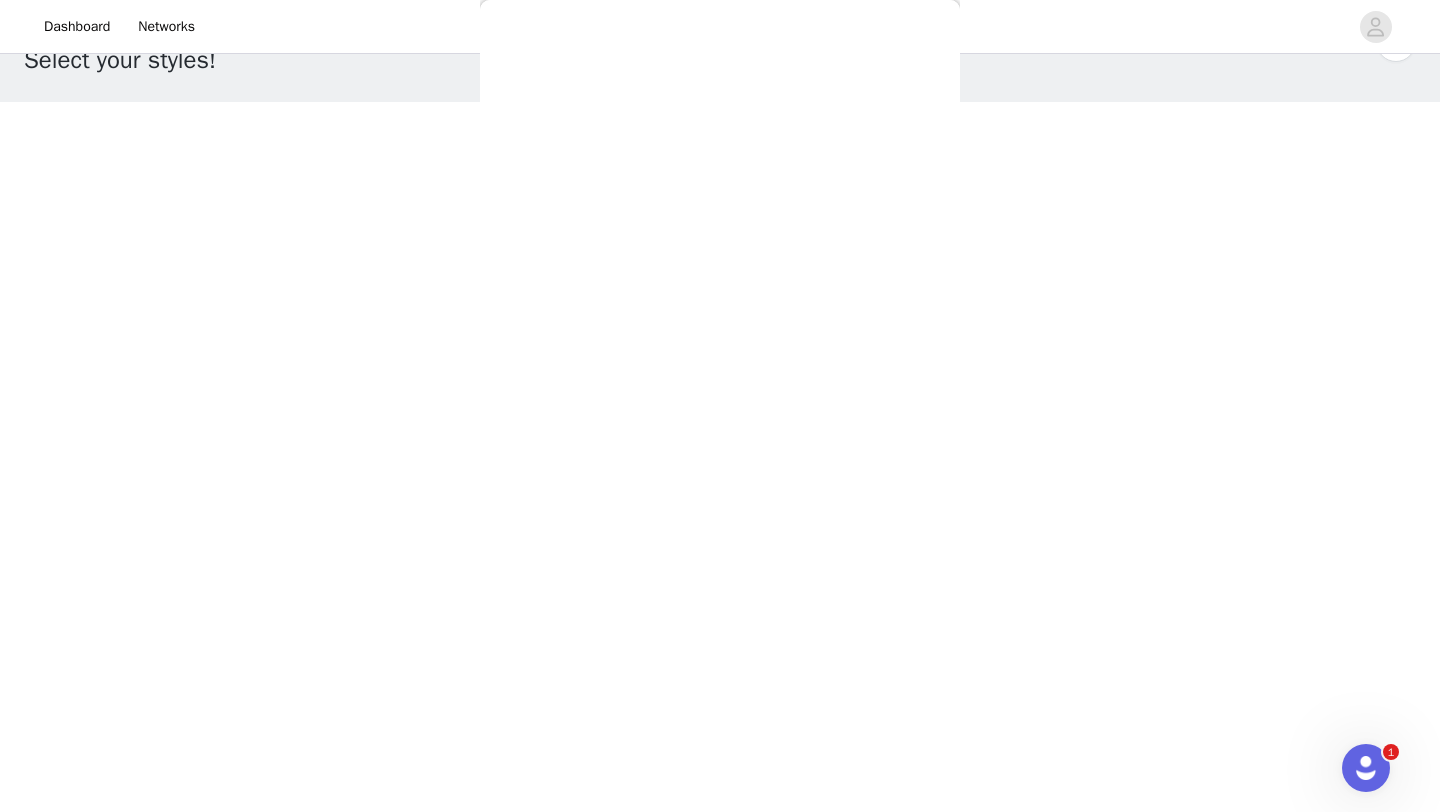 scroll, scrollTop: 0, scrollLeft: 0, axis: both 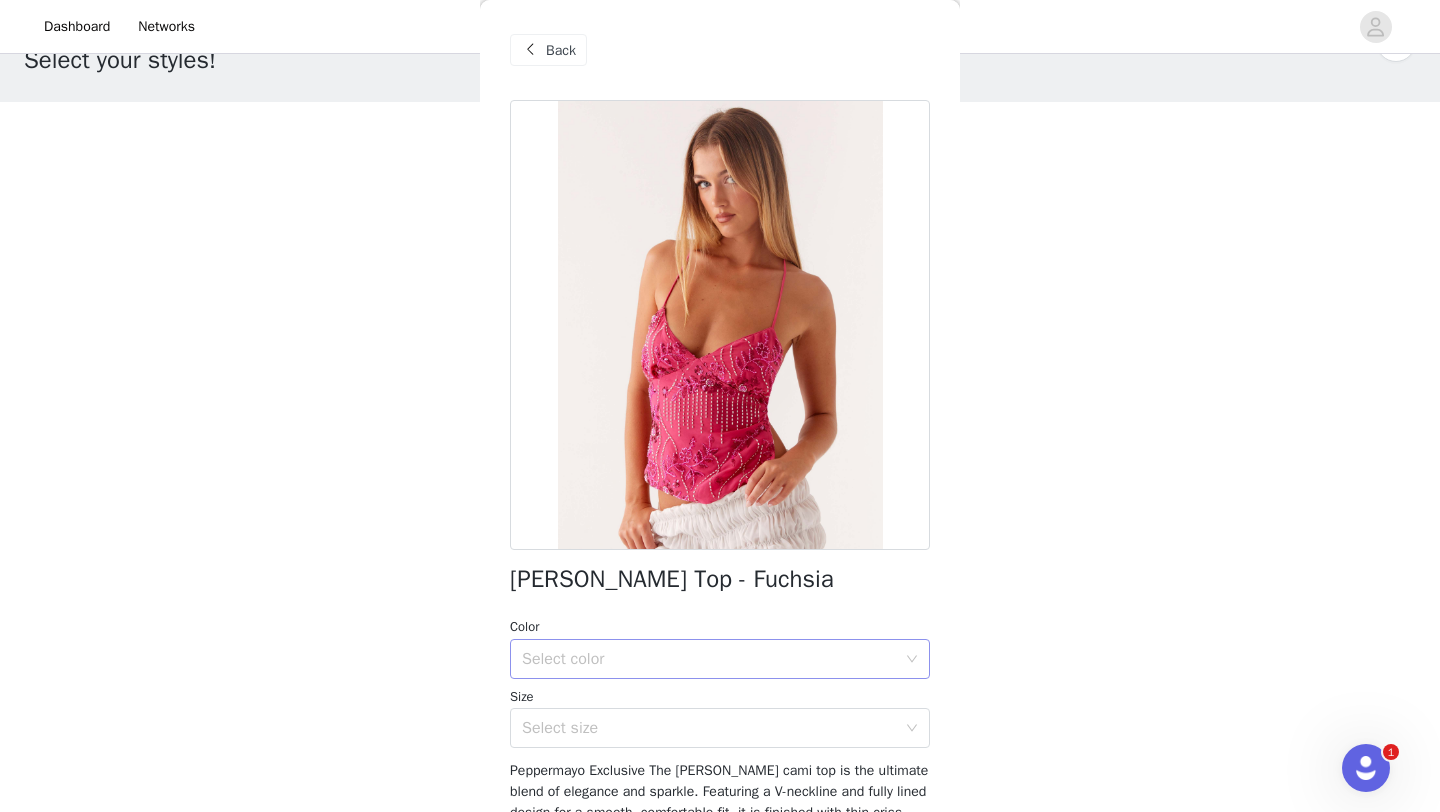 click on "Select color" at bounding box center (709, 659) 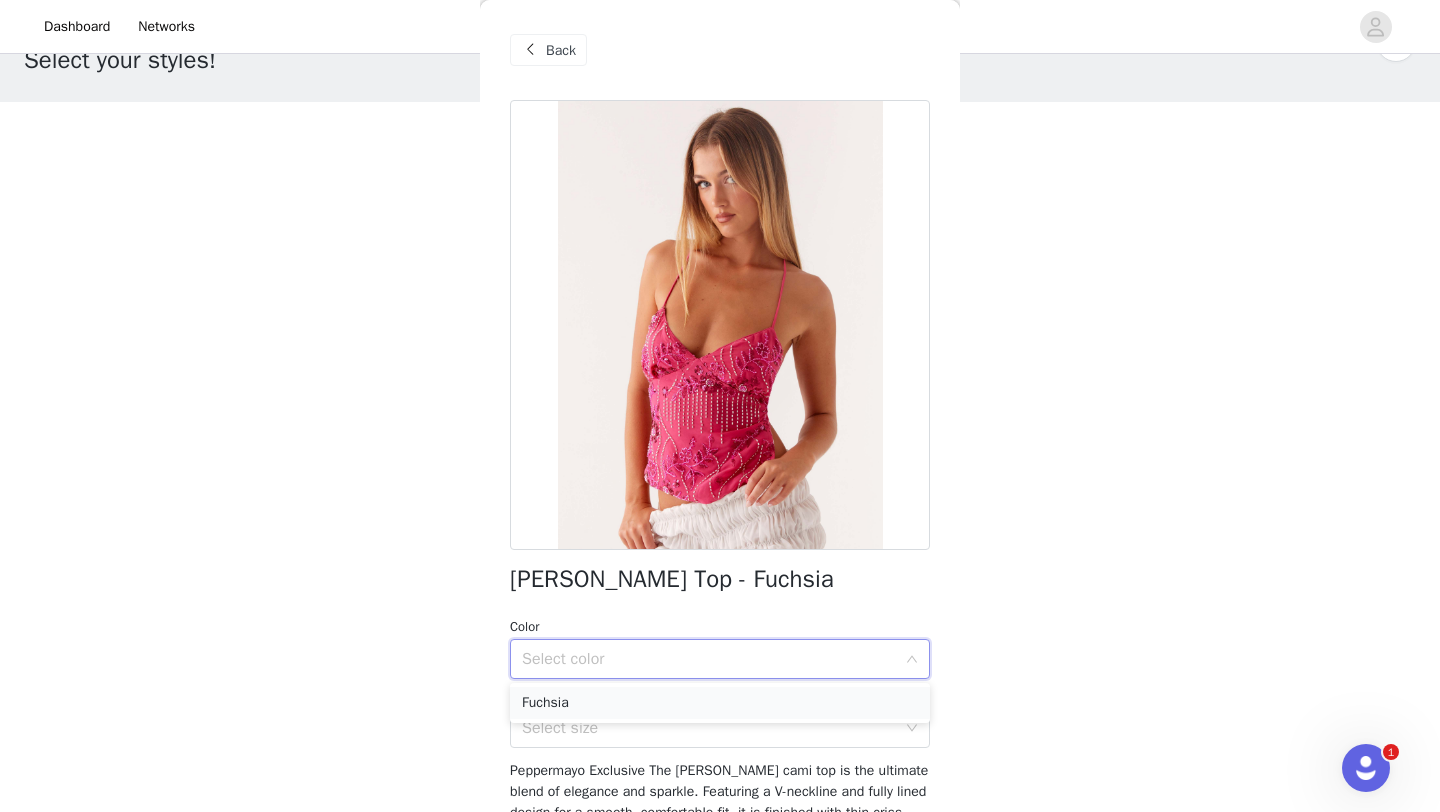 click on "Fuchsia" at bounding box center (720, 703) 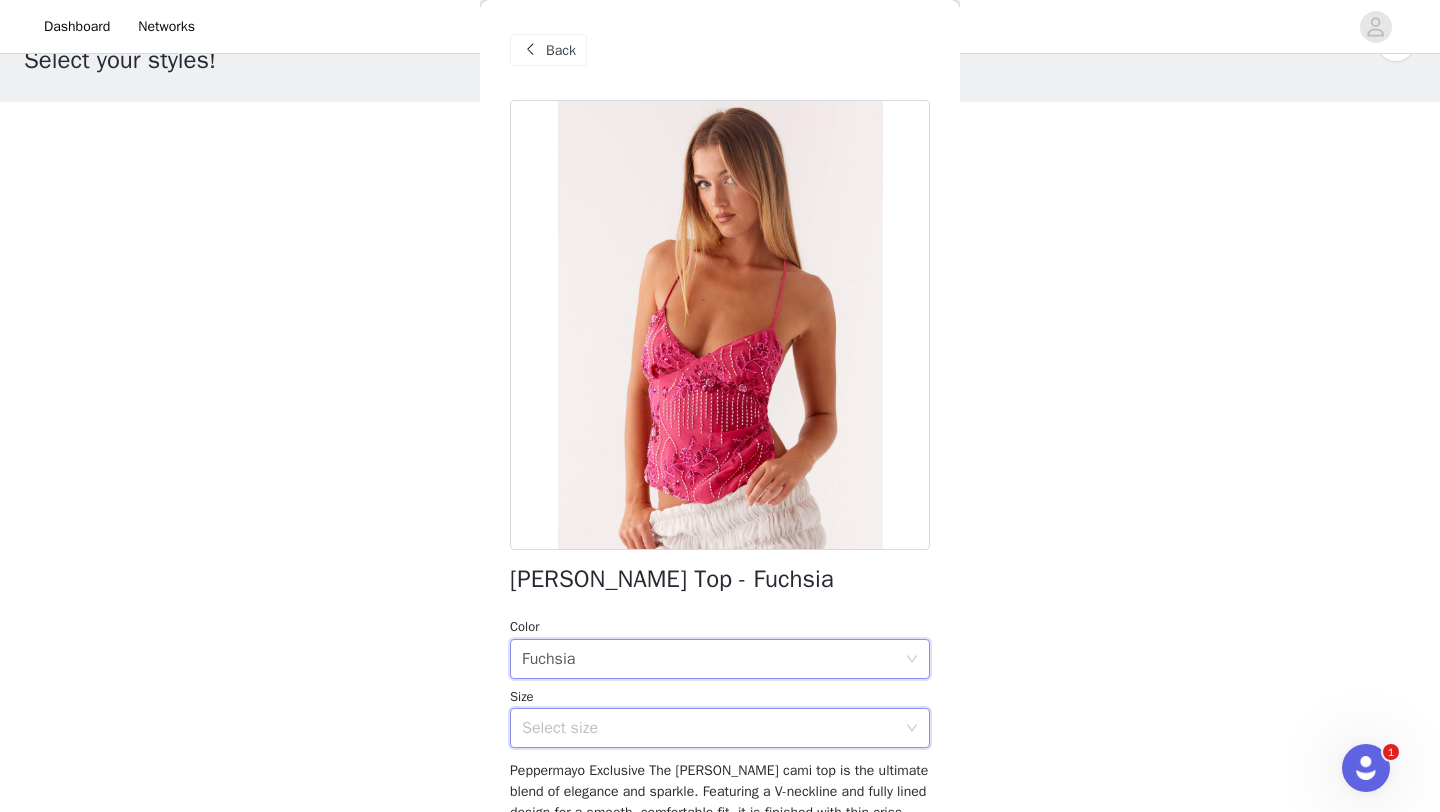 click on "Select size" at bounding box center [713, 728] 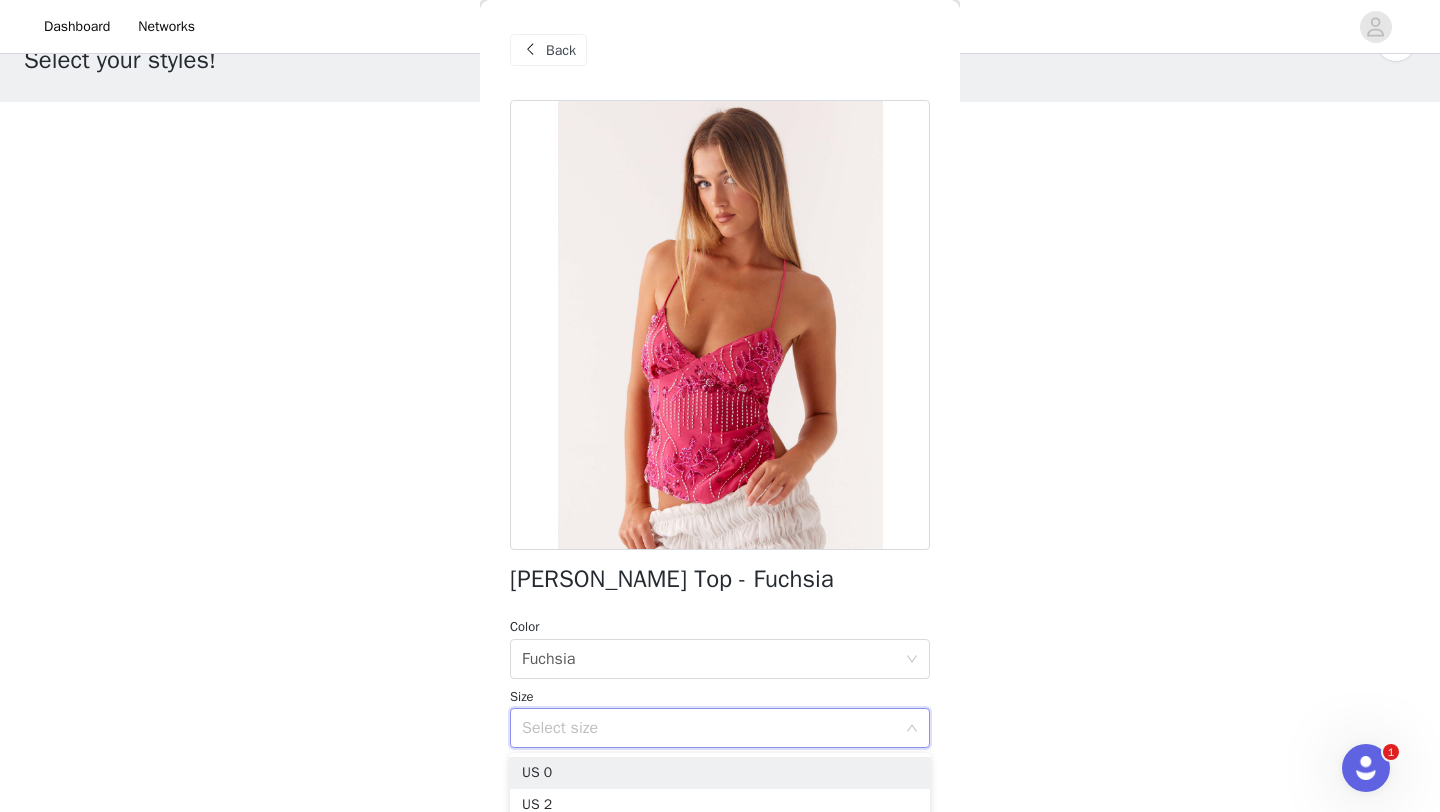 scroll, scrollTop: 81, scrollLeft: 0, axis: vertical 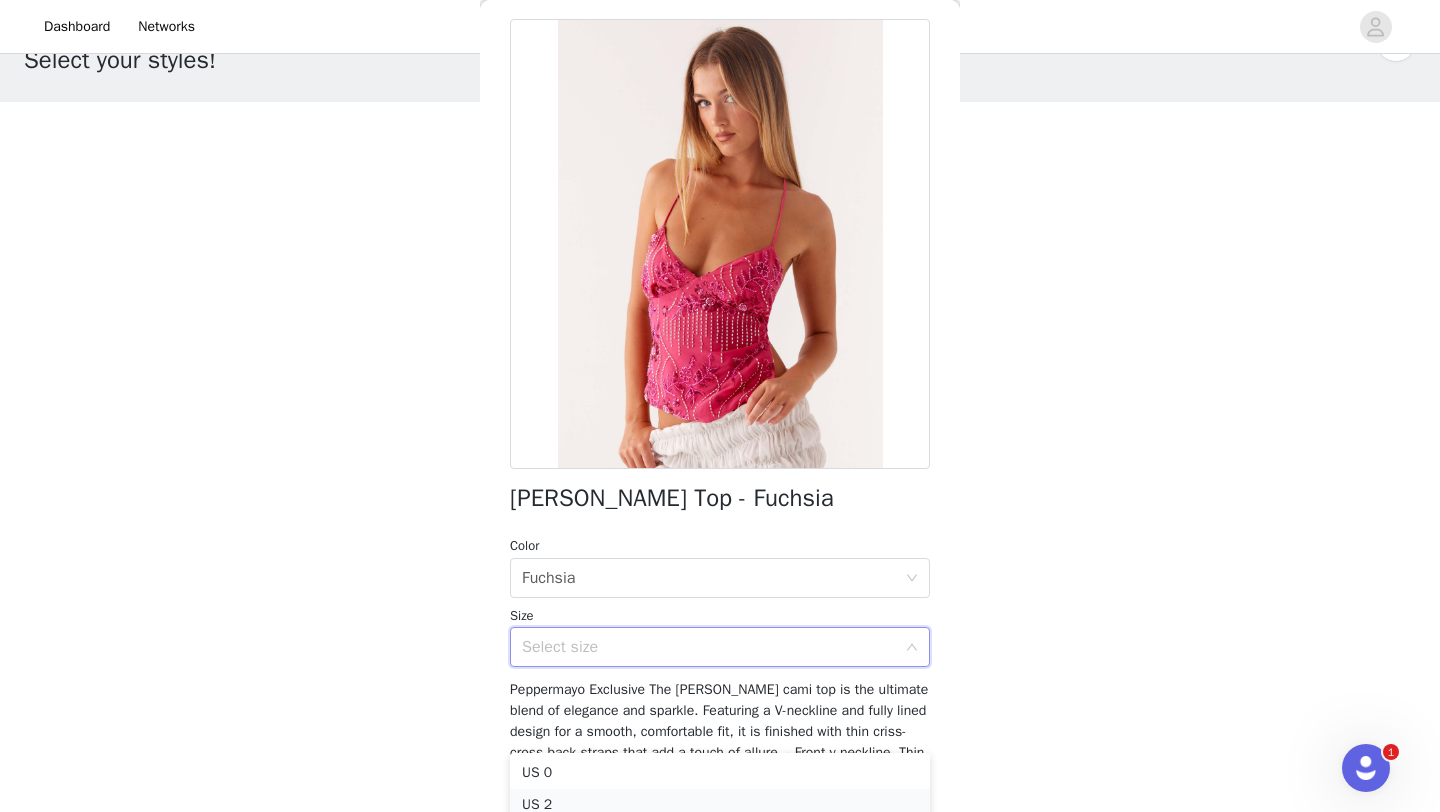 click on "US 2" at bounding box center [720, 805] 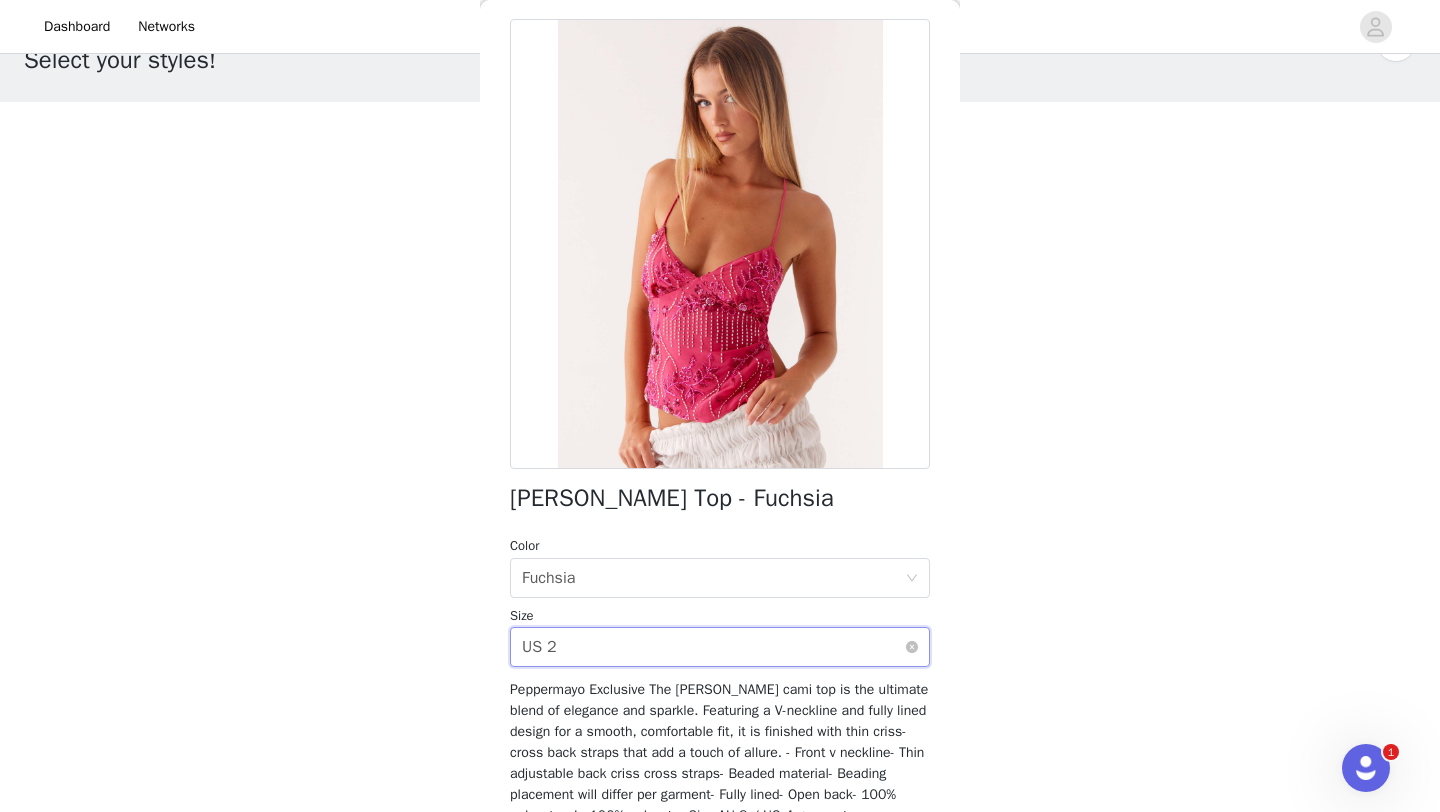 scroll, scrollTop: 242, scrollLeft: 0, axis: vertical 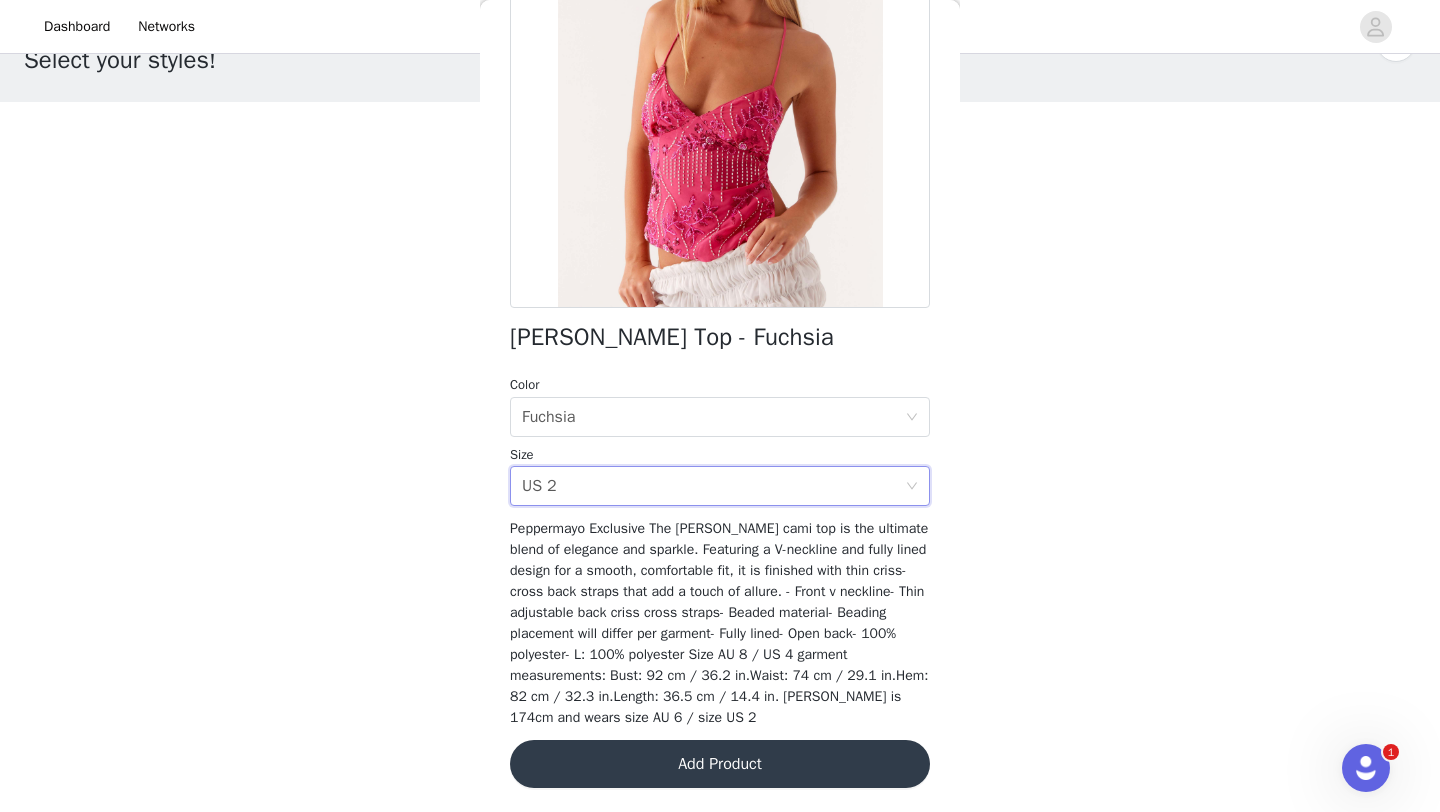 click on "Add Product" at bounding box center [720, 764] 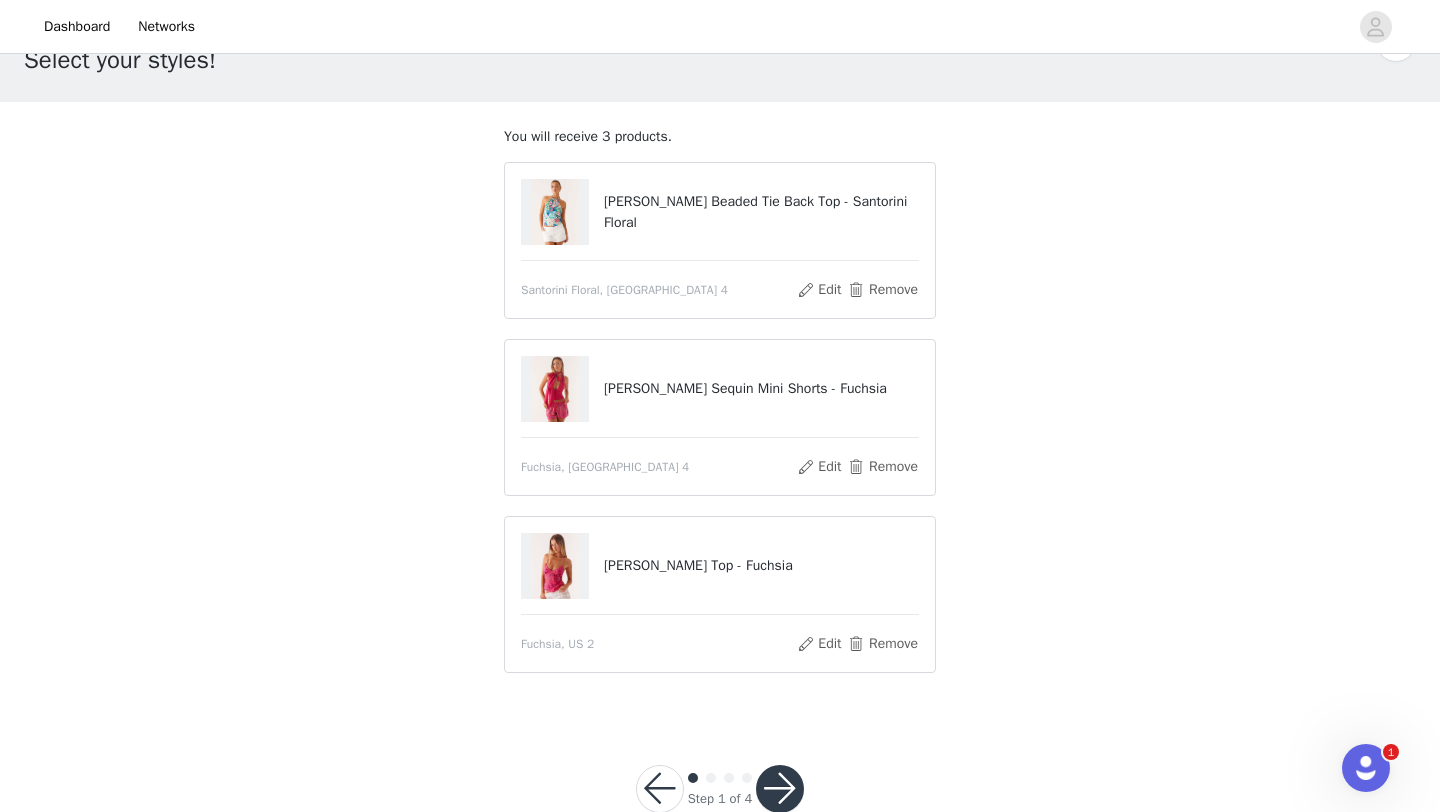 click at bounding box center [555, 212] 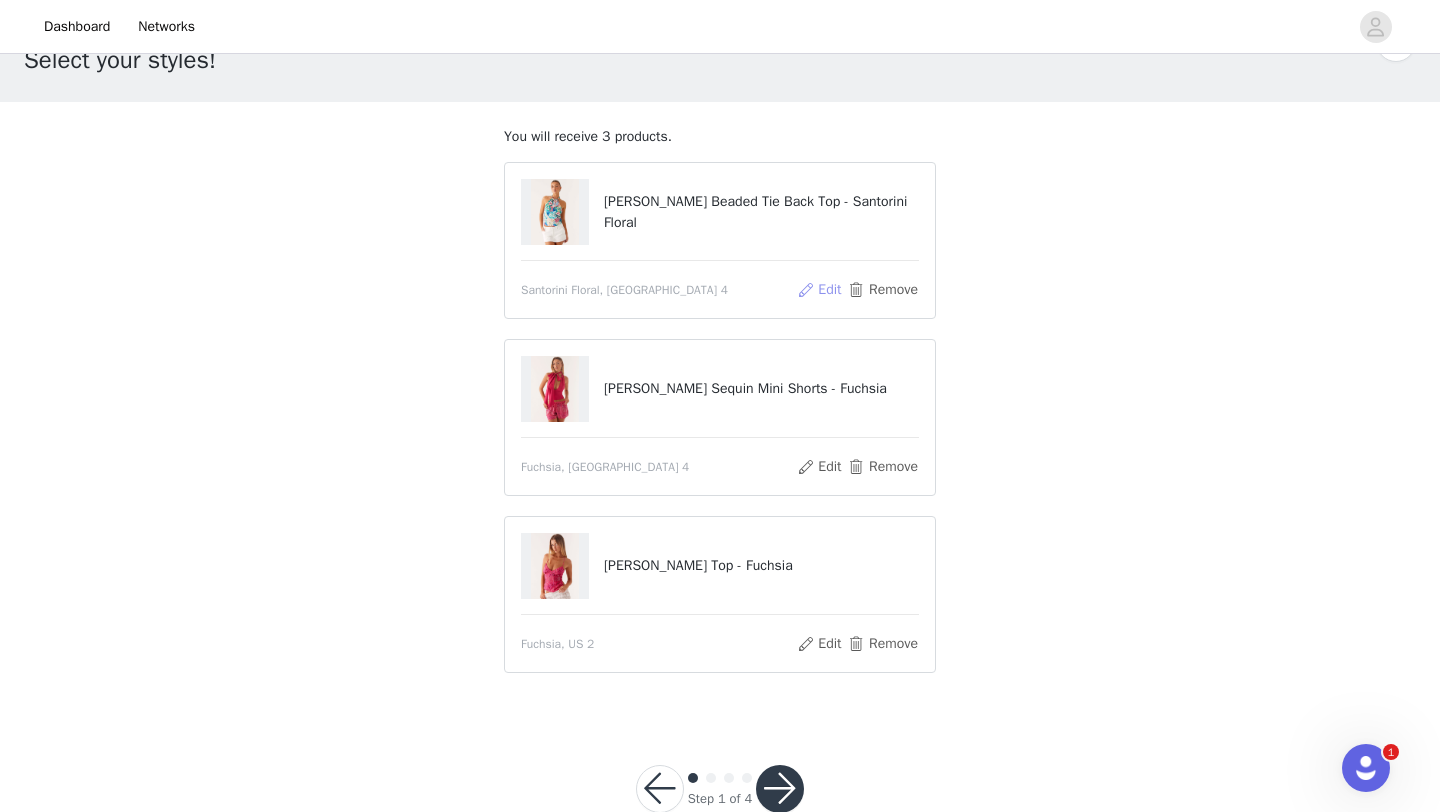 click on "Edit" at bounding box center [819, 290] 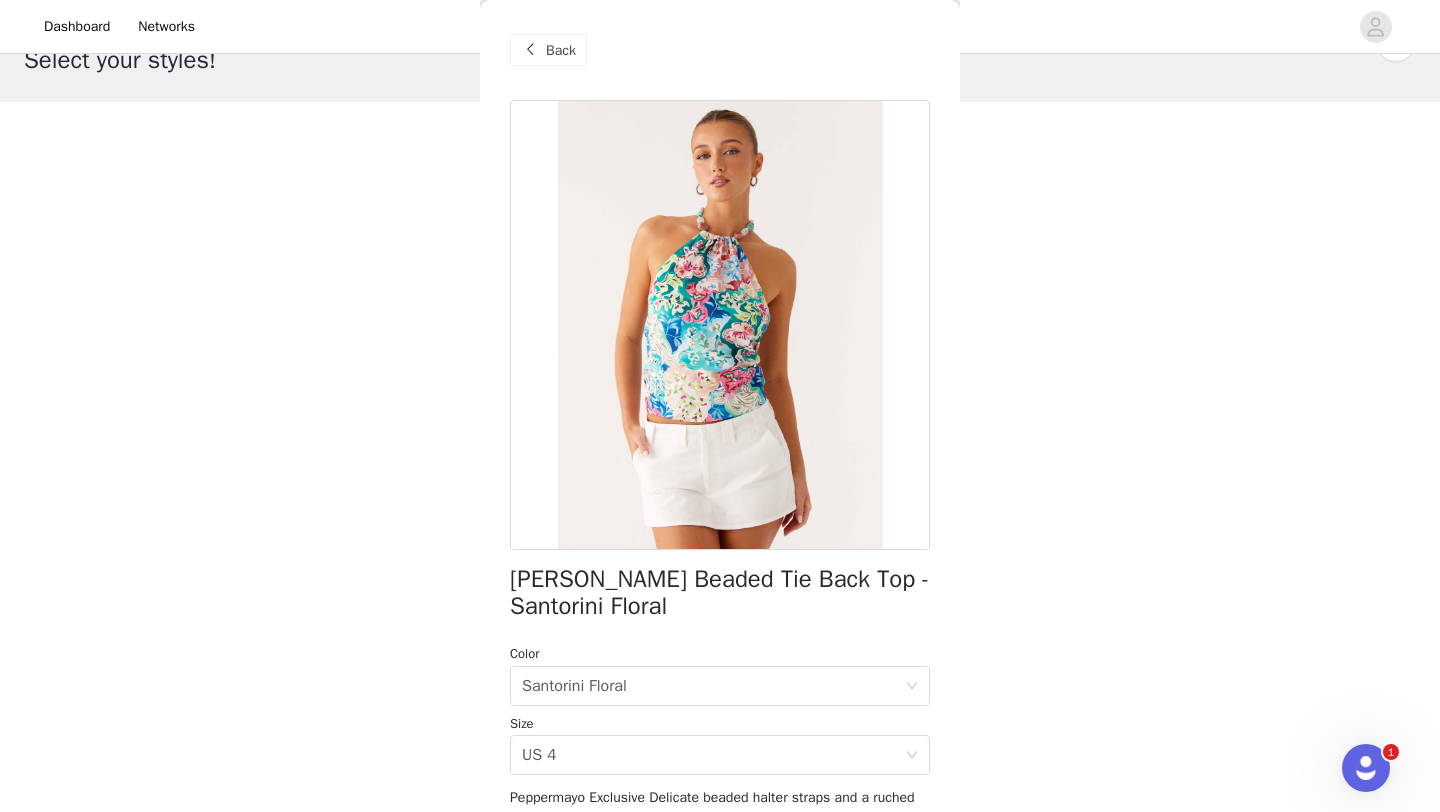 click on "Back" at bounding box center (548, 50) 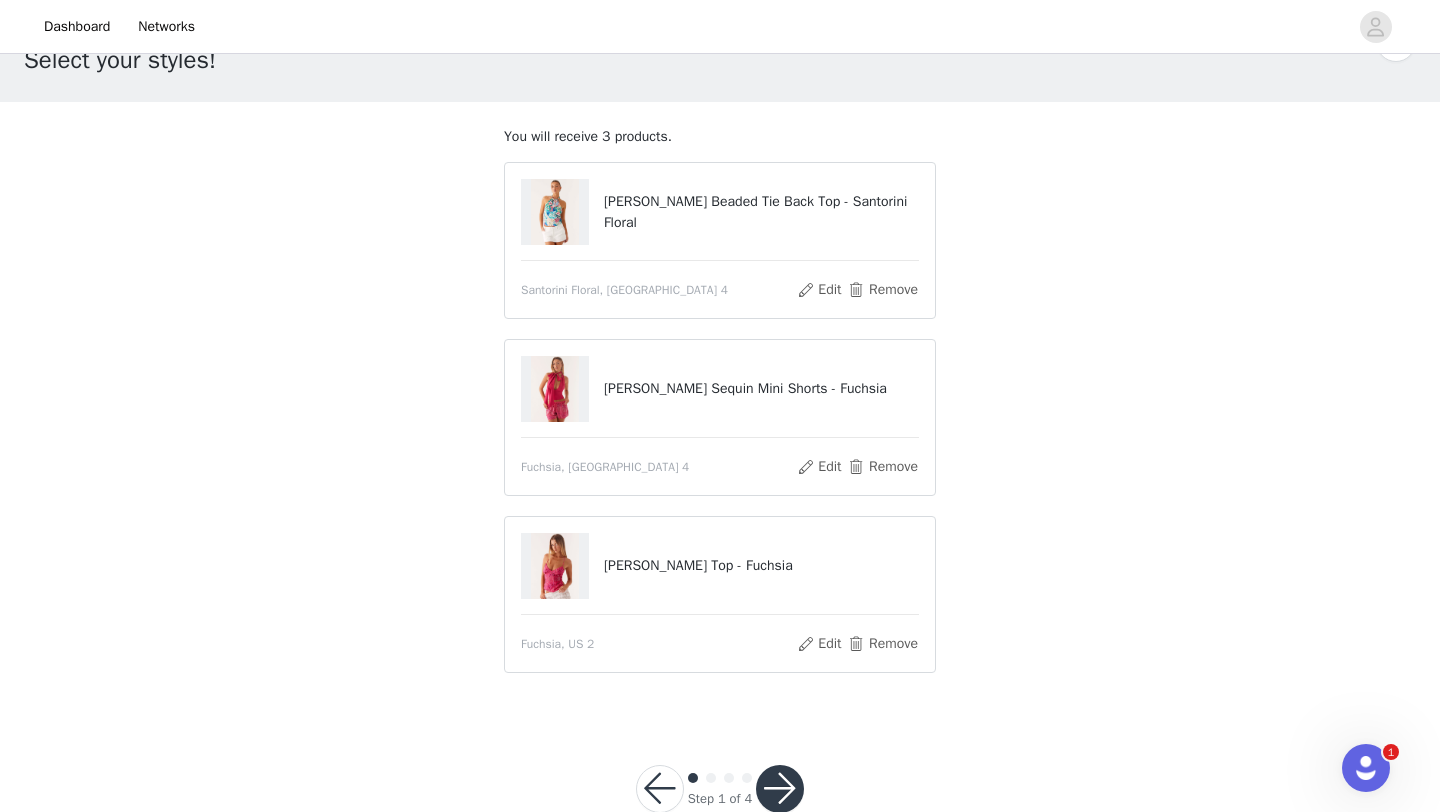 click at bounding box center (780, 789) 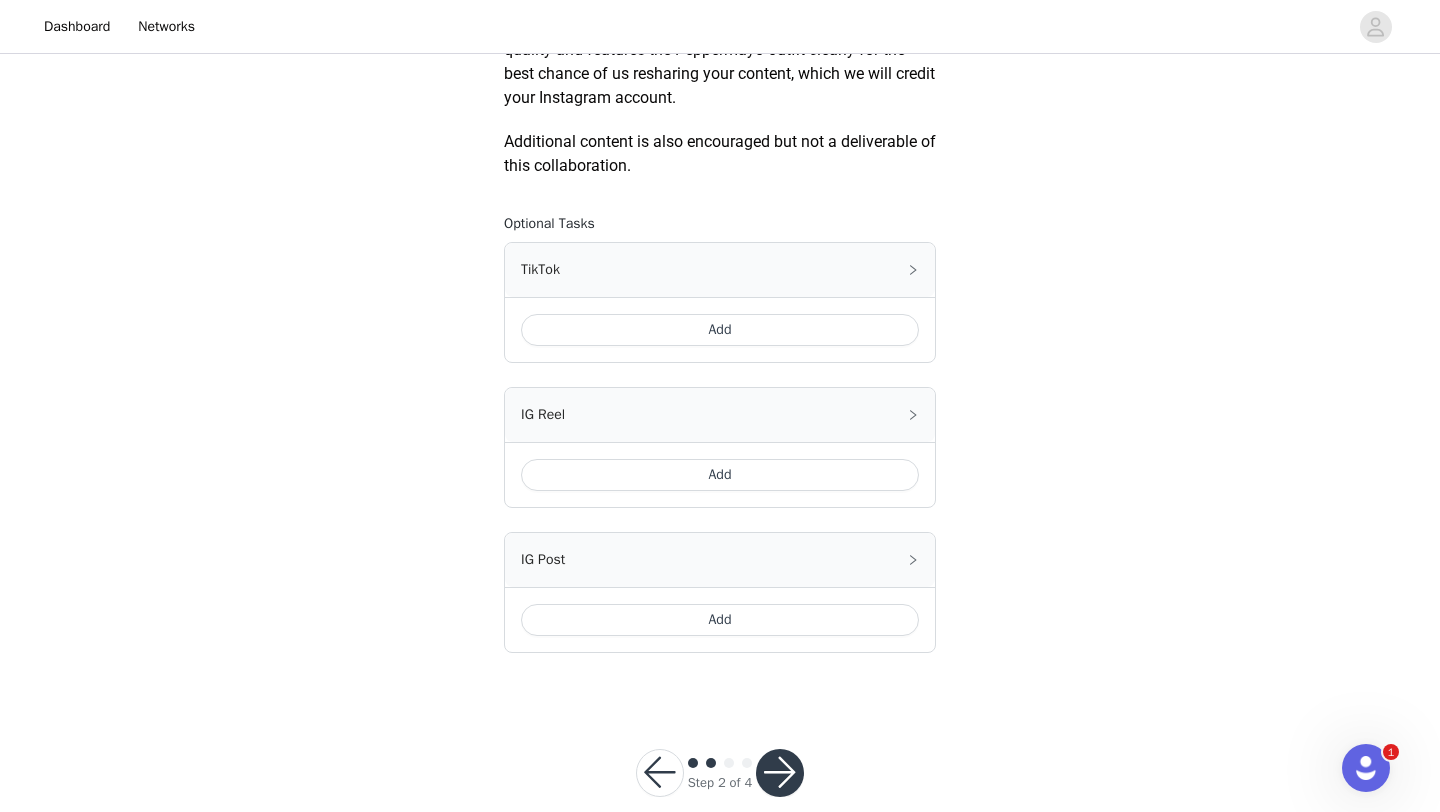 scroll, scrollTop: 1036, scrollLeft: 0, axis: vertical 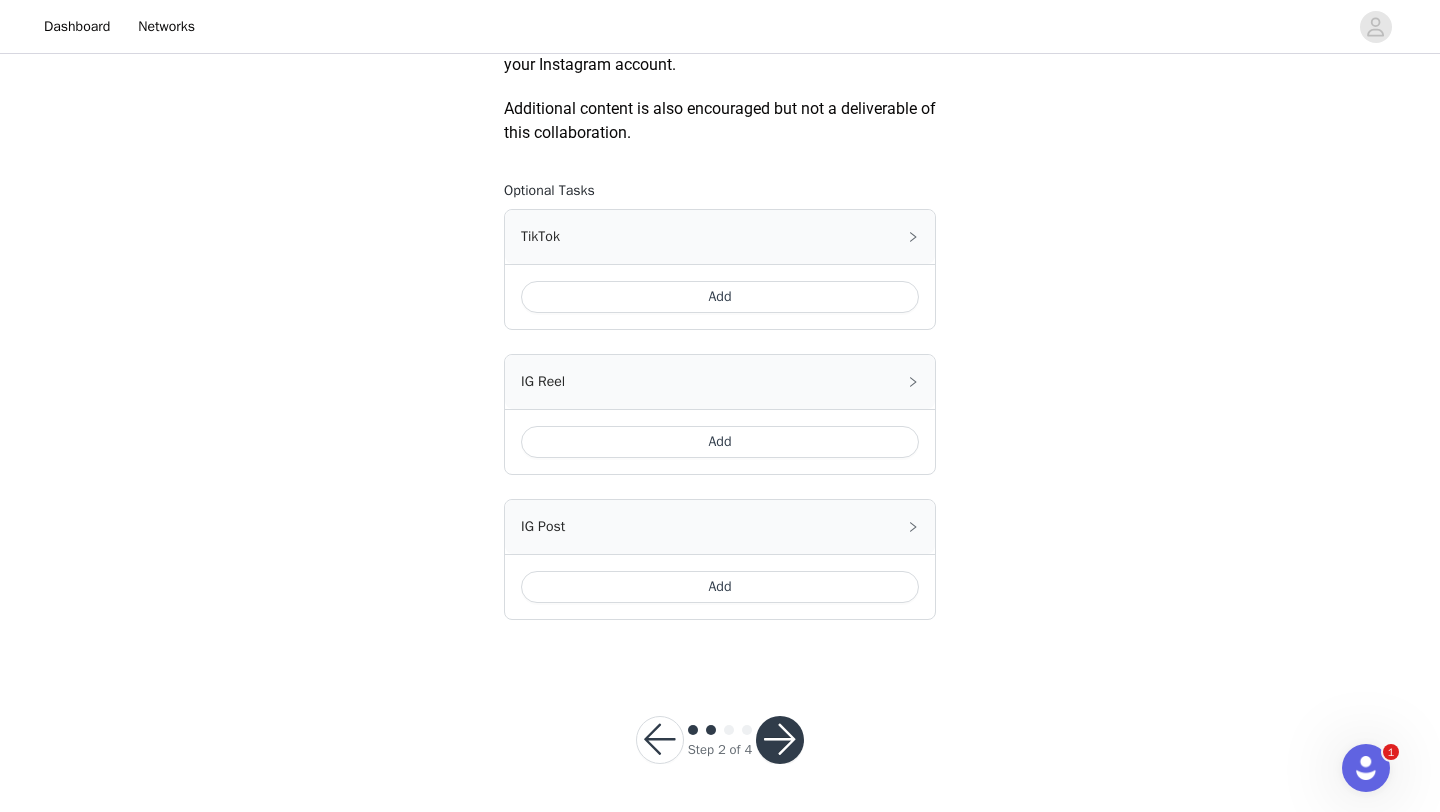 click at bounding box center [780, 740] 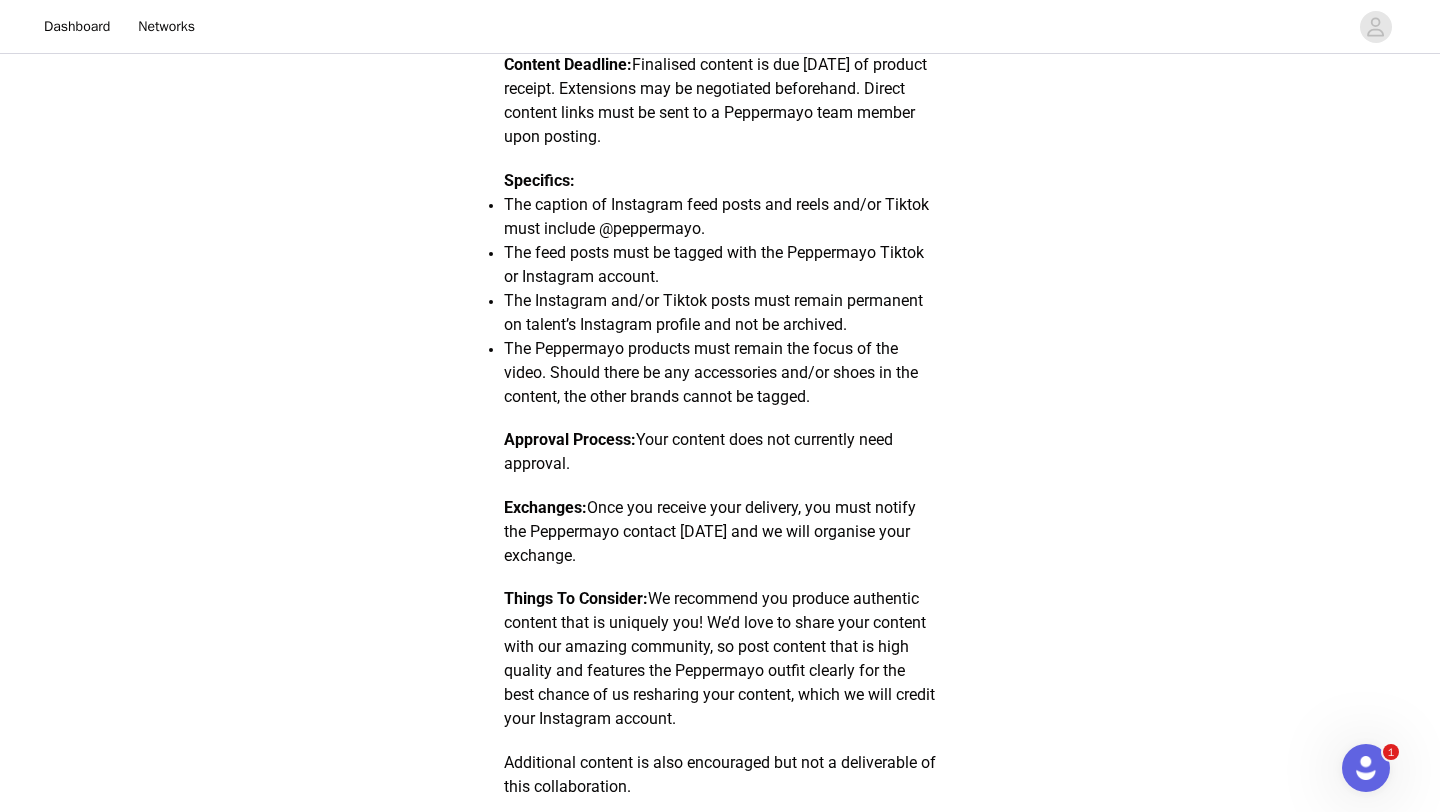 scroll, scrollTop: 1036, scrollLeft: 0, axis: vertical 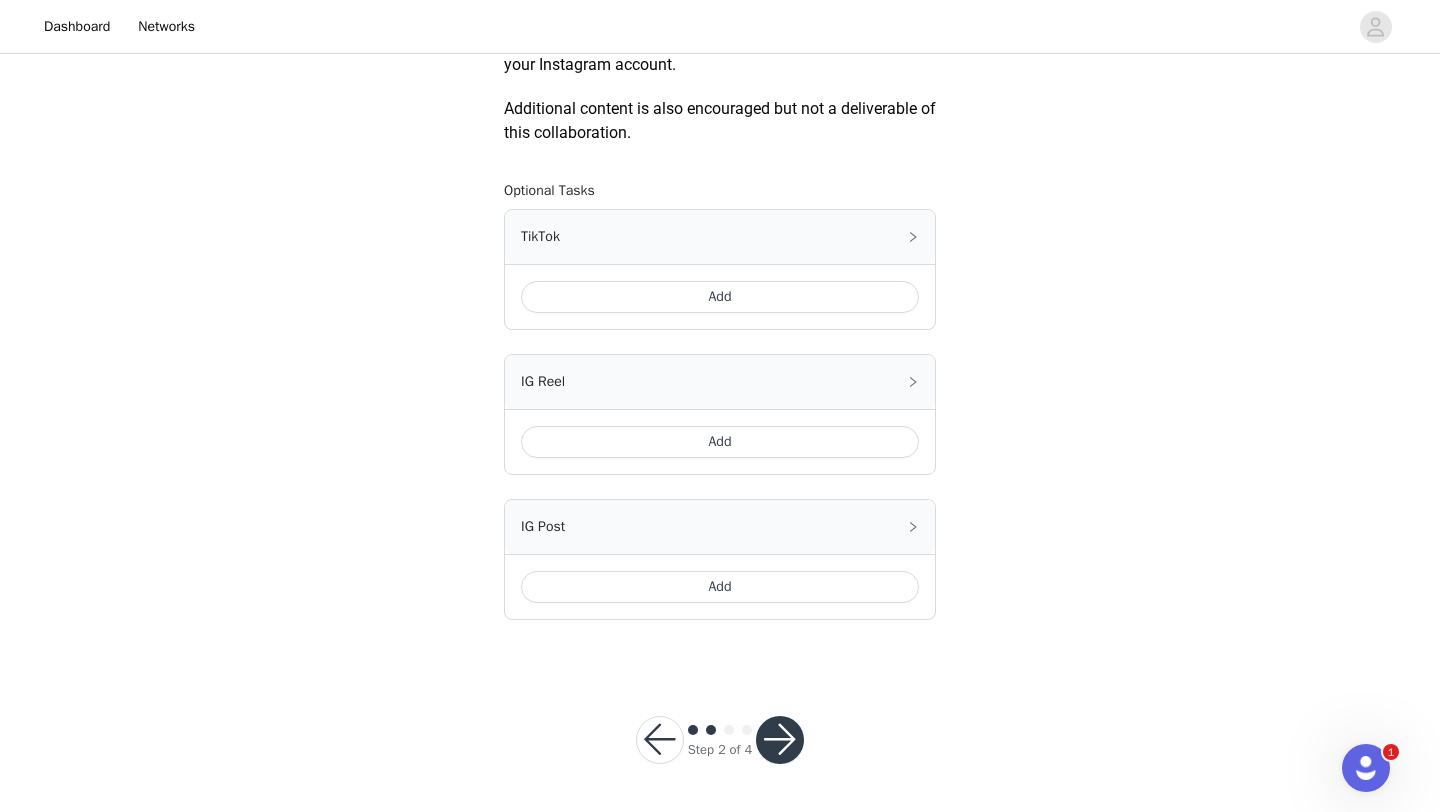 click on "Add" at bounding box center (720, 442) 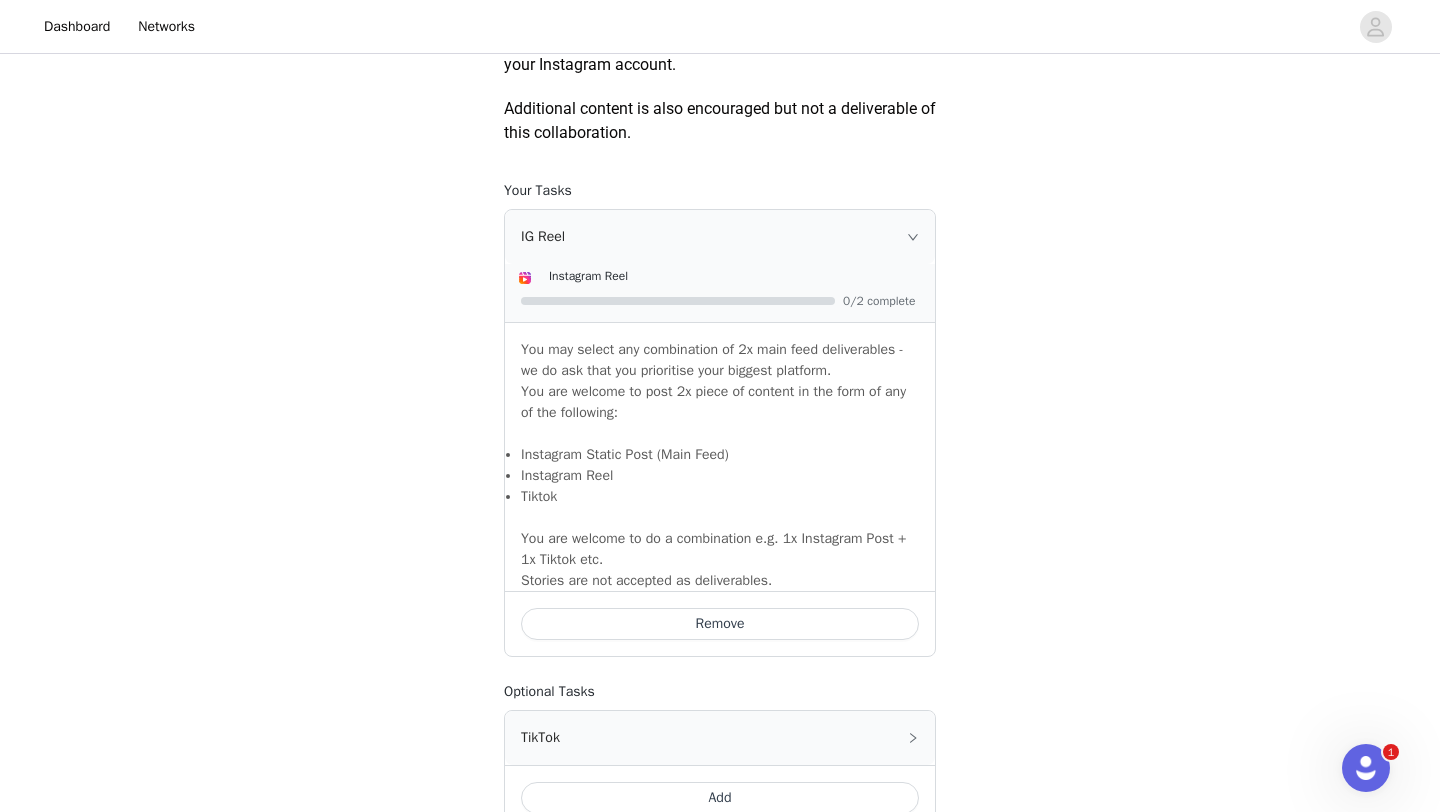 click on "STEP 2 OF 4
Deliverables
Please remember to use these tags in your posts:    Hashtag in the captions:    #peppermayo    Mention in the caption:    @peppermayo       Task Instructions   Your Deliverables:  2 x Deliverables, can be on TikTok and/or Instagram.  (Please post on dominant platform)  *Subject to any agreed variations via email.
Content Deadline:  Finalised content is due [DATE] of product receipt. Extensions may be negotiated beforehand. Direct content links must be sent to a Peppermayo team member upon posting.
Specifics:
The caption of Instagram feed posts and reels and/or Tiktok must include @peppermayo.
The feed posts must be tagged with the Peppermayo Tiktok or Instagram account.
The Instagram and/or Tiktok posts must remain permanent on talent’s Instagram profile and not be archived.
Approval Process:  Your content does not currently need approval." at bounding box center (720, 23) 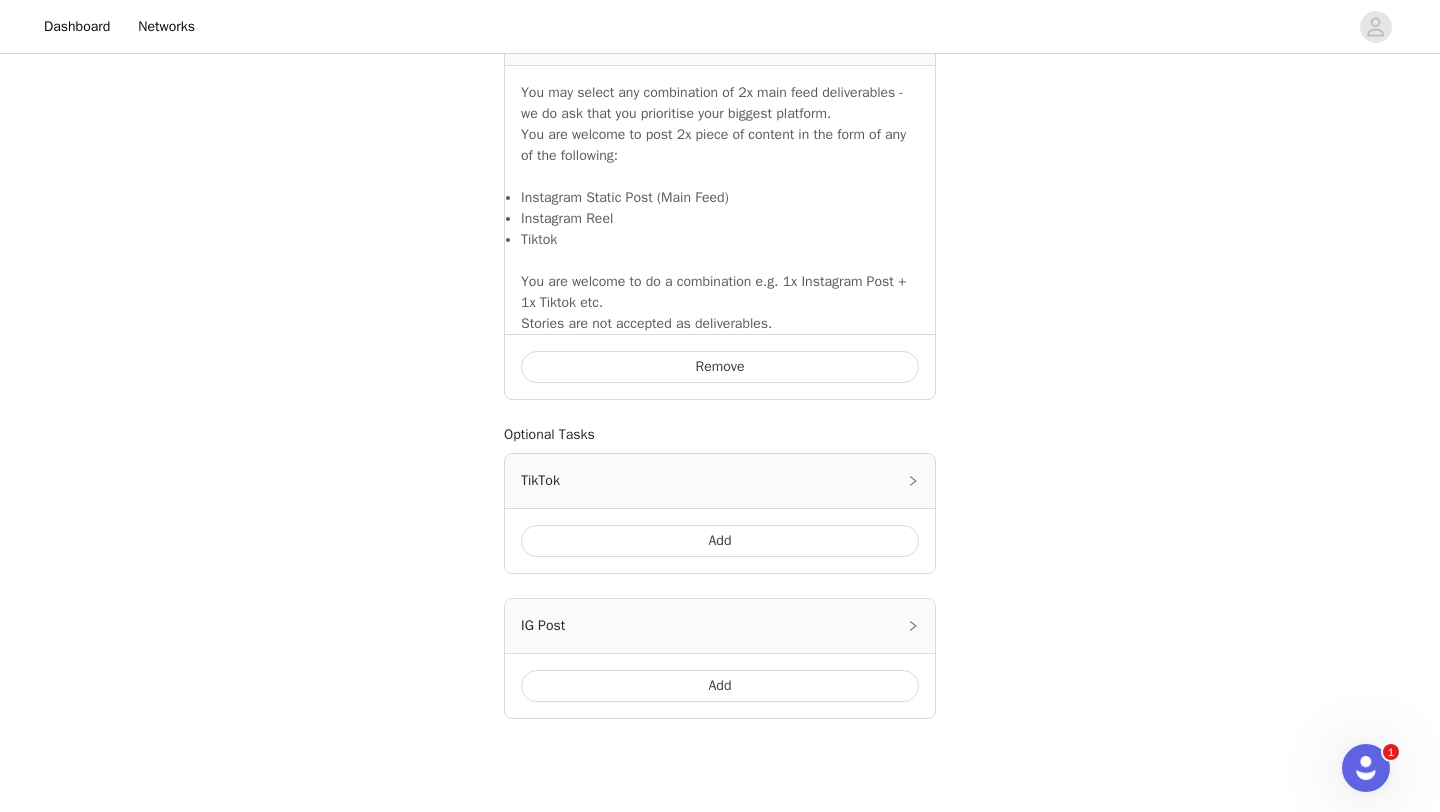 scroll, scrollTop: 1392, scrollLeft: 0, axis: vertical 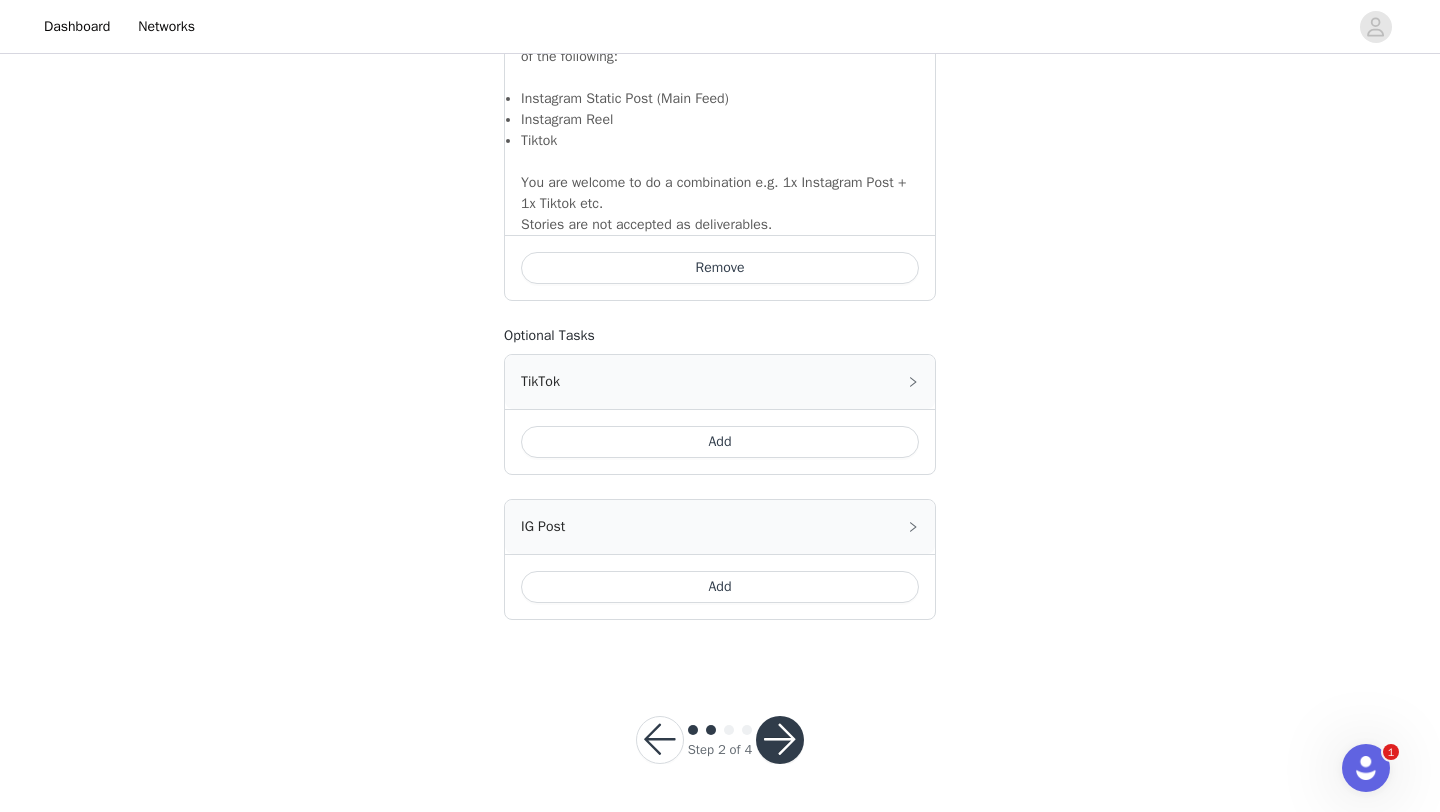 click at bounding box center (780, 740) 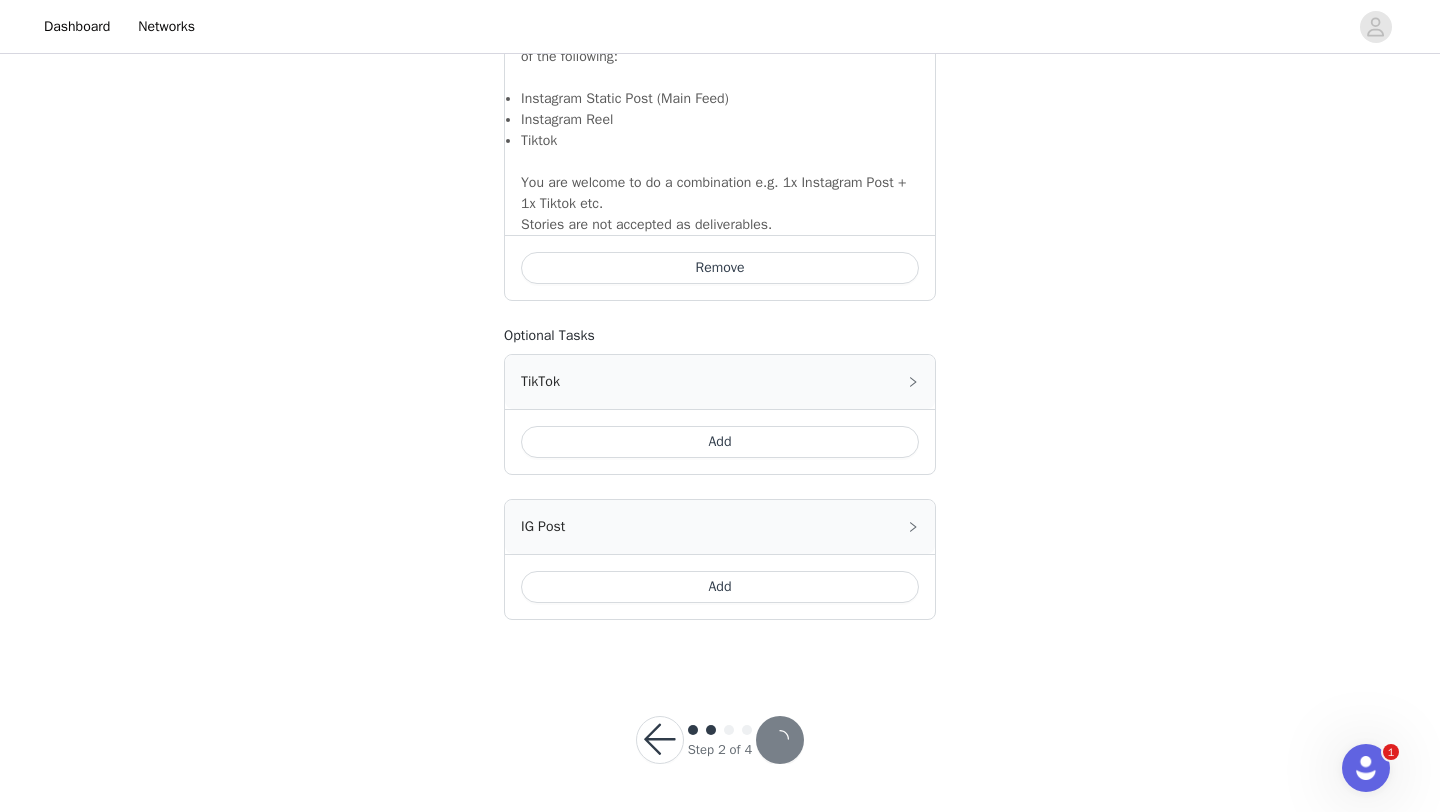 scroll, scrollTop: 0, scrollLeft: 0, axis: both 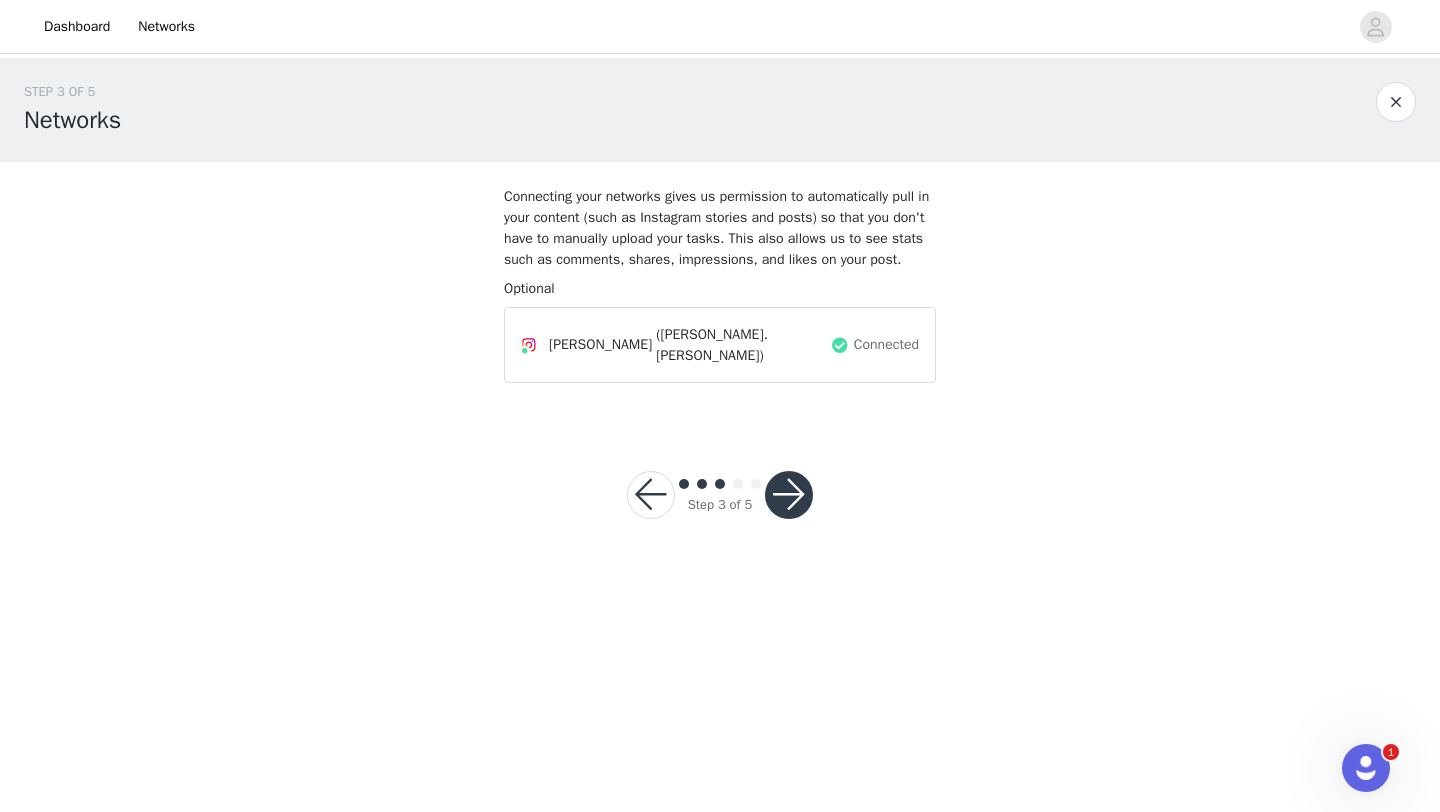 click at bounding box center [789, 495] 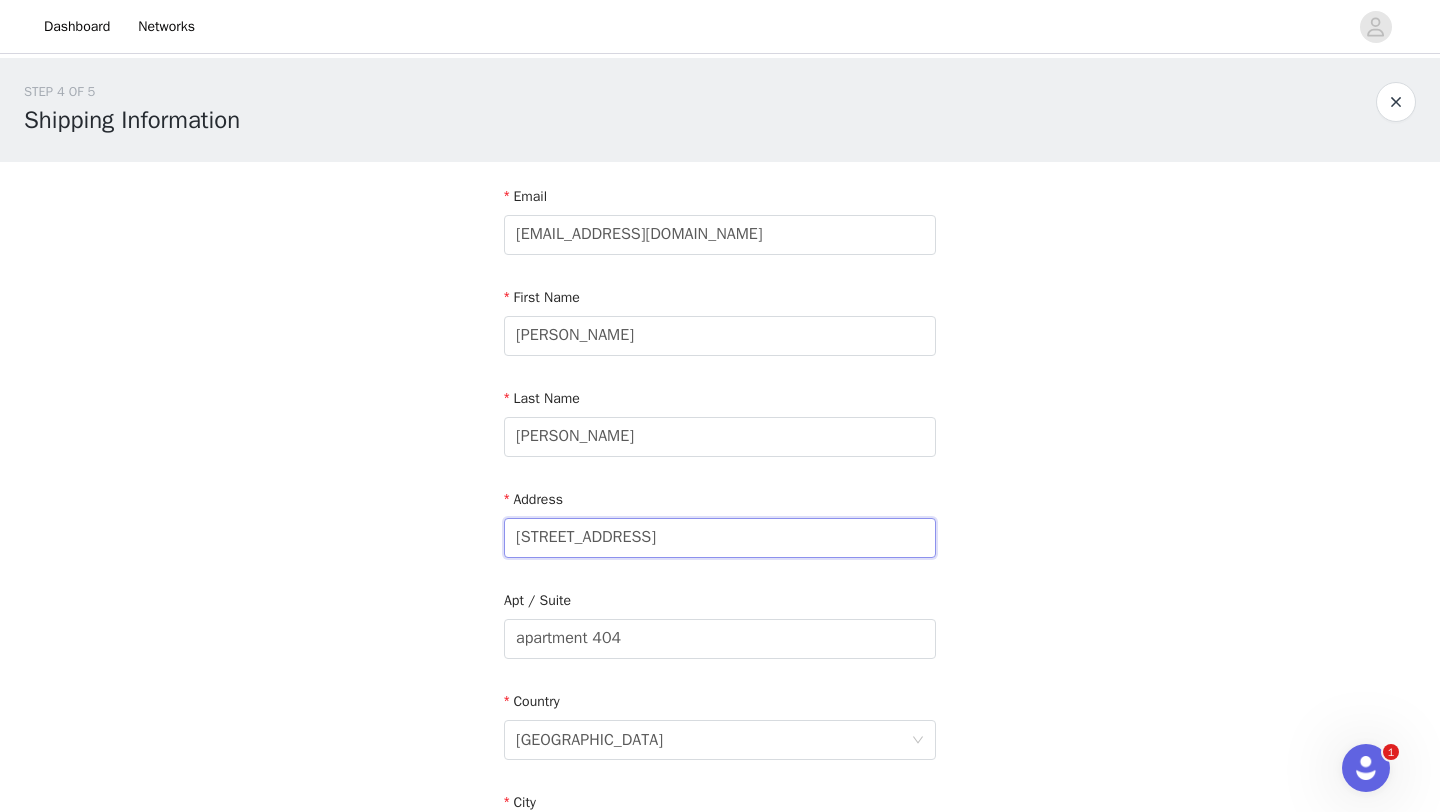 click on "[STREET_ADDRESS]" at bounding box center (720, 538) 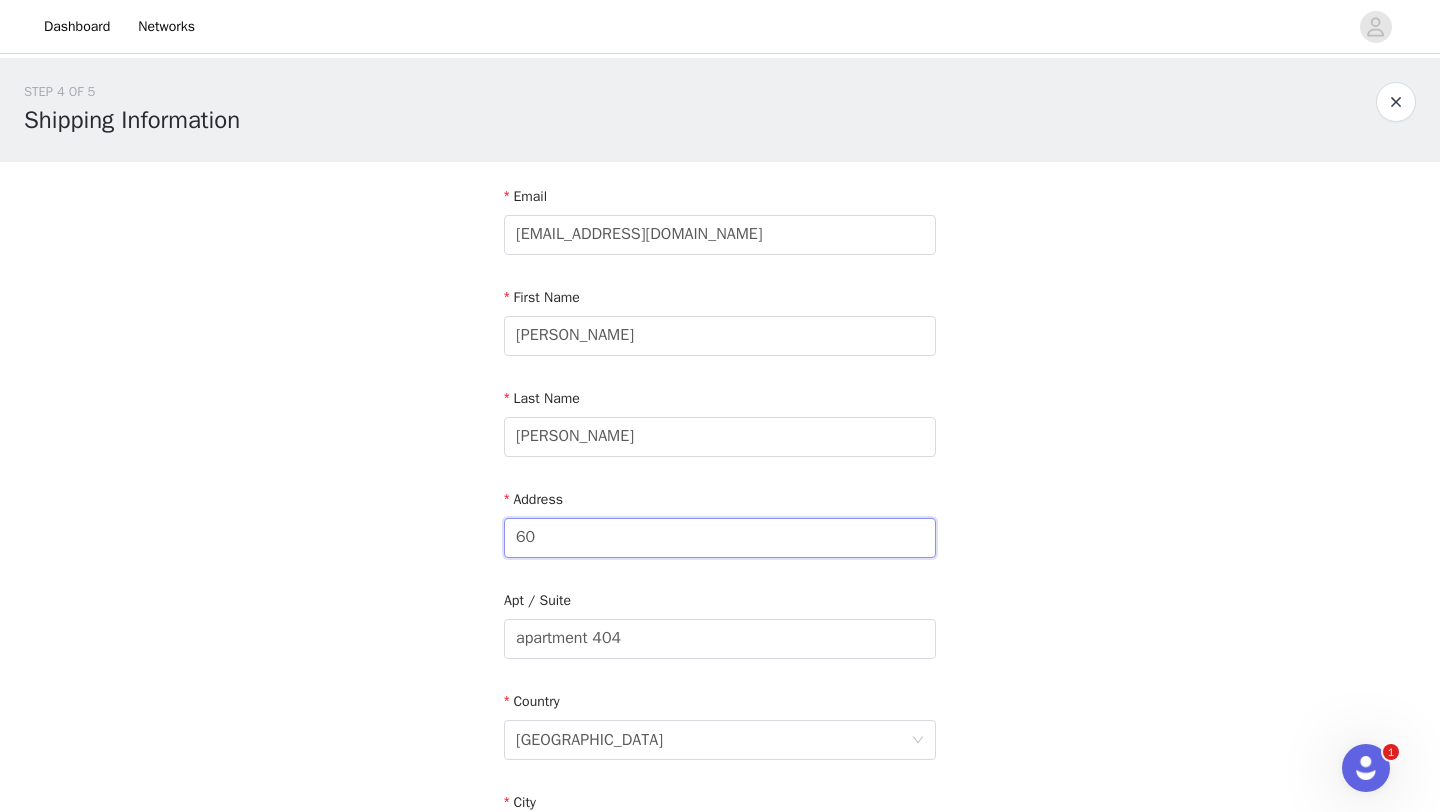 type on "[STREET_ADDRESS]" 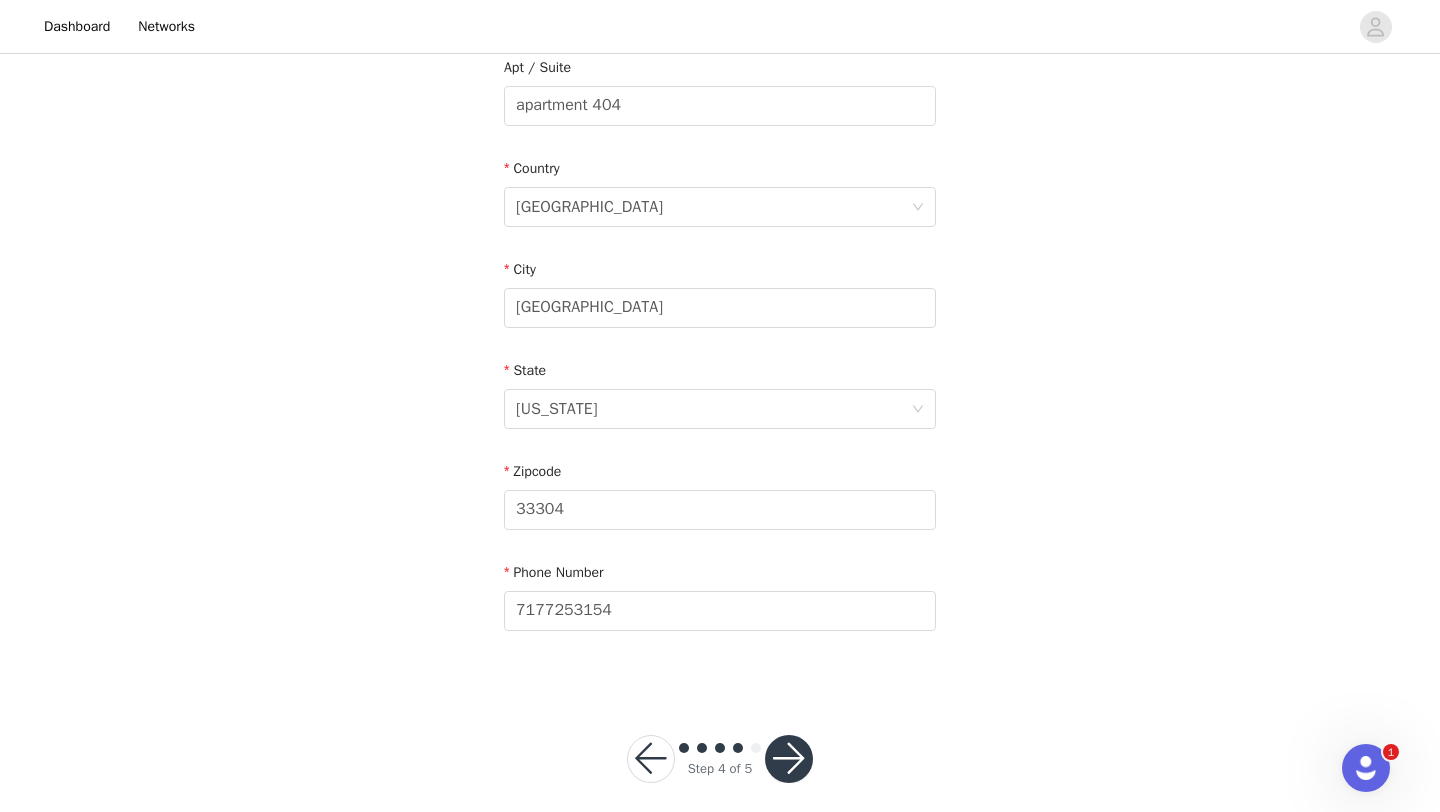 scroll, scrollTop: 551, scrollLeft: 0, axis: vertical 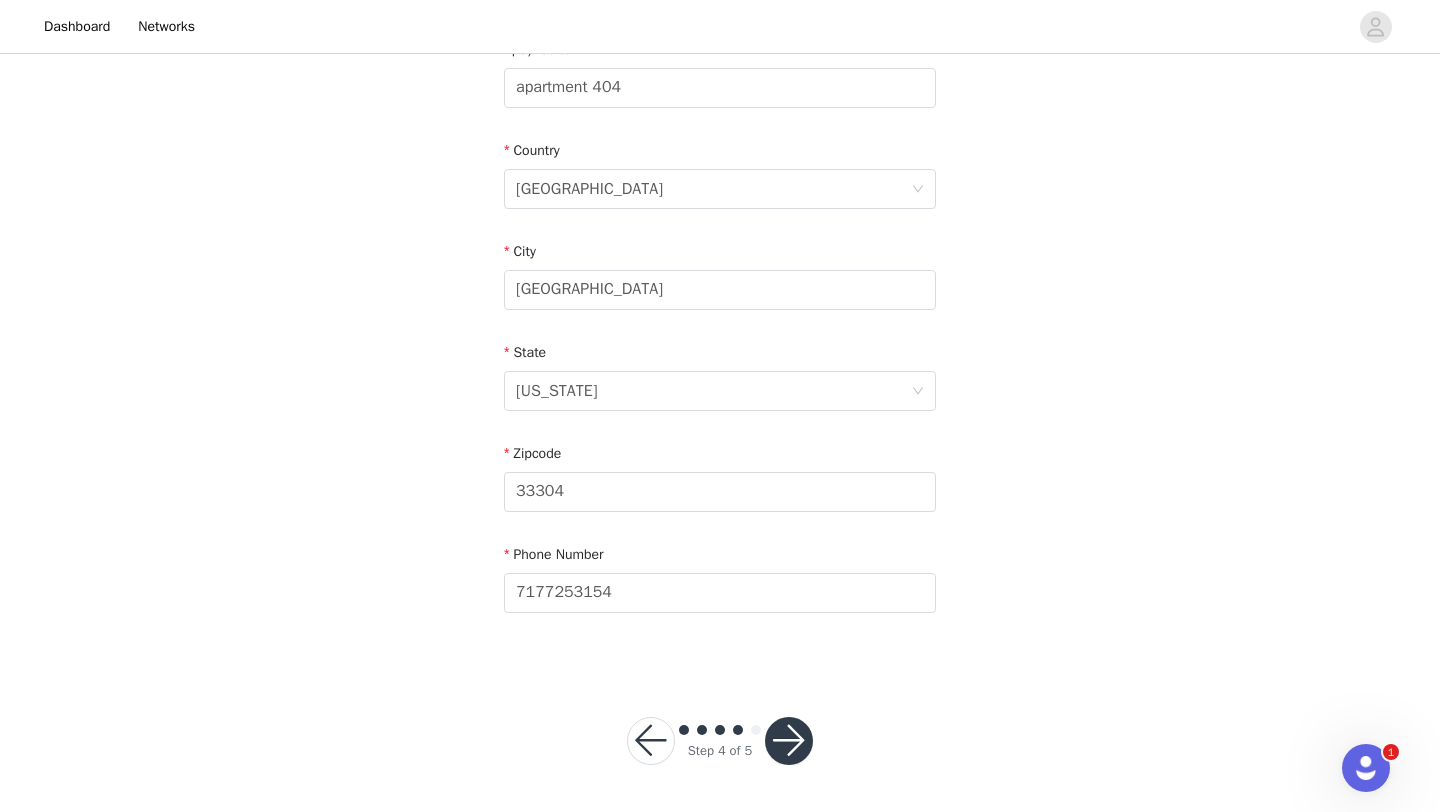 click at bounding box center [789, 741] 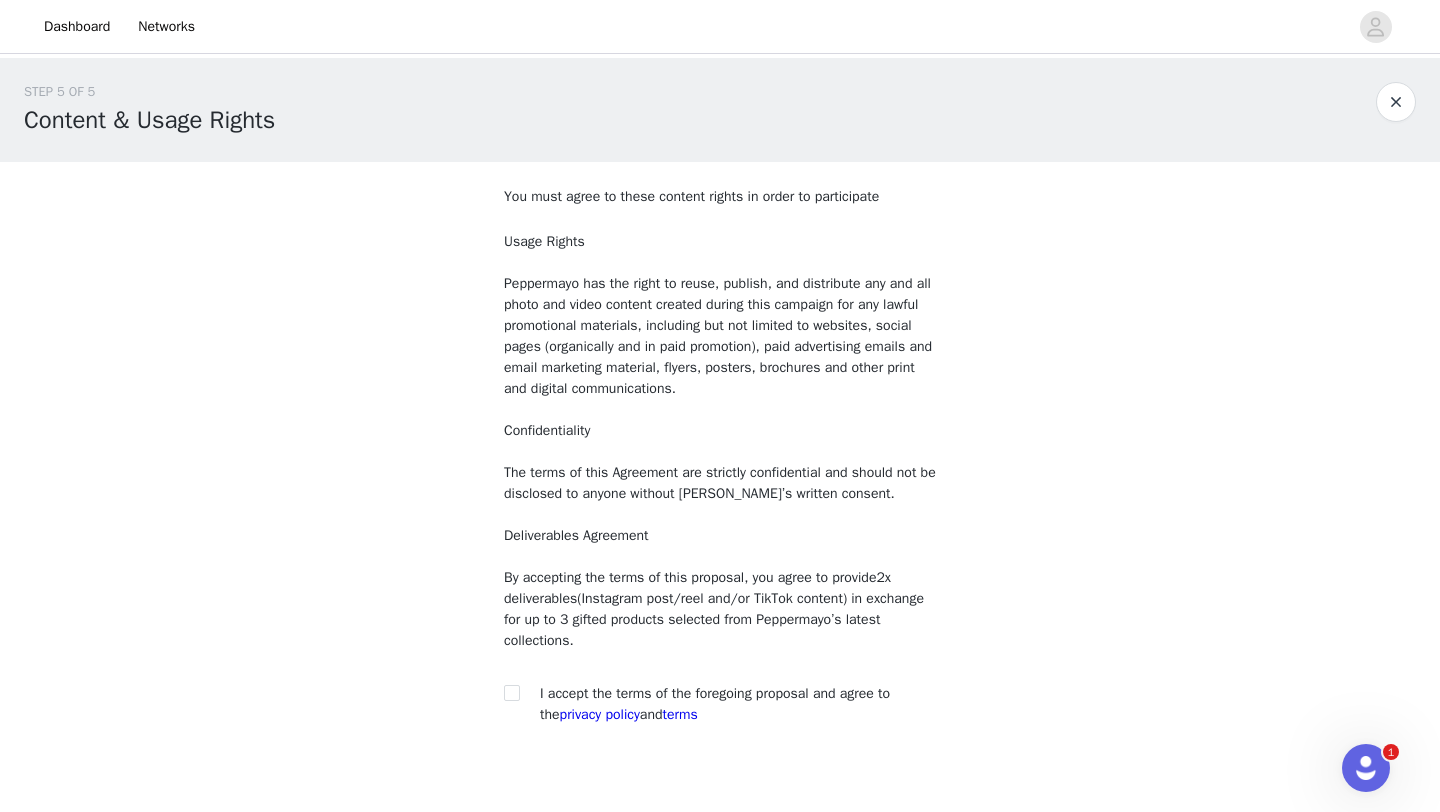 scroll, scrollTop: 112, scrollLeft: 0, axis: vertical 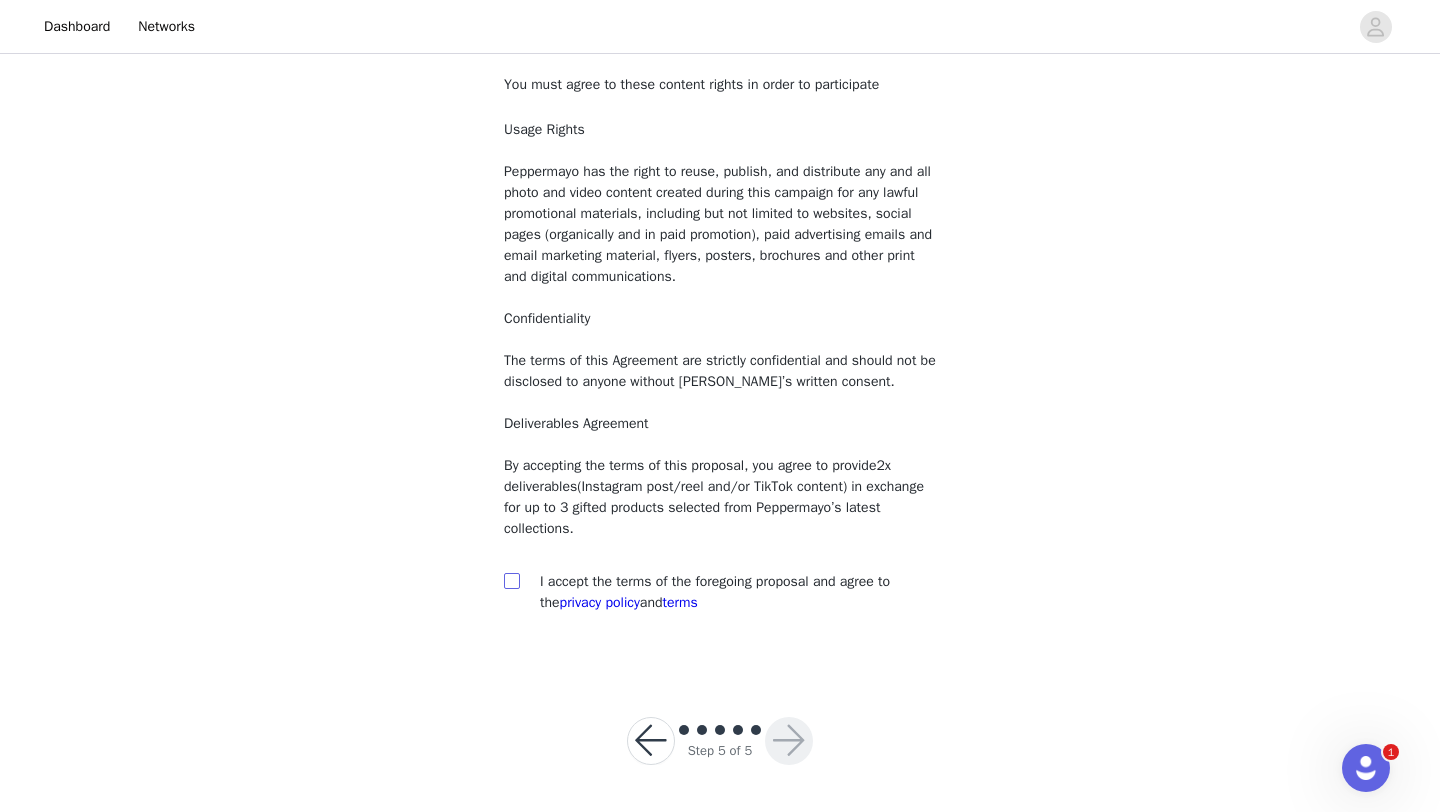 click at bounding box center (511, 580) 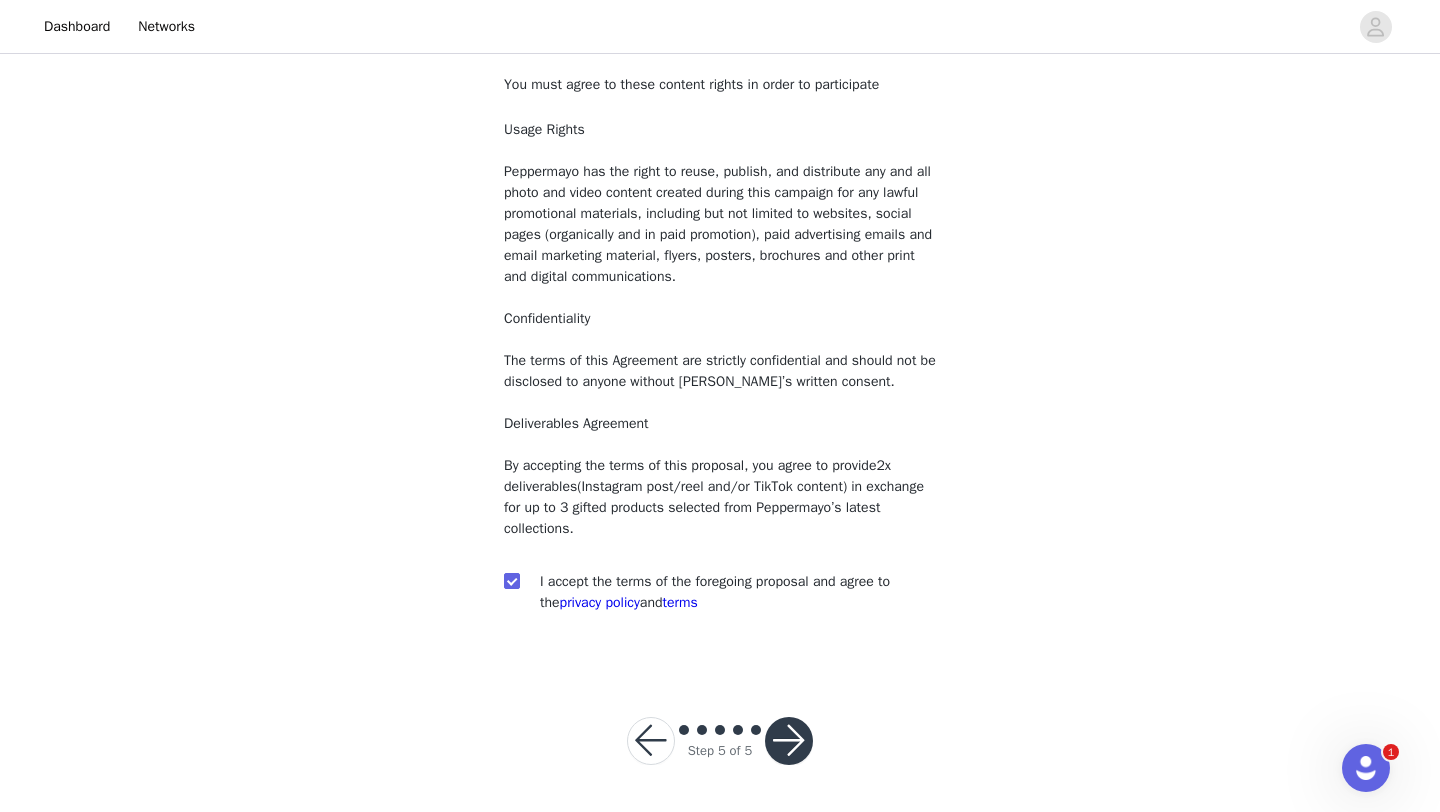 click at bounding box center (789, 741) 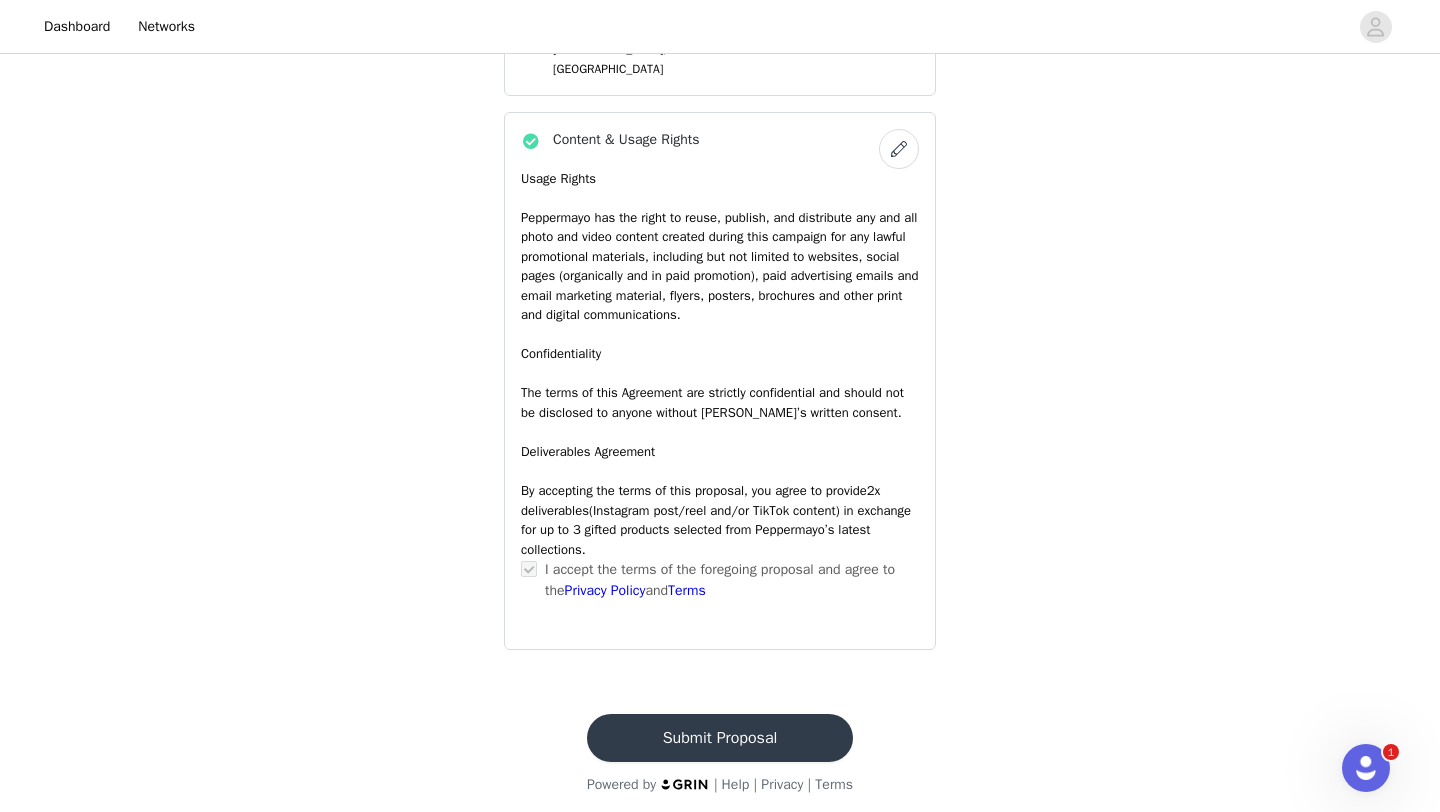 scroll, scrollTop: 1546, scrollLeft: 0, axis: vertical 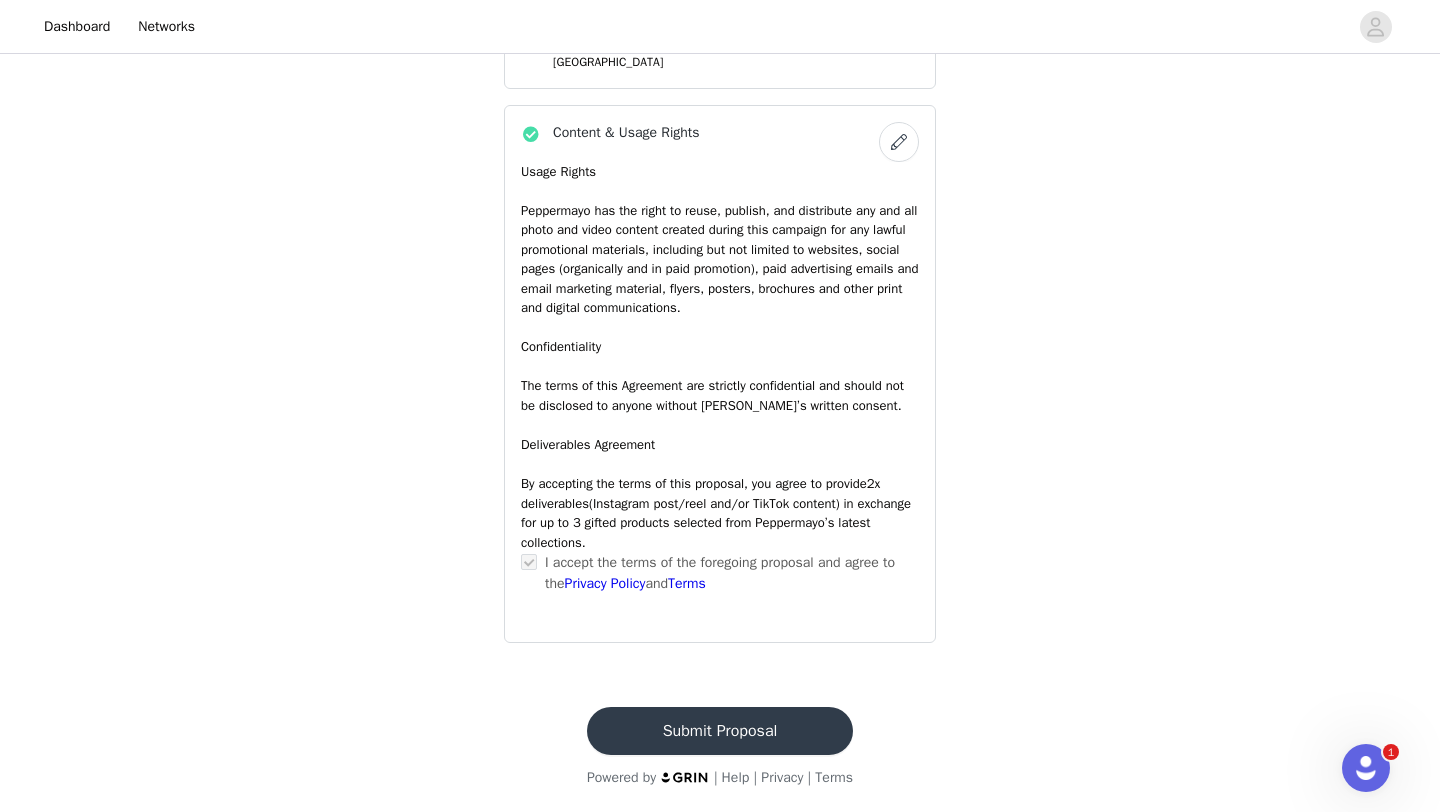 click on "Submit Proposal" at bounding box center (720, 731) 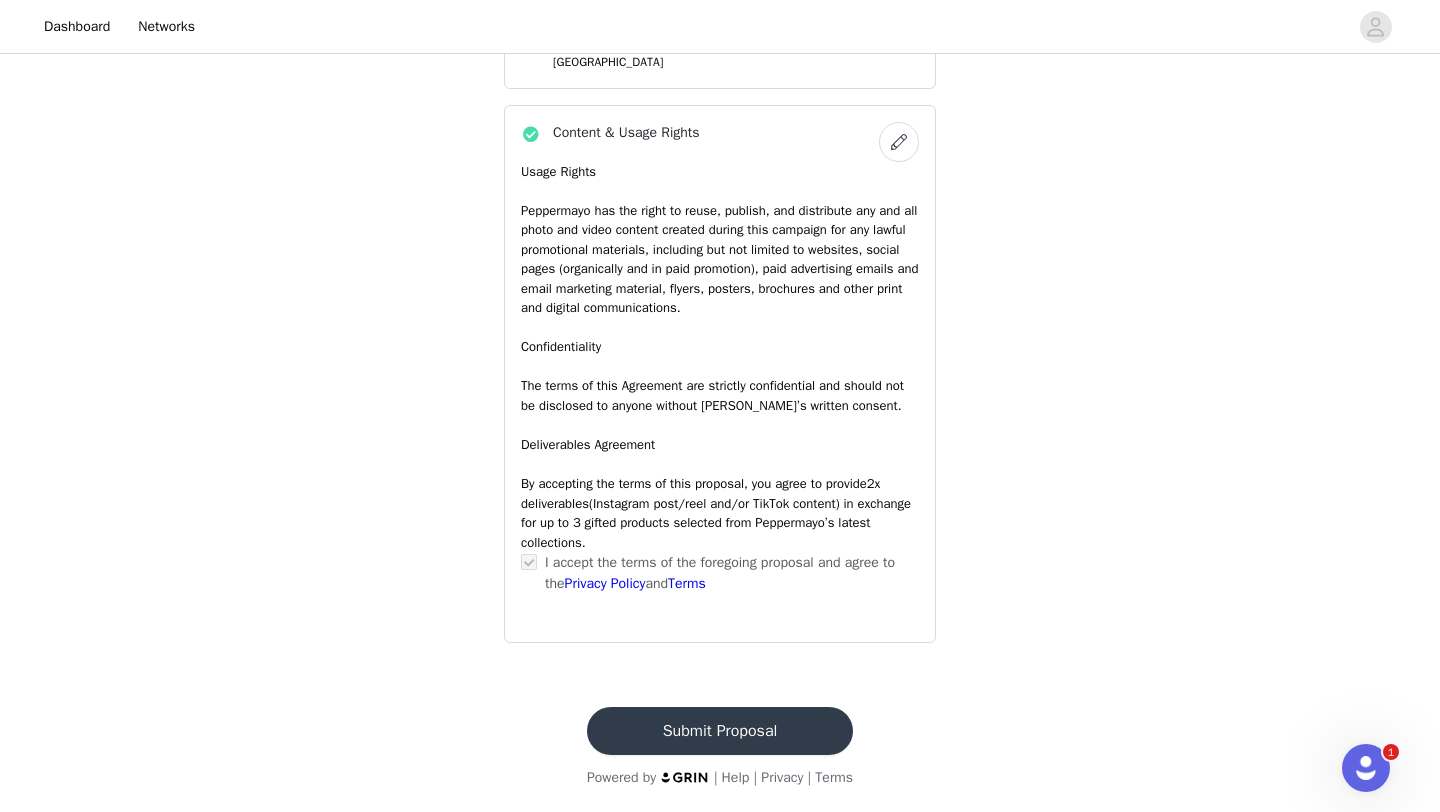 scroll, scrollTop: 0, scrollLeft: 0, axis: both 